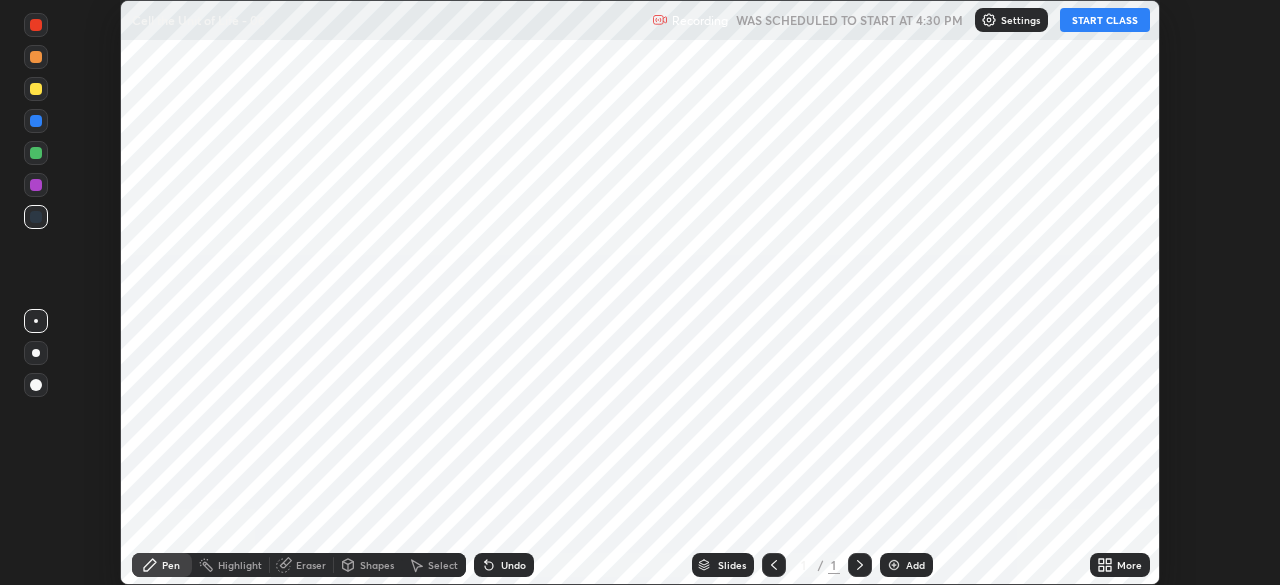 scroll, scrollTop: 0, scrollLeft: 0, axis: both 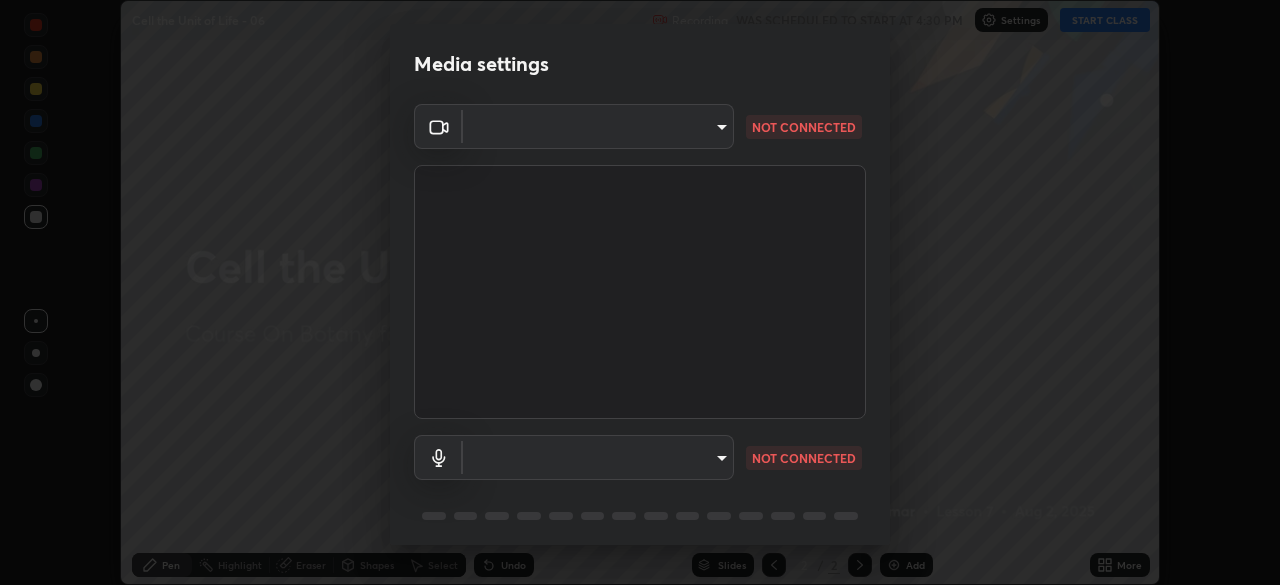 type on "8af73e8d16ef8e3bb7c62716022b9fe157133e9521606ce818031bd72dda2f9e" 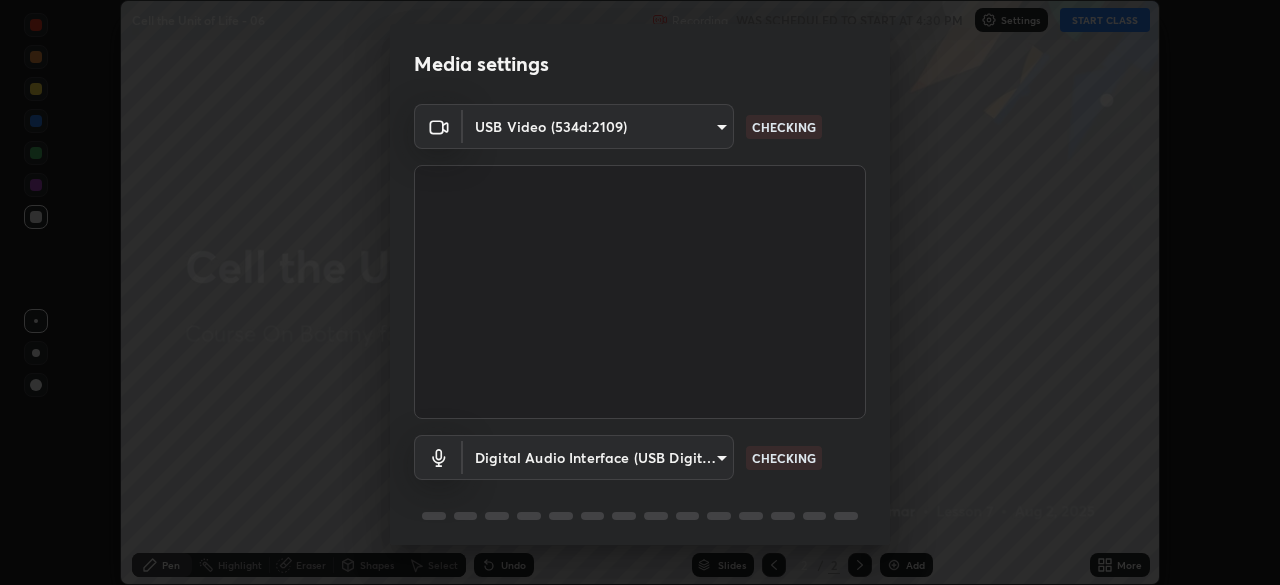 click on "Erase all Cell the Unit of Life - 06 Recording WAS SCHEDULED TO START AT  4:30 PM Settings START CLASS Setting up your live class Cell the Unit of Life - 06 • L7 of Course On Botany for NEET -Conquer-5 - 2026 [PERSON] Pen Highlight Eraser Shapes Select Undo Slides 2 / 2 Add More No doubts shared Encourage your learners to ask a doubt for better clarity Report an issue Reason for reporting Buffering Chat not working Audio - Video sync issue Educator video quality low ​ Attach an image Report Media settings USB Video (534d:2109) [HASH] CHECKING Digital Audio Interface (USB Digital Audio) [HASH] CHECKING 1 / 5 Next" at bounding box center [640, 292] 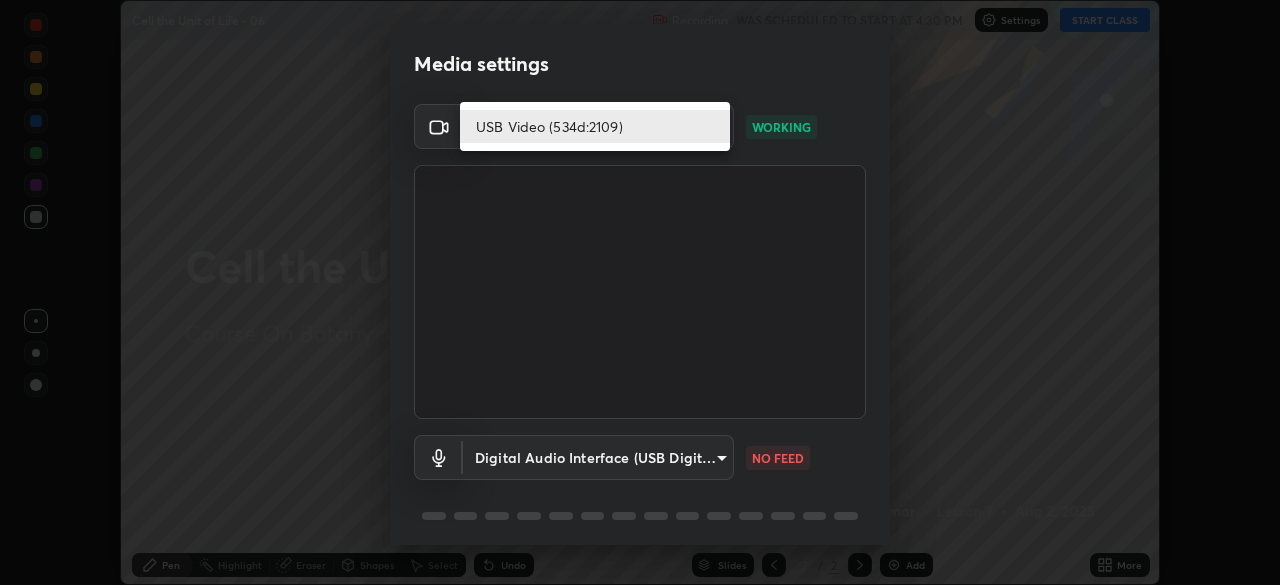 click on "USB Video (534d:2109)" at bounding box center (595, 126) 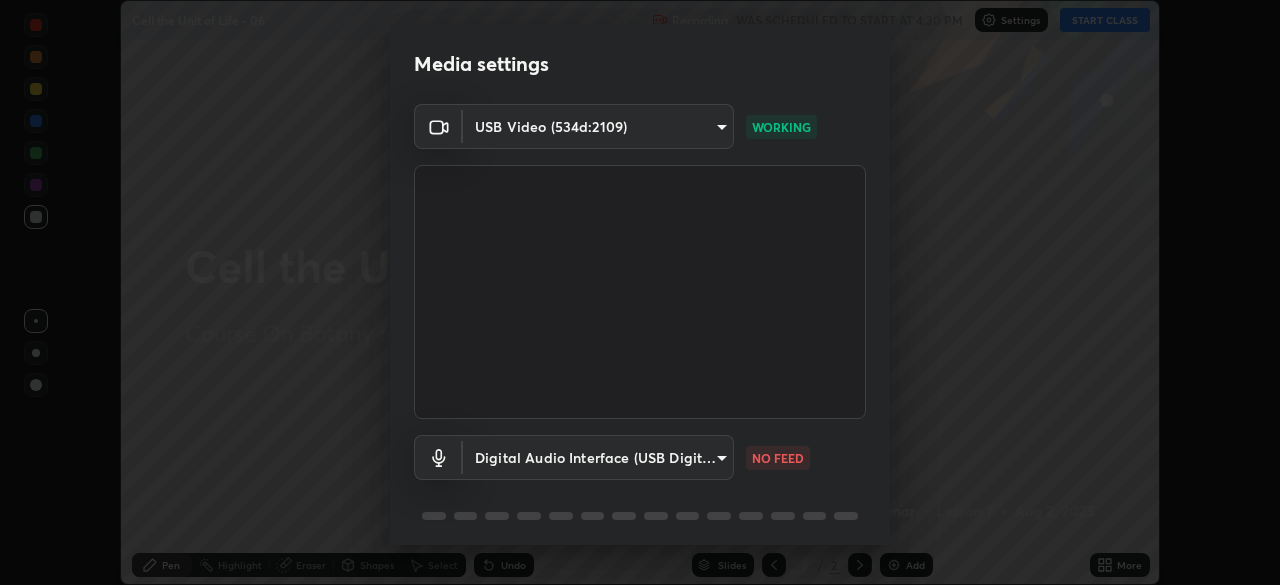 click on "Erase all Cell the Unit of Life - 06 Recording WAS SCHEDULED TO START AT  4:30 PM Settings START CLASS Setting up your live class Cell the Unit of Life - 06 • L7 of Course On Botany for NEET -Conquer-5 - 2026 [PERSON] Pen Highlight Eraser Shapes Select Undo Slides 2 / 2 Add More No doubts shared Encourage your learners to ask a doubt for better clarity Report an issue Reason for reporting Buffering Chat not working Audio - Video sync issue Educator video quality low ​ Attach an image Report Media settings USB Video (534d:2109) [HASH] WORKING Digital Audio Interface (USB Digital Audio) [HASH] NO FEED 1 / 5 Next USB Video (534d:2109)" at bounding box center (640, 292) 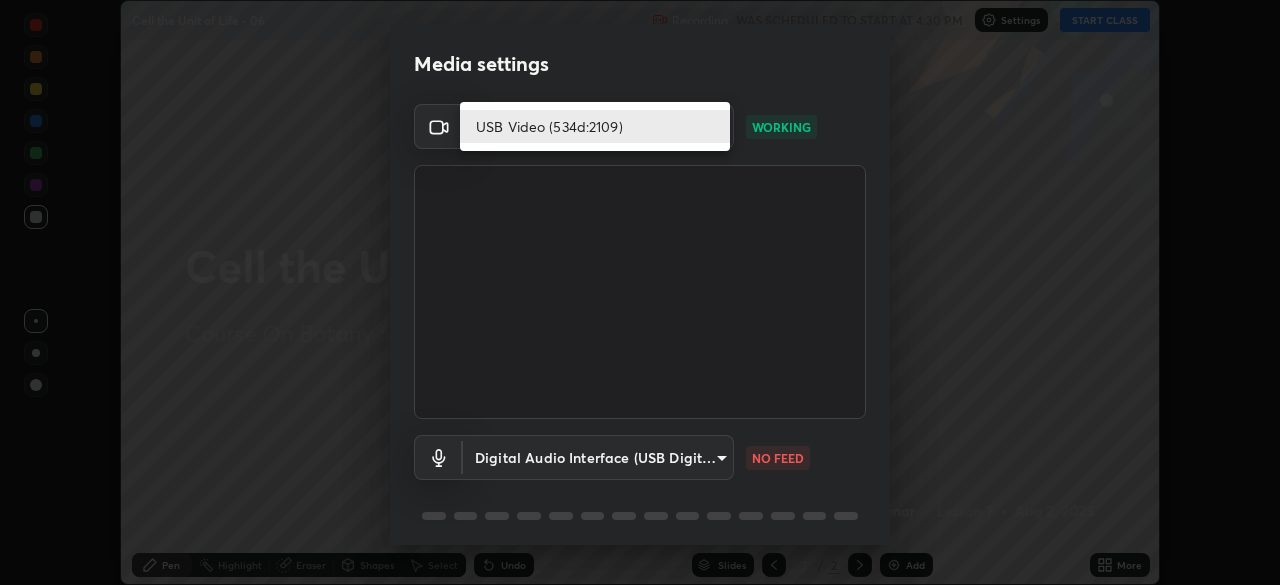 click on "USB Video (534d:2109)" at bounding box center [595, 126] 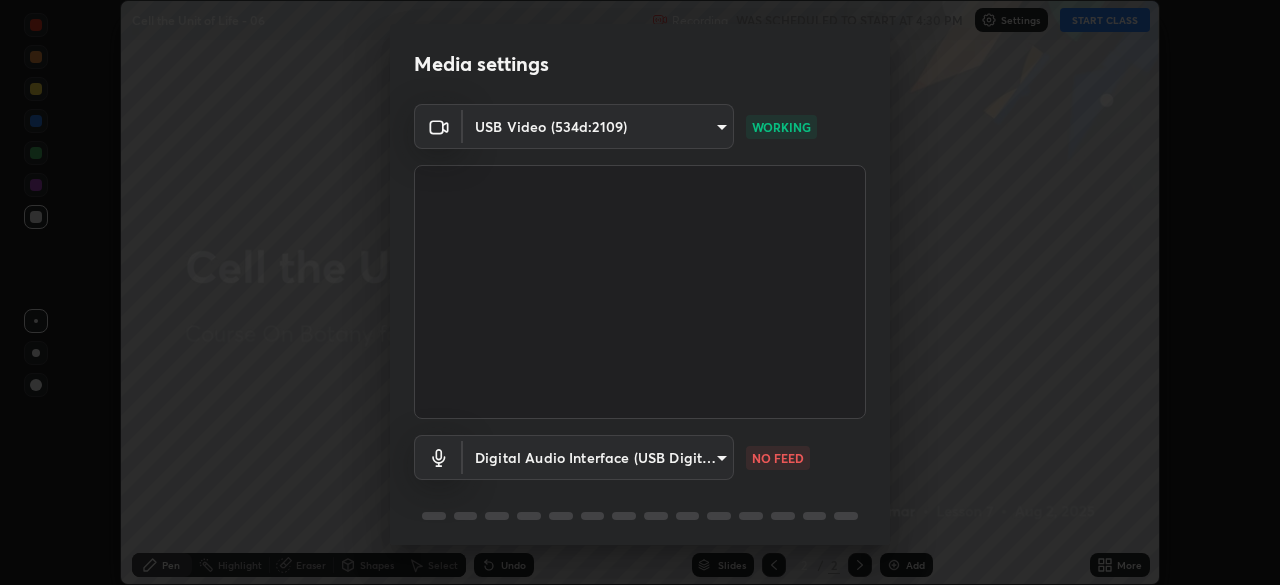 click on "Erase all Cell the Unit of Life - 06 Recording WAS SCHEDULED TO START AT  4:30 PM Settings START CLASS Setting up your live class Cell the Unit of Life - 06 • L7 of Course On Botany for NEET -Conquer-5 - 2026 [PERSON] Pen Highlight Eraser Shapes Select Undo Slides 2 / 2 Add More No doubts shared Encourage your learners to ask a doubt for better clarity Report an issue Reason for reporting Buffering Chat not working Audio - Video sync issue Educator video quality low ​ Attach an image Report Media settings USB Video (534d:2109) [HASH] WORKING Digital Audio Interface (USB Digital Audio) [HASH] NO FEED 1 / 5 Next" at bounding box center [640, 292] 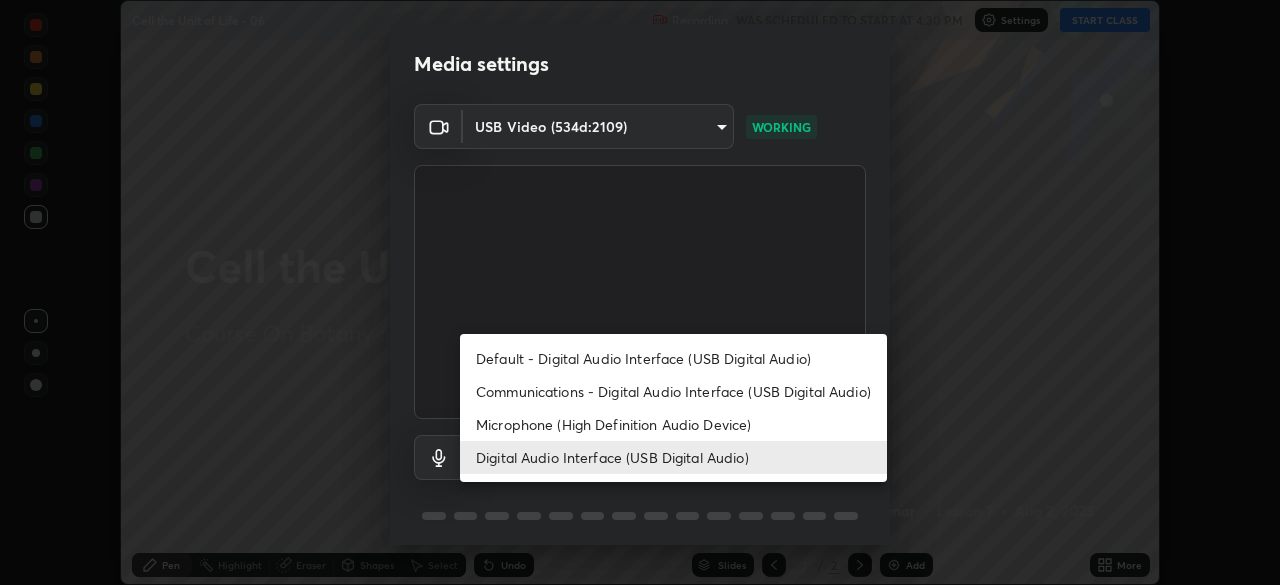 click on "Default - Digital Audio Interface (USB Digital Audio)" at bounding box center (673, 358) 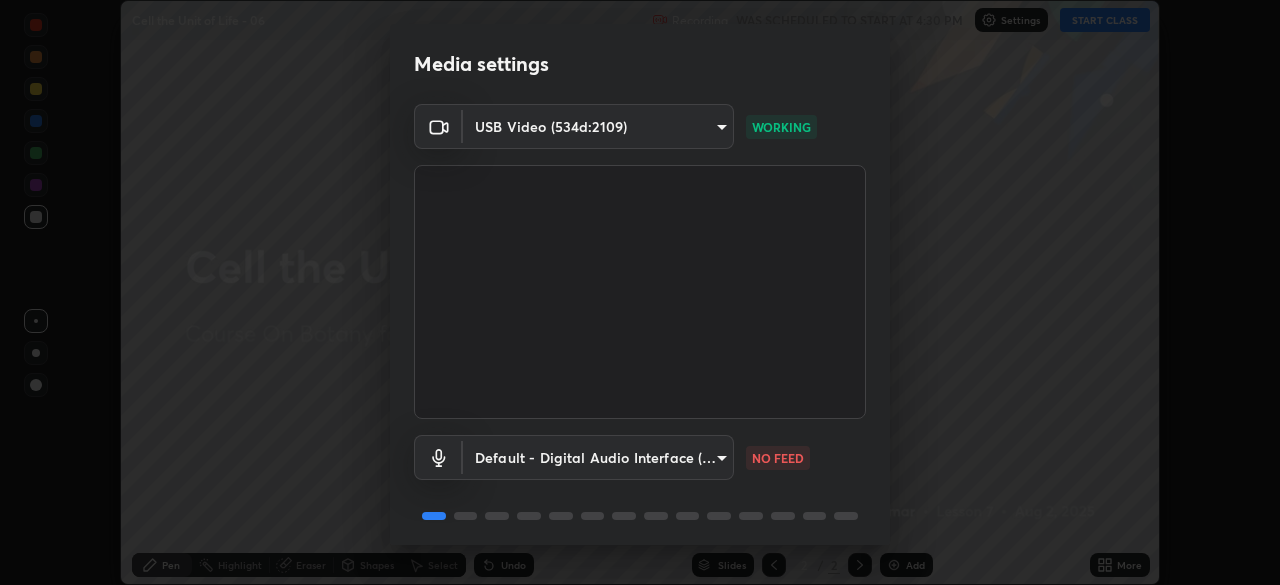 click on "Erase all Cell the Unit of Life - 06 Recording WAS SCHEDULED TO START AT  4:30 PM Settings START CLASS Setting up your live class Cell the Unit of Life - 06 • L7 of Course On Botany for NEET -Conquer-5 - 2026 [PERSON] Pen Highlight Eraser Shapes Select Undo Slides 2 / 2 Add More No doubts shared Encourage your learners to ask a doubt for better clarity Report an issue Reason for reporting Buffering Chat not working Audio - Video sync issue Educator video quality low ​ Attach an image Report Media settings USB Video (534d:2109) [HASH] WORKING Default - Digital Audio Interface (USB Digital Audio) default NO FEED 1 / 5 Next" at bounding box center [640, 292] 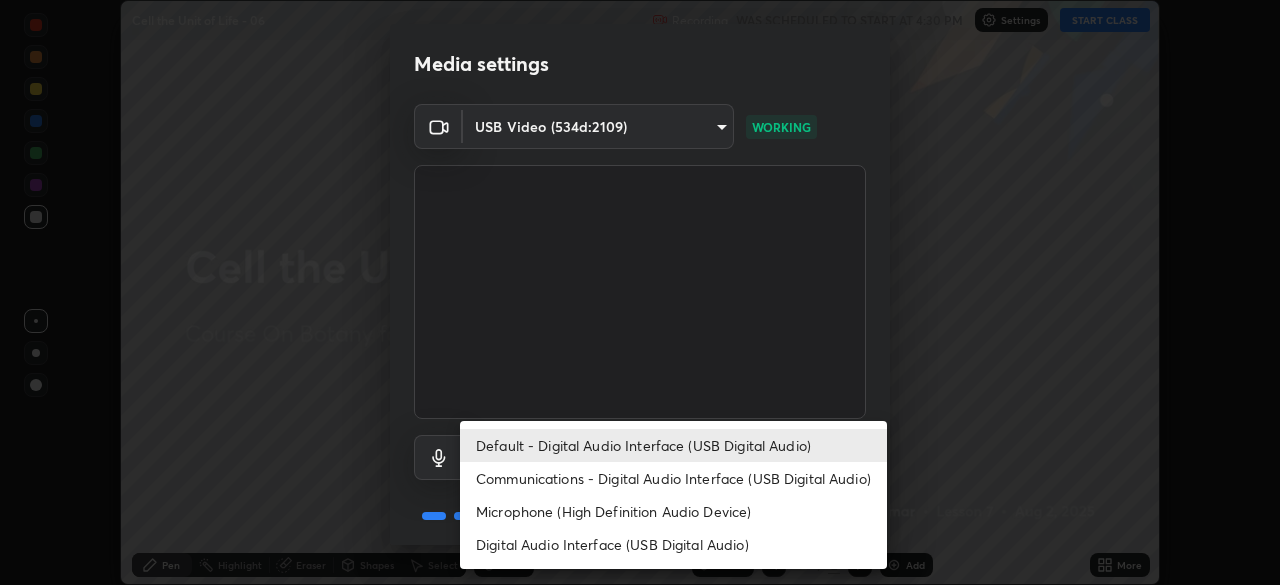 click on "Digital Audio Interface (USB Digital Audio)" at bounding box center (673, 544) 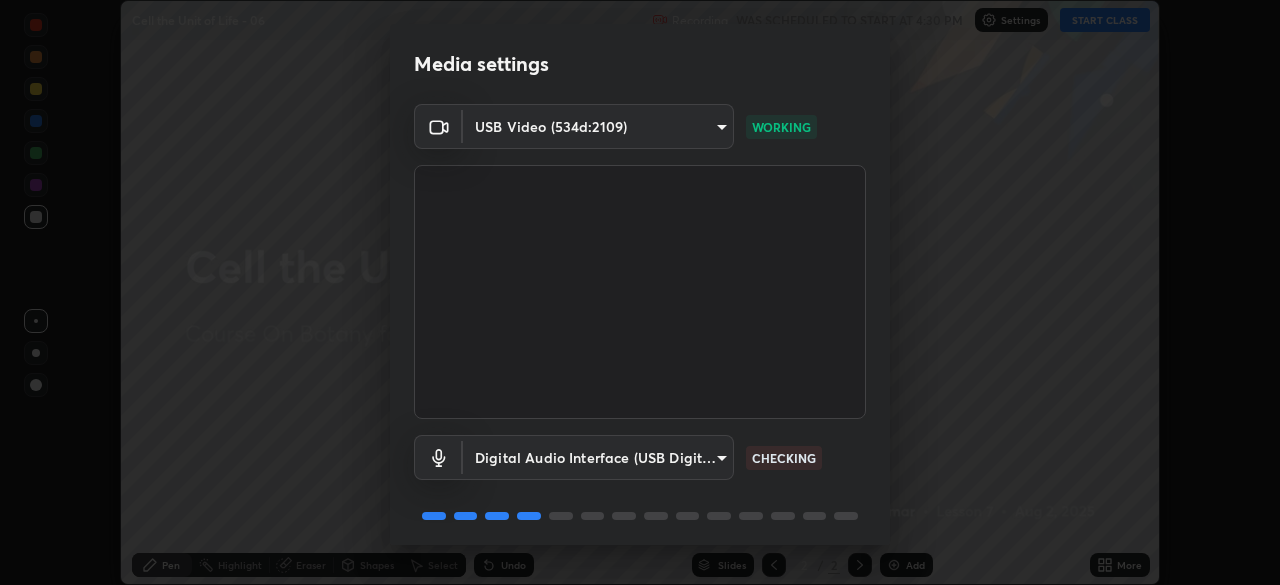 scroll, scrollTop: 71, scrollLeft: 0, axis: vertical 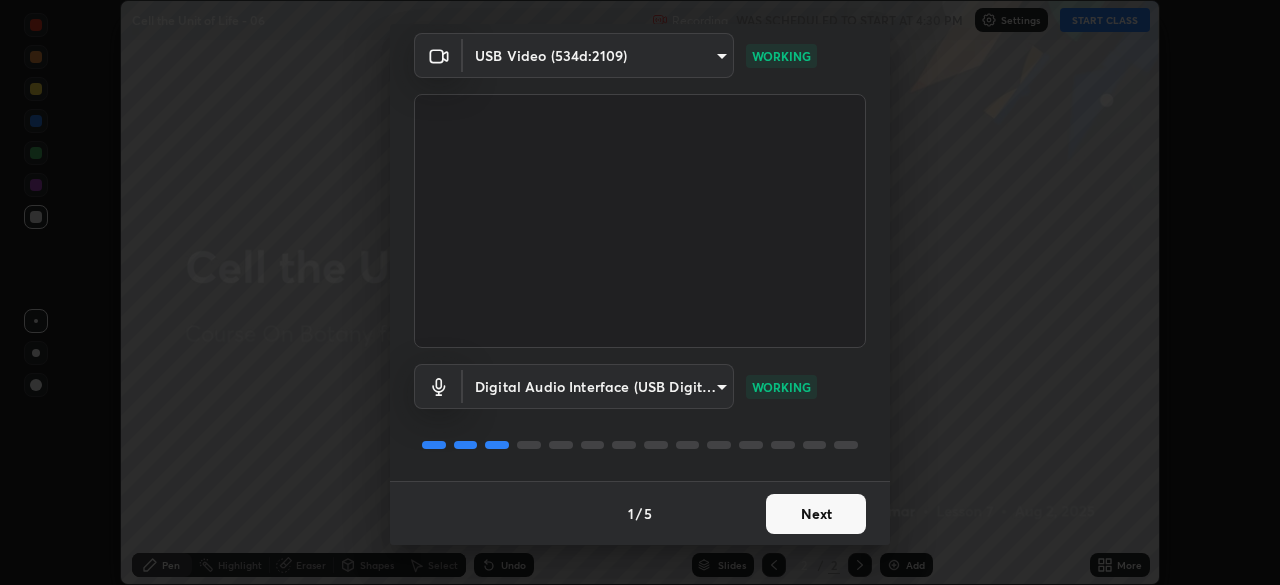 click on "Next" at bounding box center [816, 514] 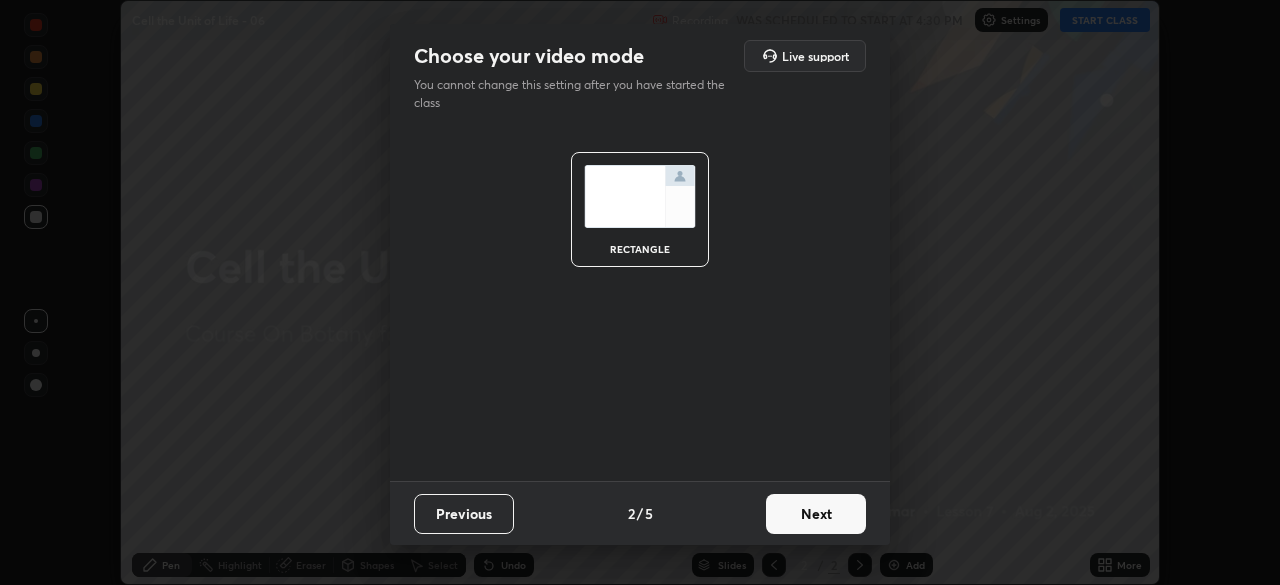 scroll, scrollTop: 0, scrollLeft: 0, axis: both 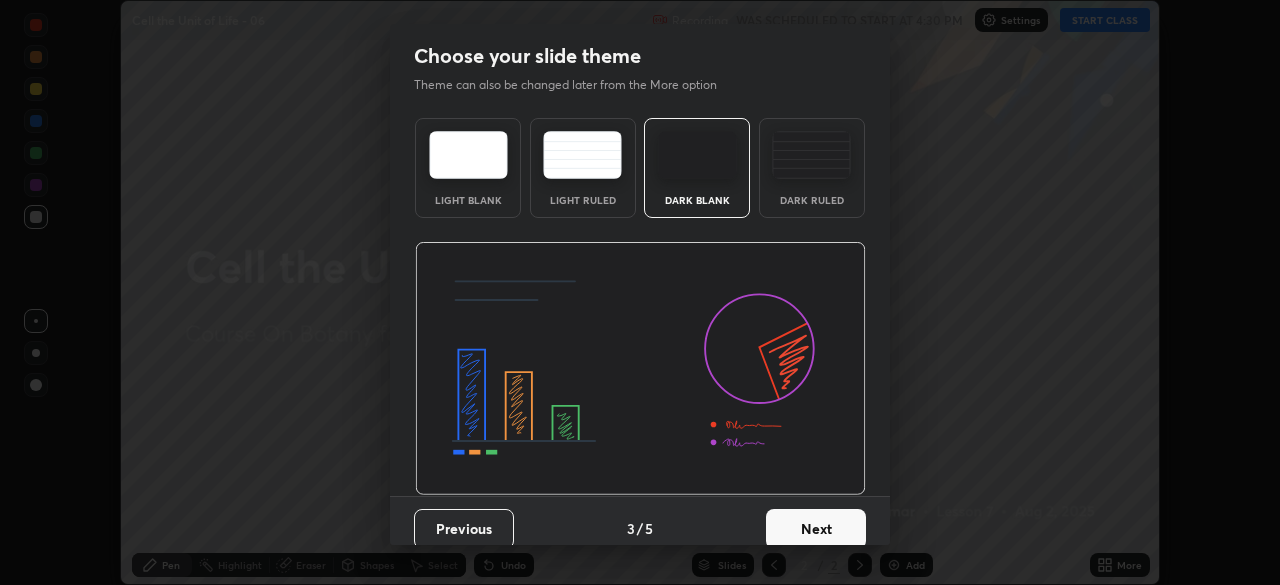 click on "Next" at bounding box center [816, 529] 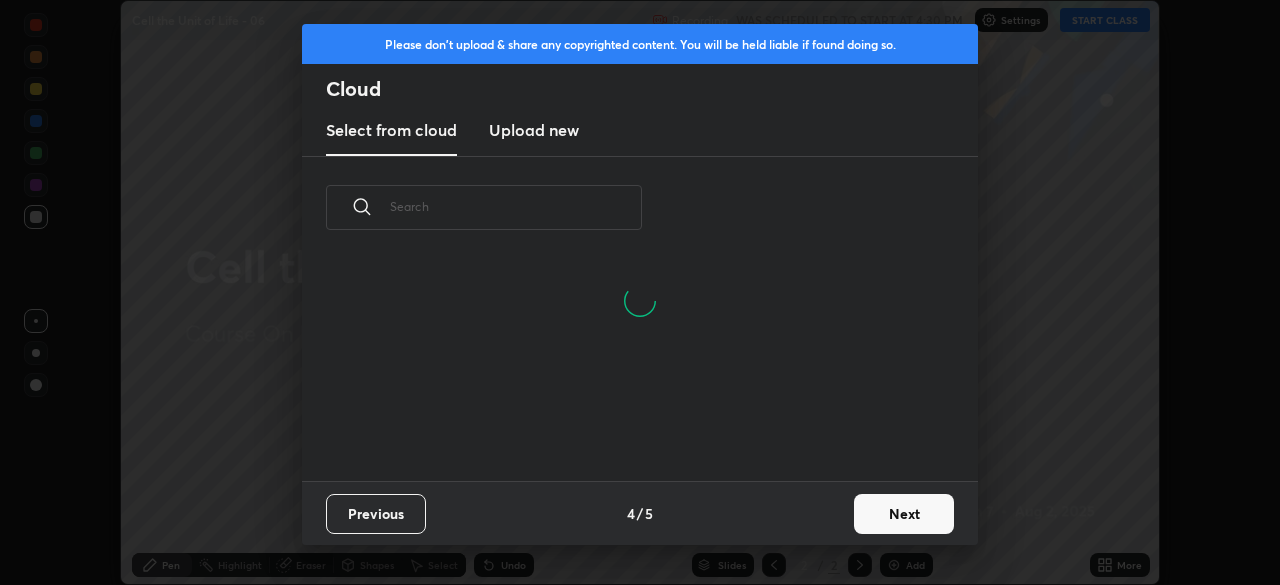 click on "Next" at bounding box center (904, 514) 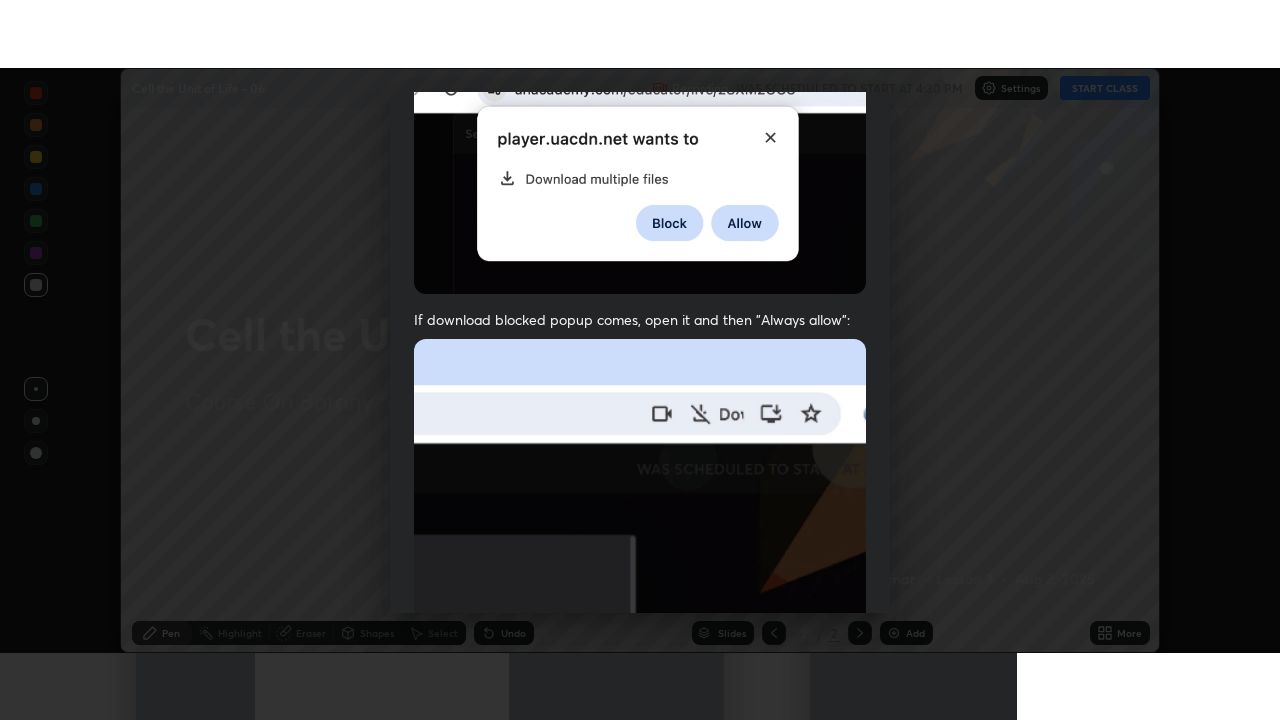 scroll, scrollTop: 479, scrollLeft: 0, axis: vertical 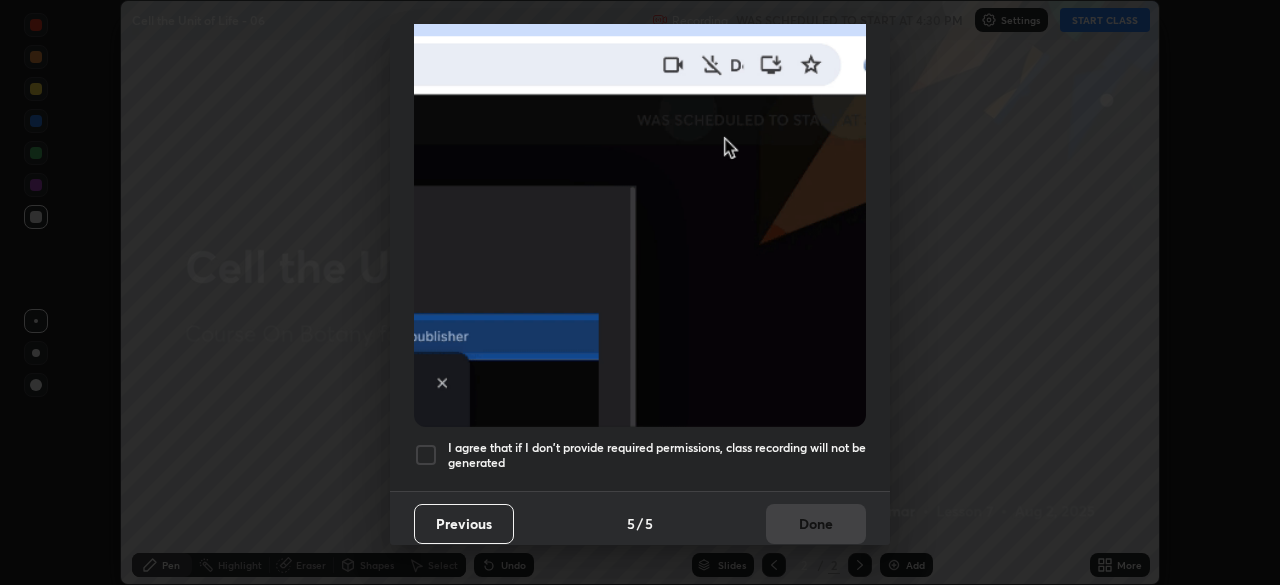 click at bounding box center [426, 455] 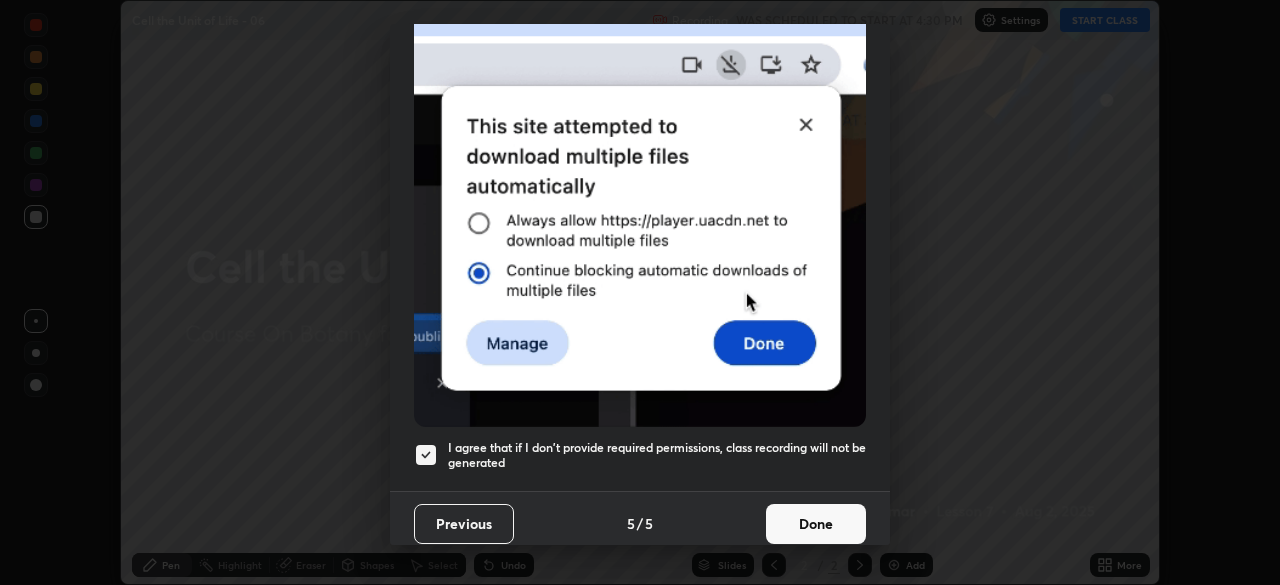 click on "Done" at bounding box center (816, 524) 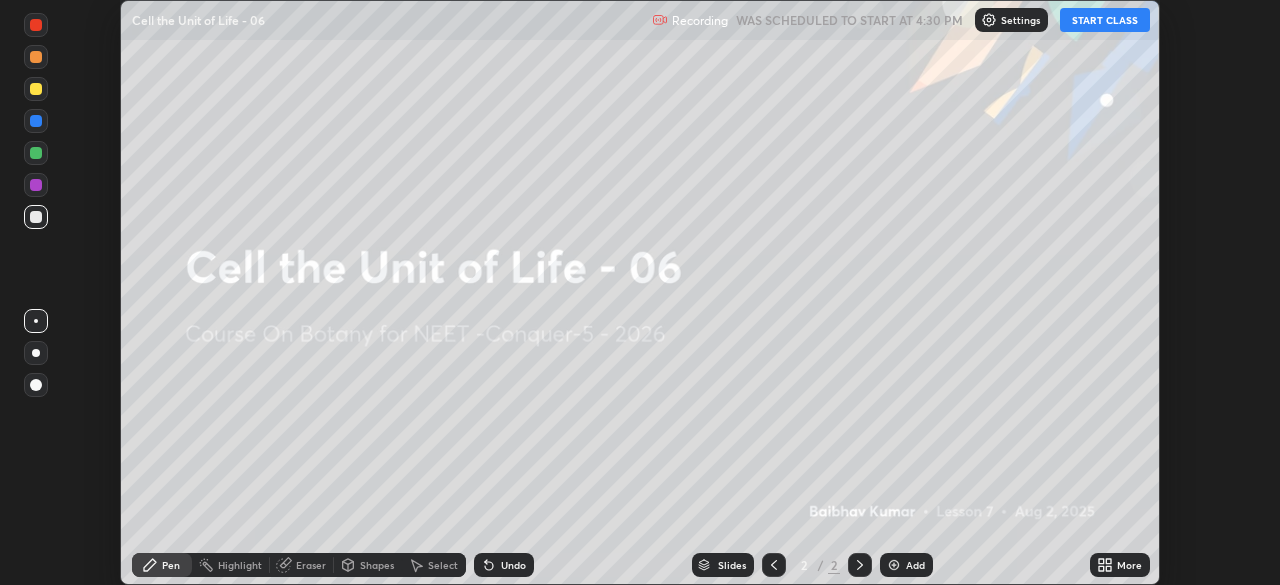 click on "START CLASS" at bounding box center (1105, 20) 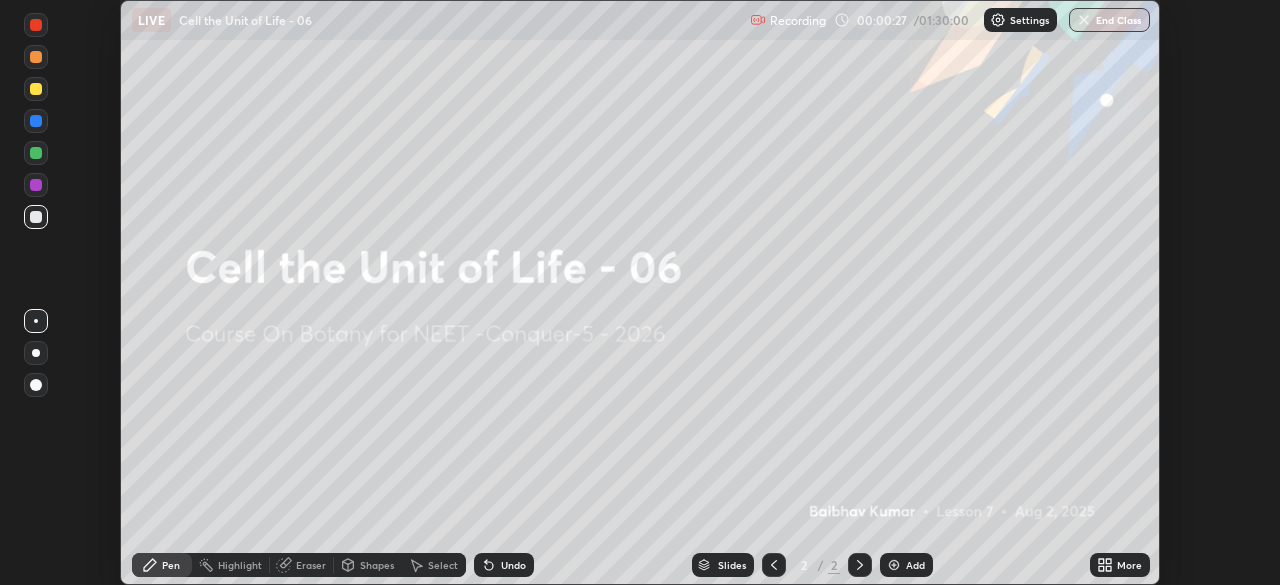 click 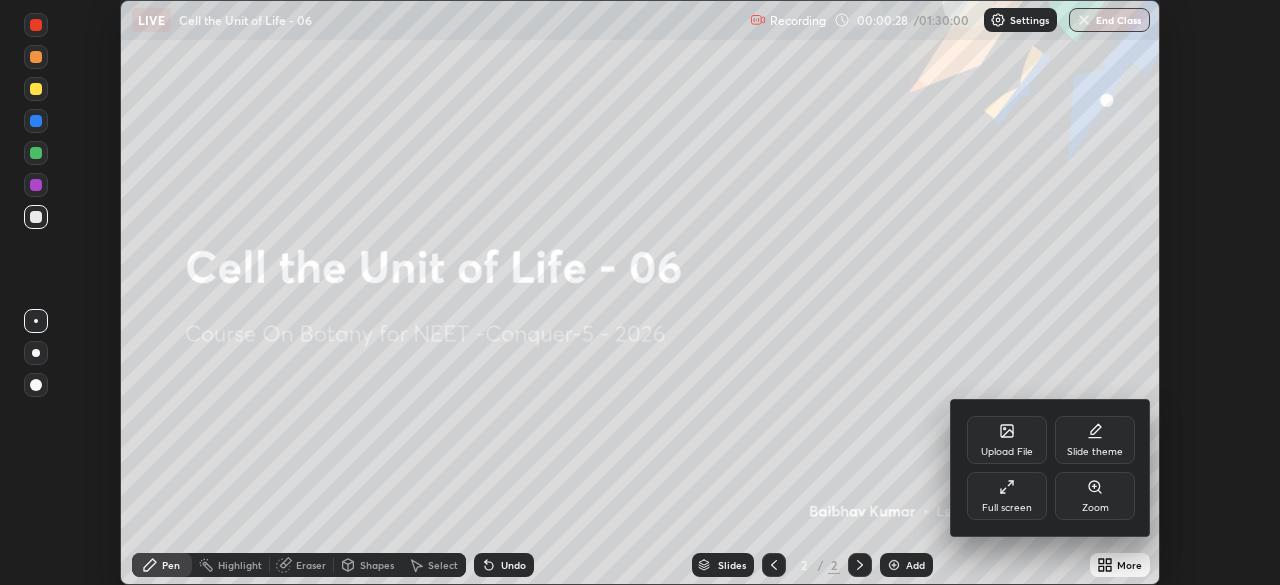 click 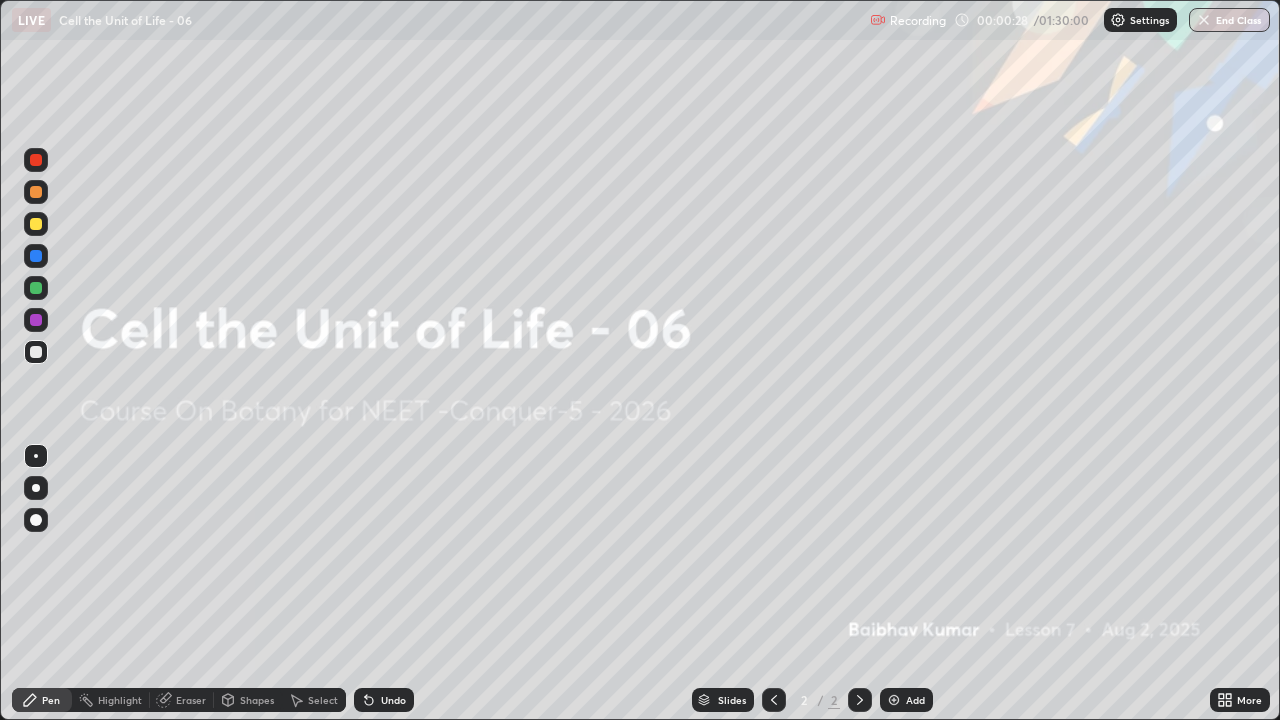 scroll, scrollTop: 99280, scrollLeft: 98720, axis: both 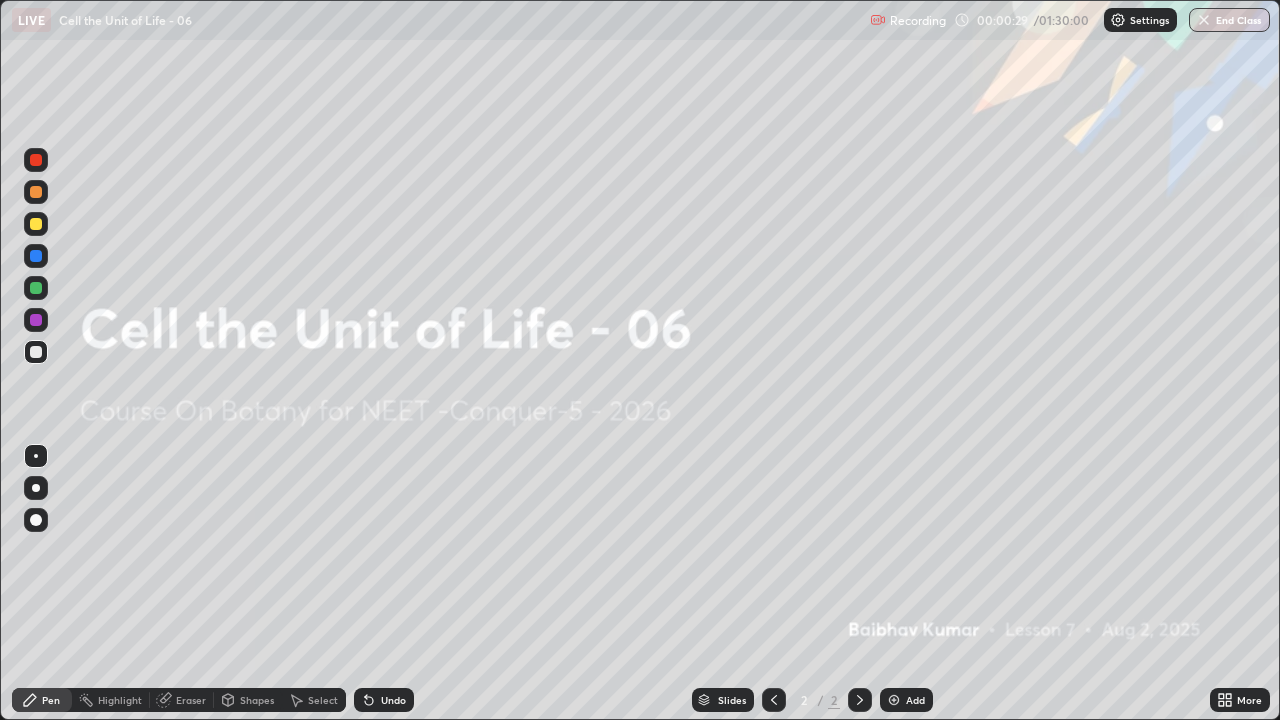 click at bounding box center (36, 488) 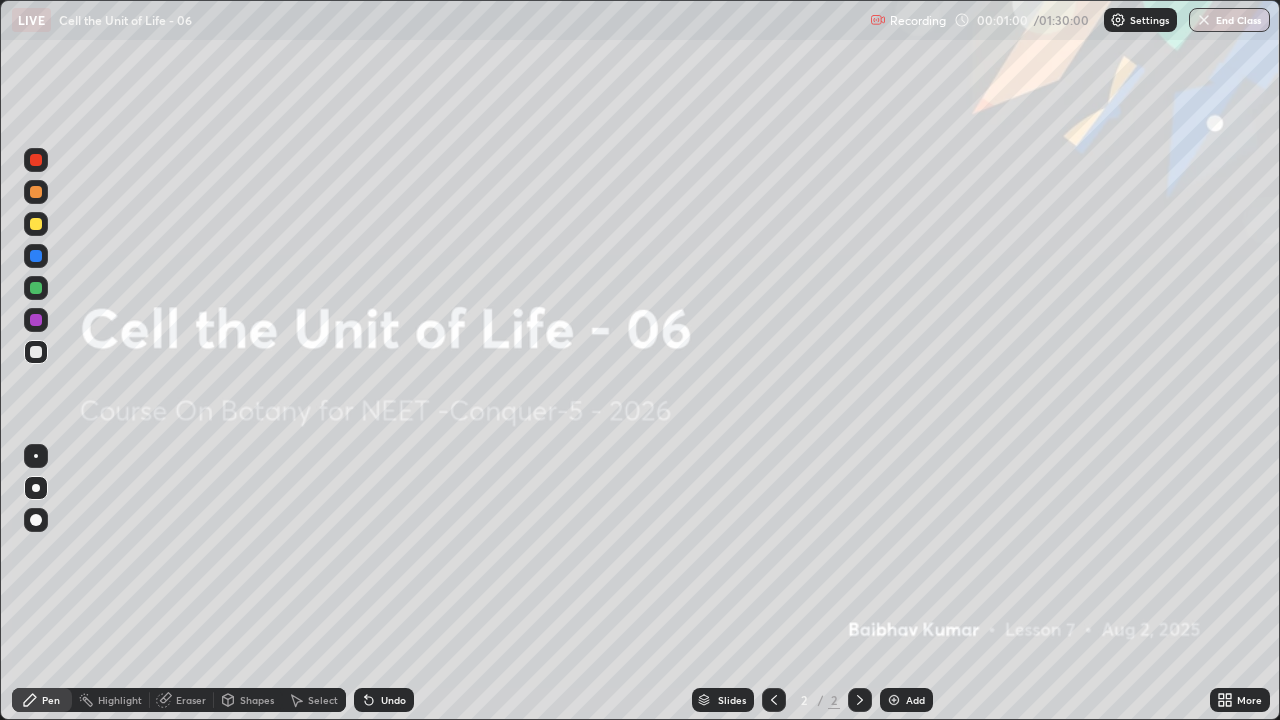 click on "Add" at bounding box center (915, 700) 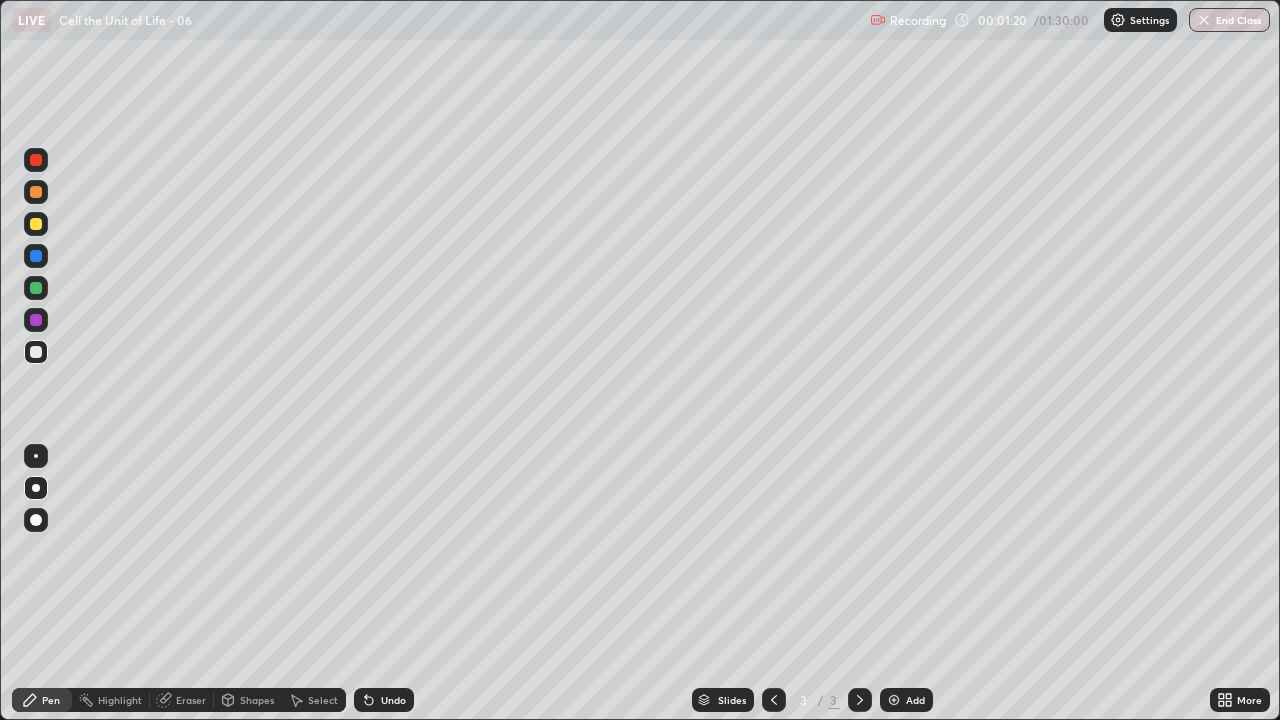 click on "Shapes" at bounding box center [257, 700] 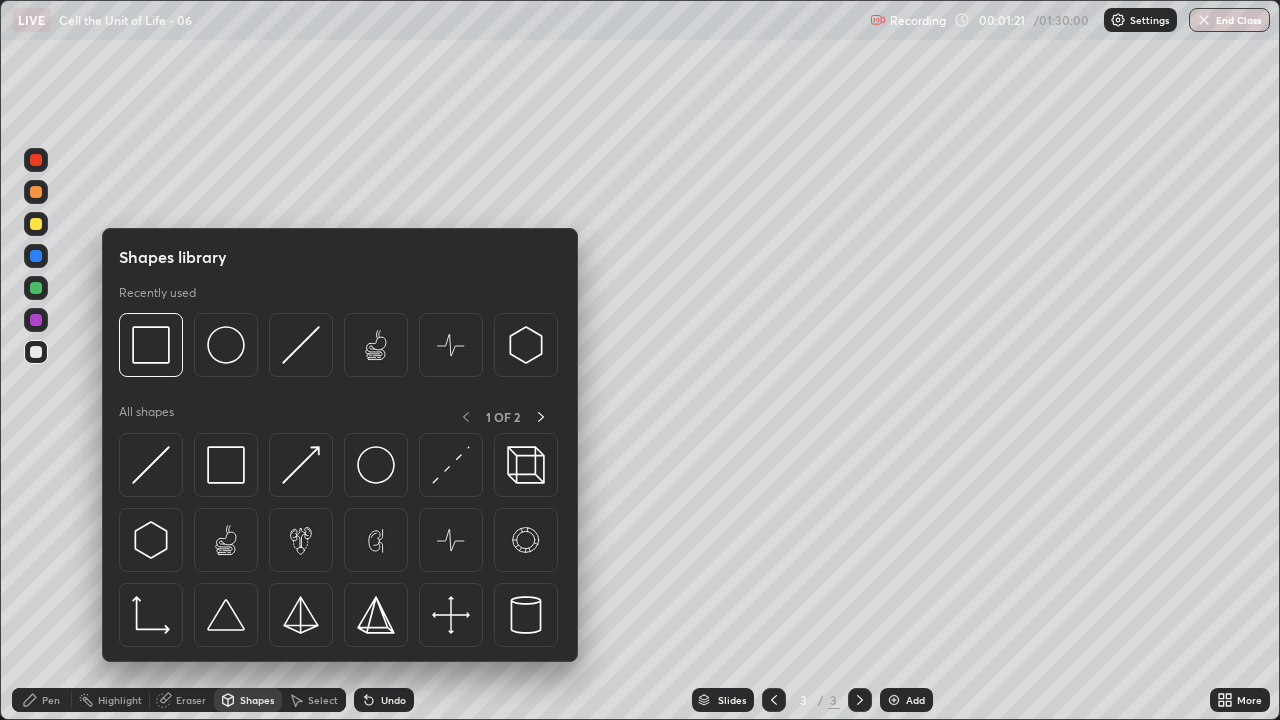 click at bounding box center [226, 465] 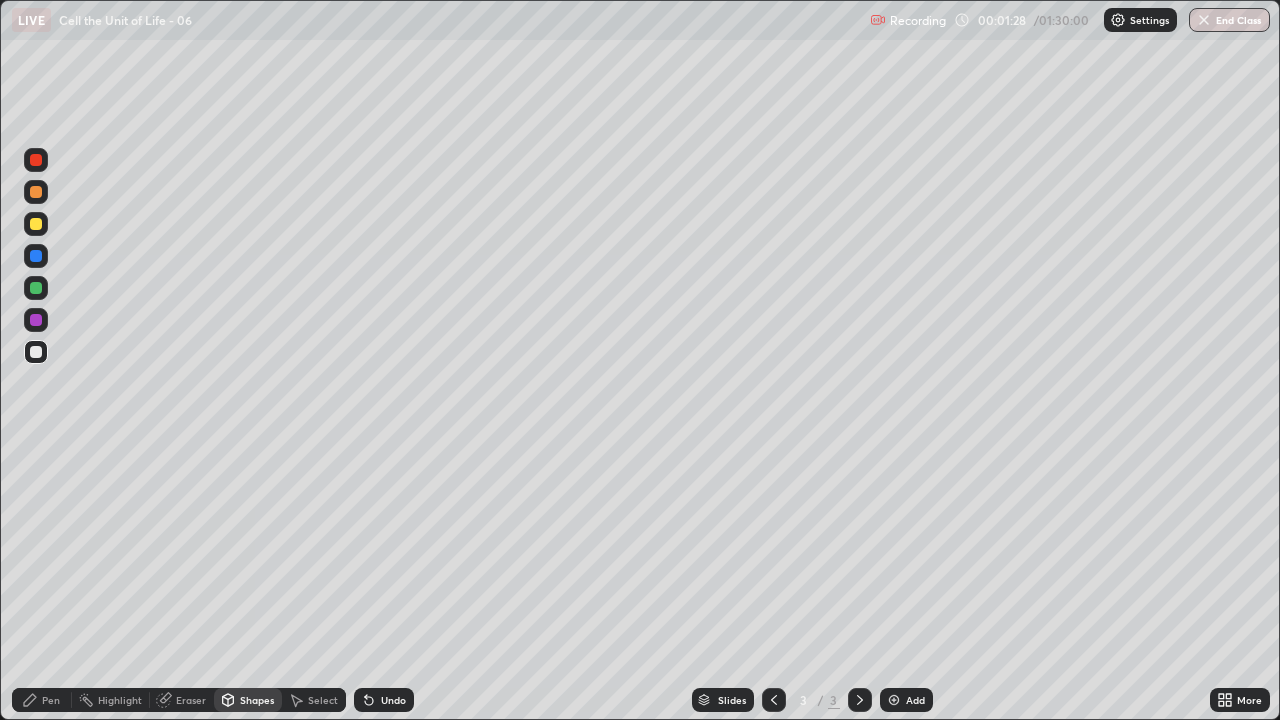 click on "Pen" at bounding box center (42, 700) 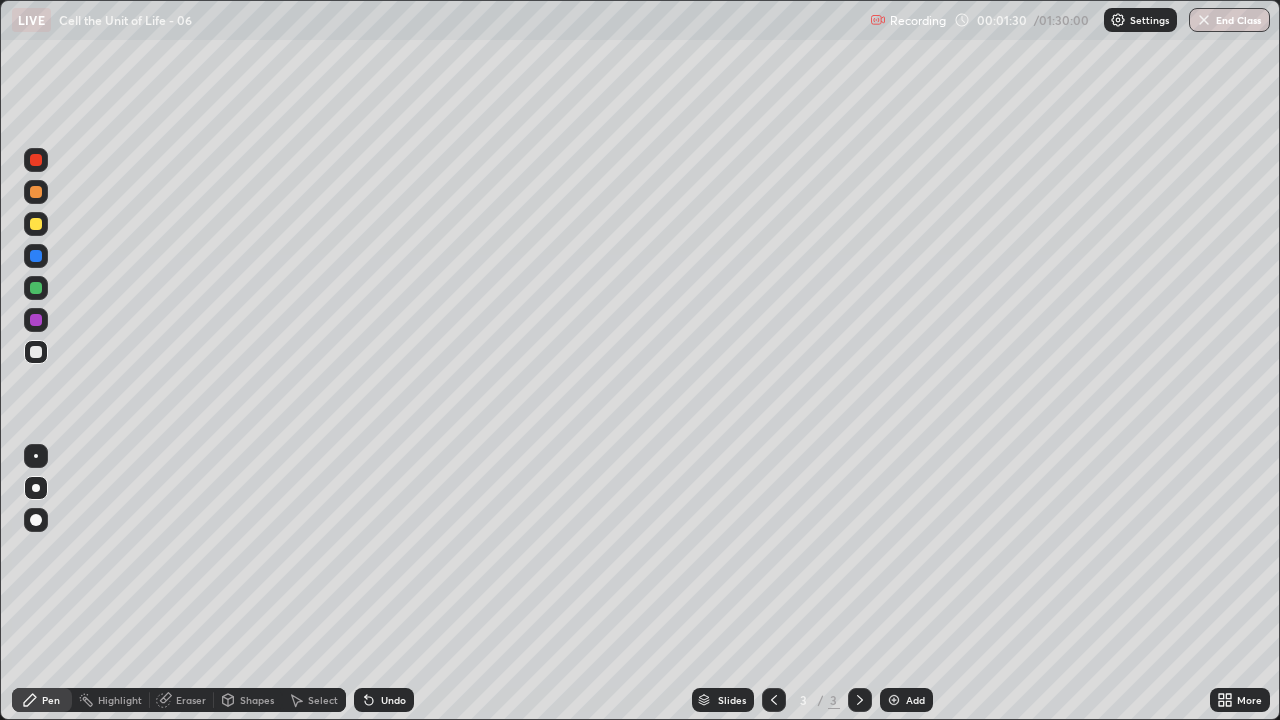 click at bounding box center [36, 320] 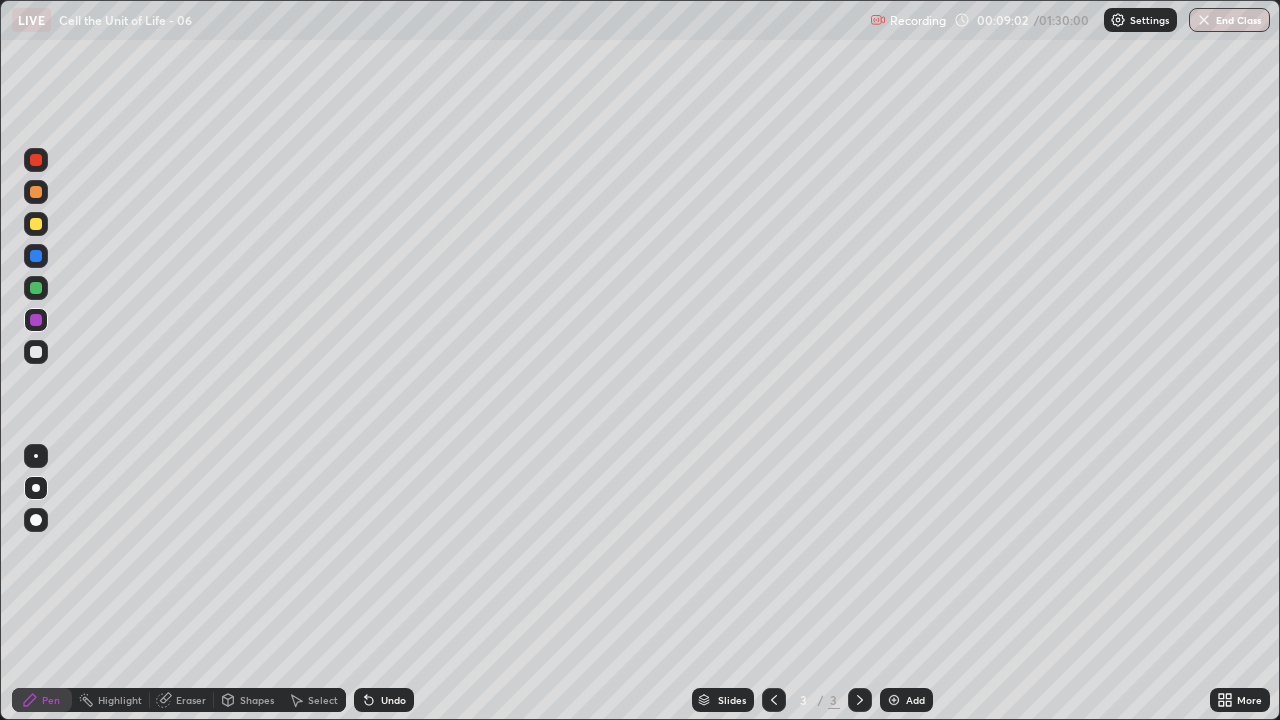 click on "More" at bounding box center (1249, 700) 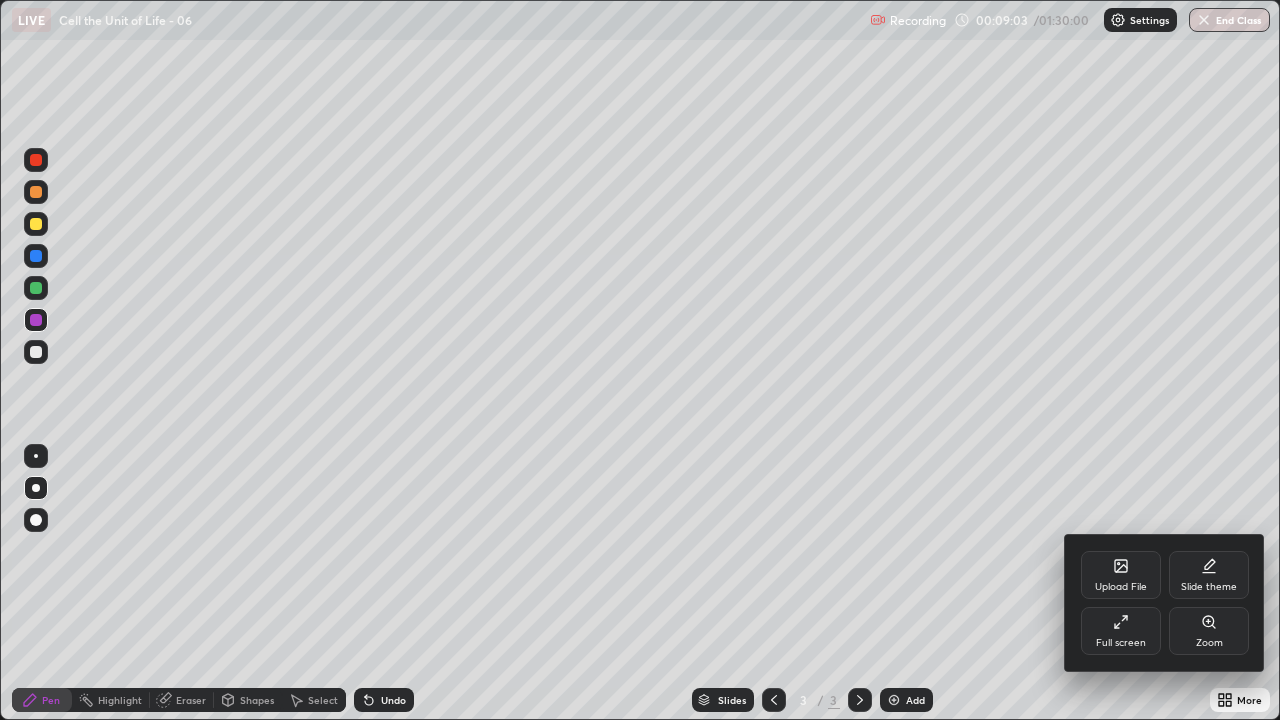 click on "Full screen" at bounding box center [1121, 631] 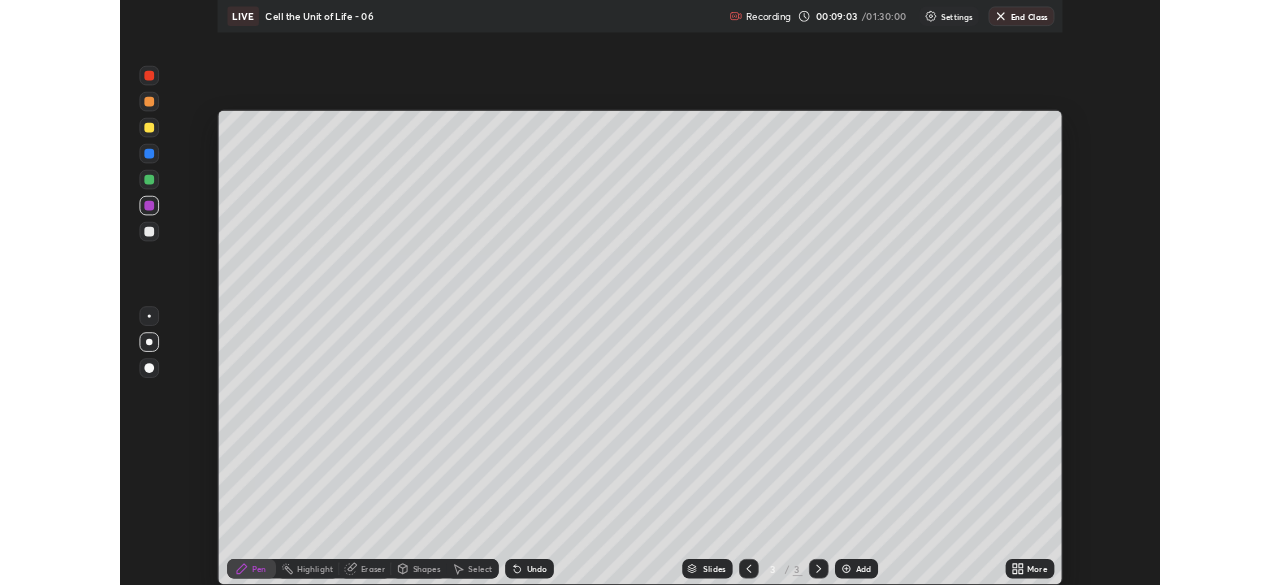 scroll, scrollTop: 585, scrollLeft: 1280, axis: both 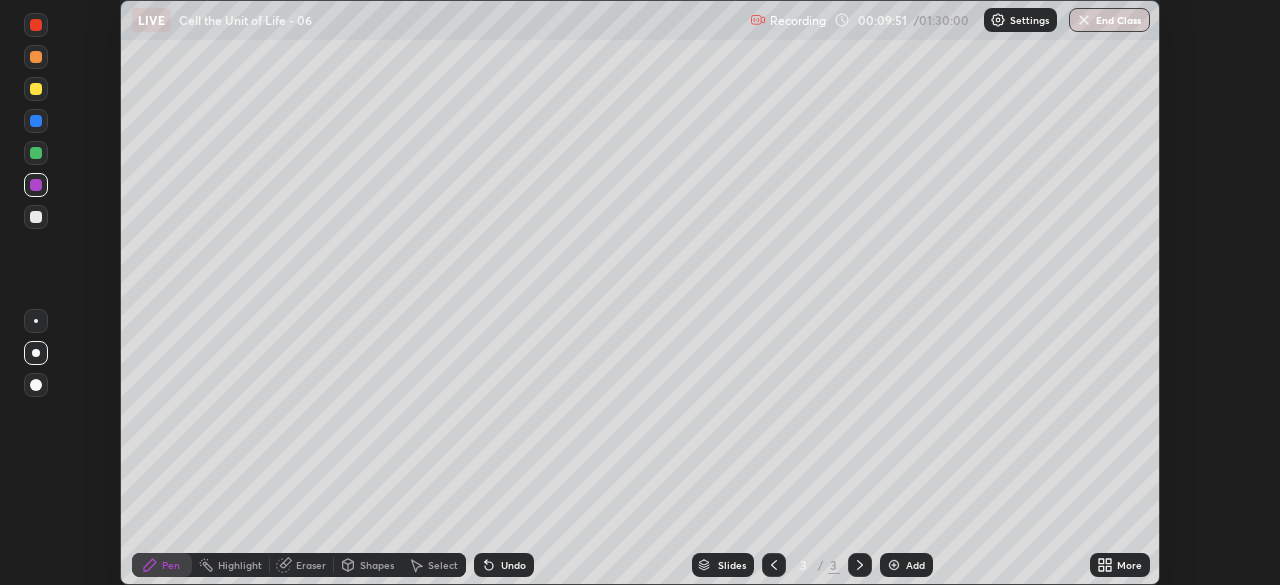 click 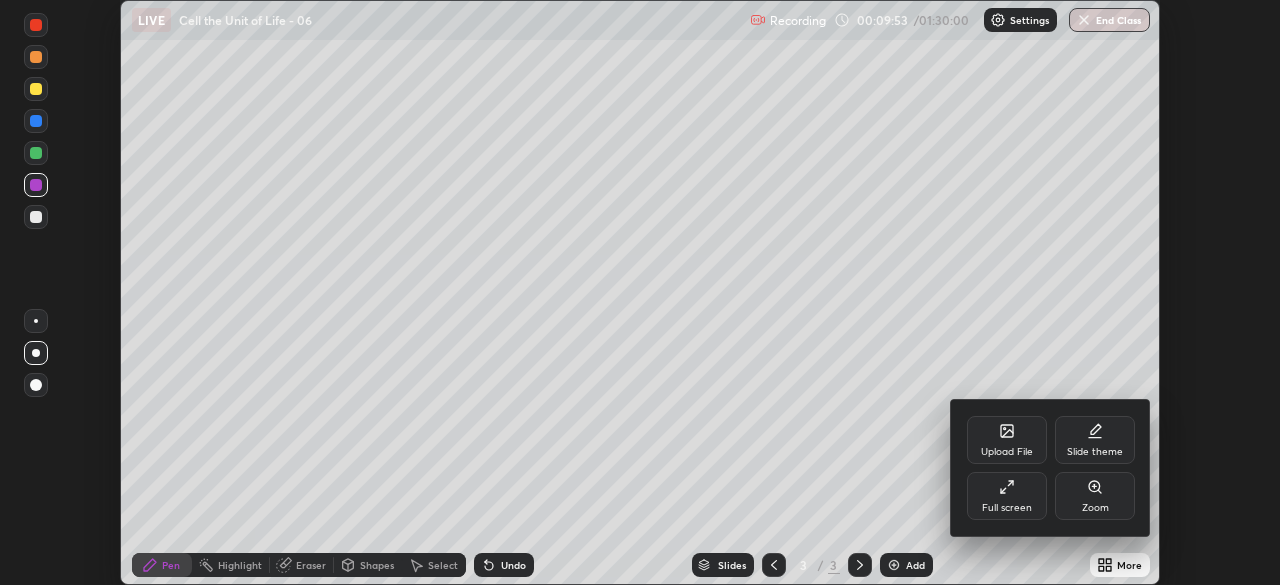 click on "Upload File" at bounding box center (1007, 452) 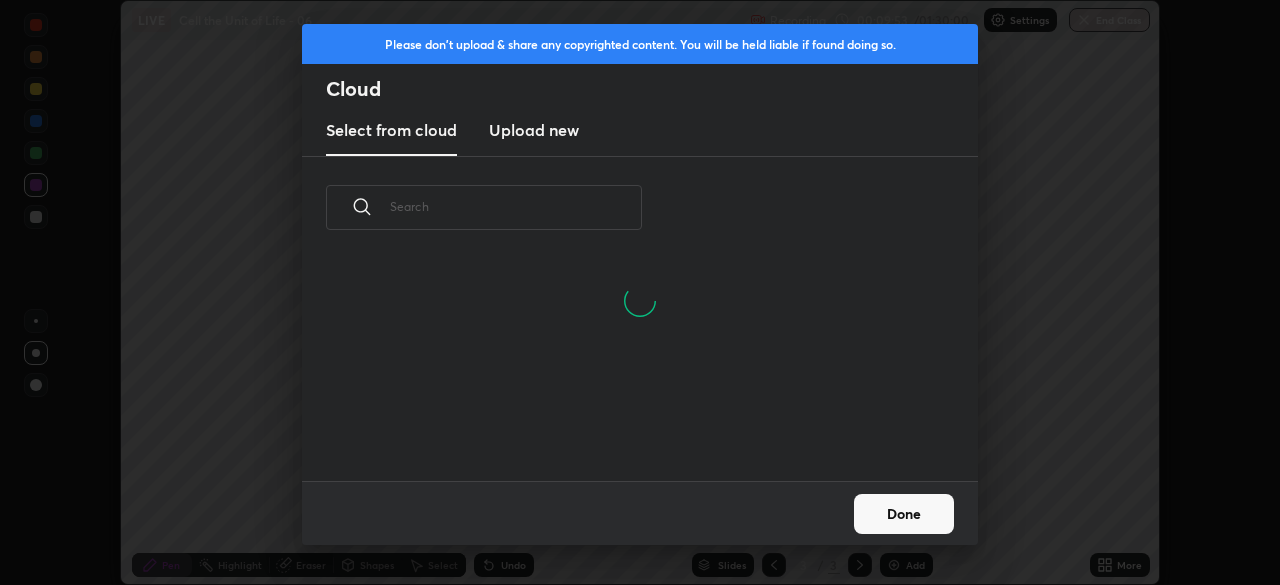 click on "Upload new" at bounding box center (534, 130) 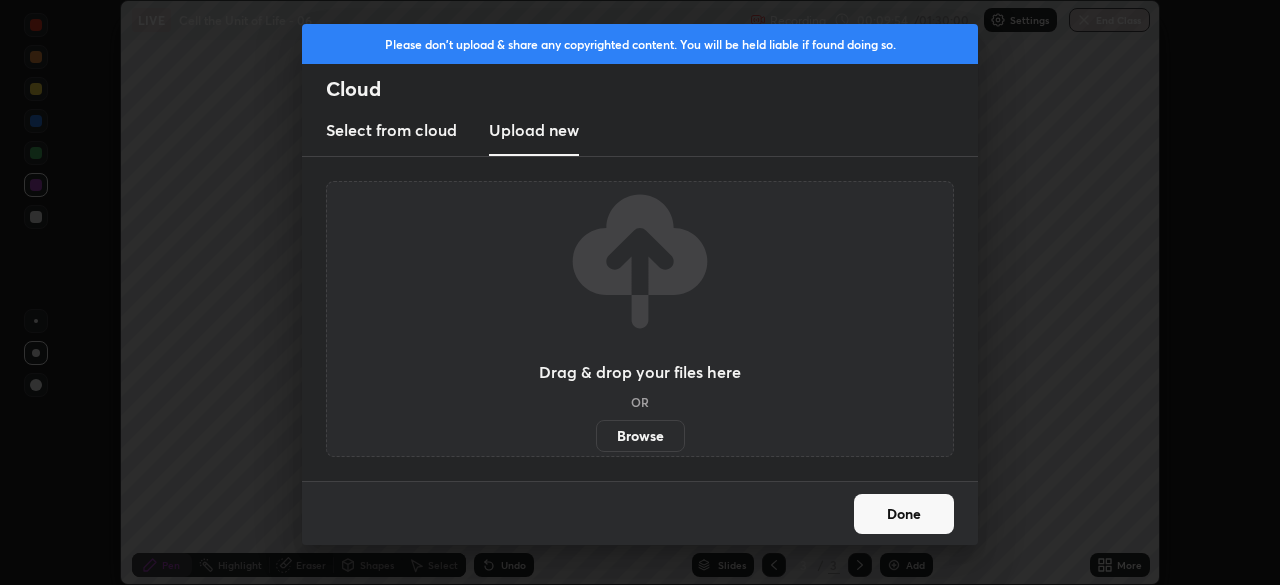 click on "Browse" at bounding box center [640, 436] 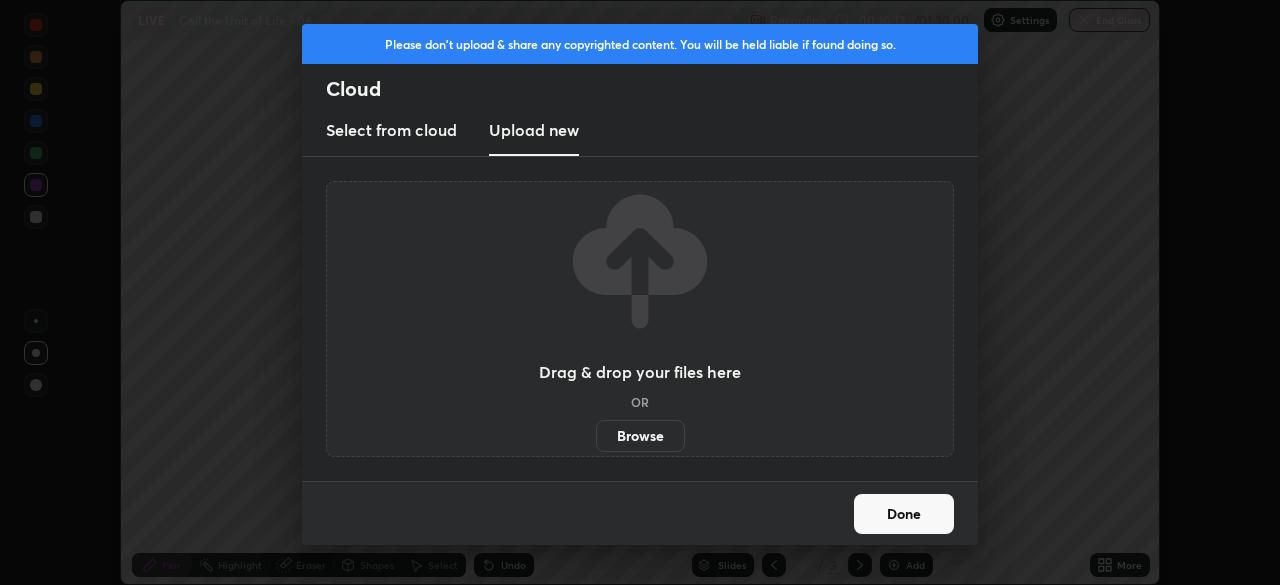 click on "Upload new" at bounding box center [534, 130] 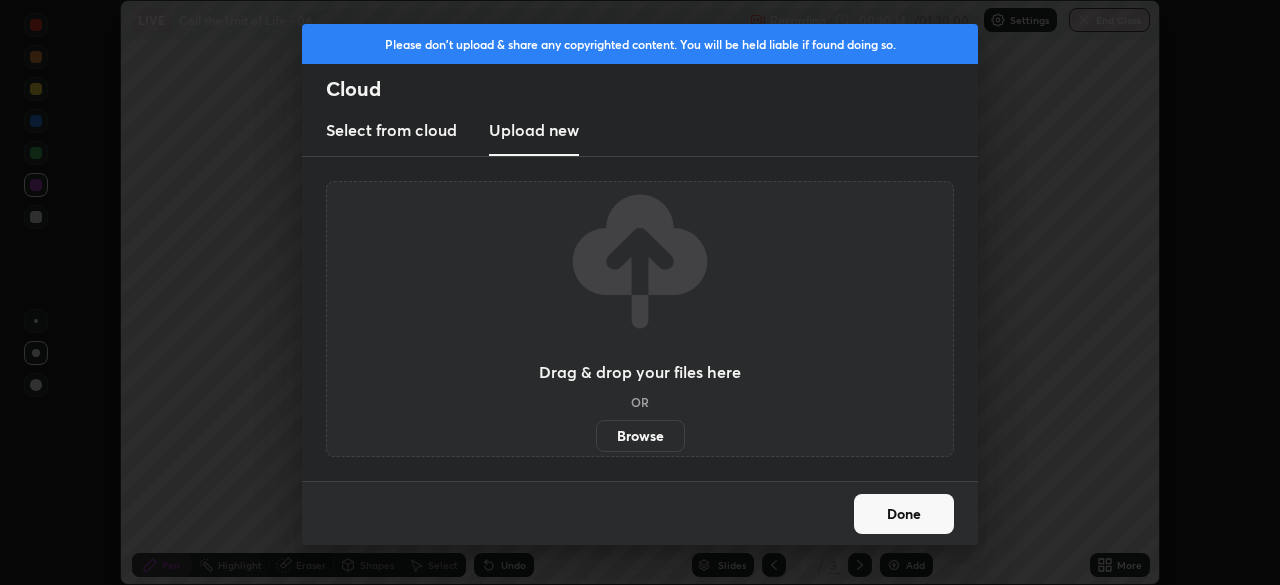 click on "Browse" at bounding box center (640, 436) 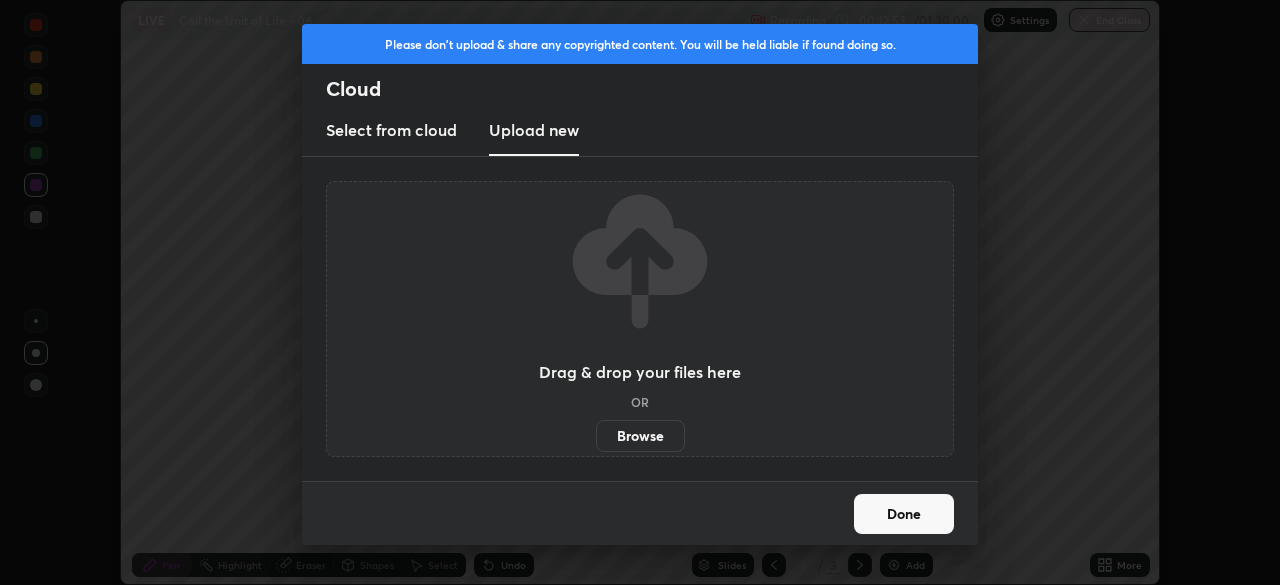click on "Browse" at bounding box center [640, 436] 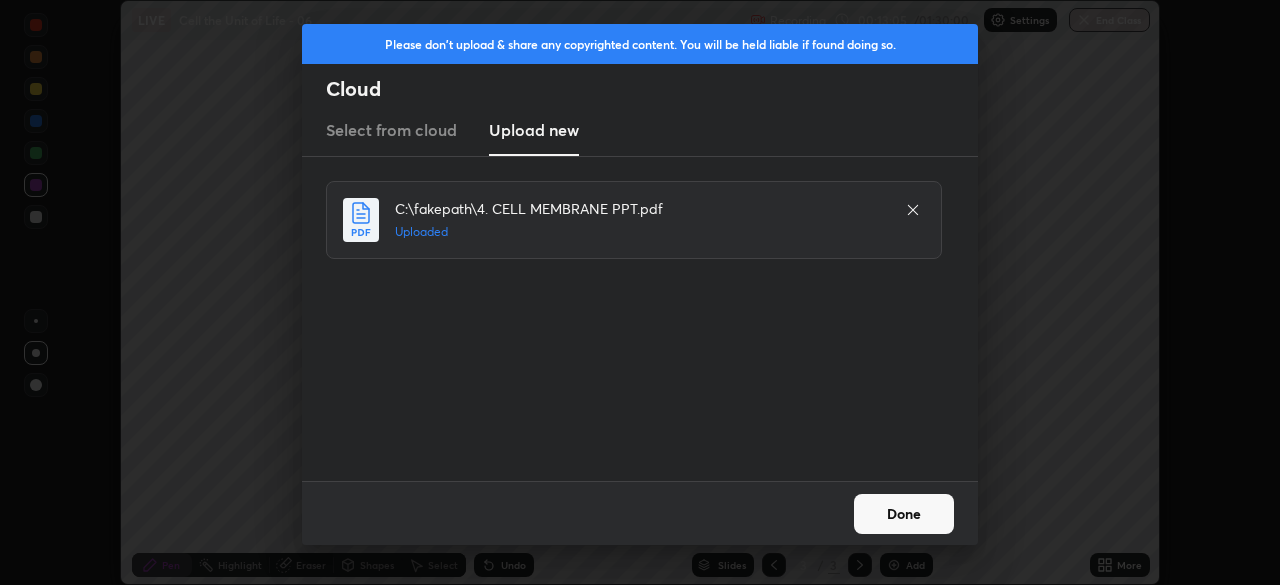 click on "Done" at bounding box center (904, 514) 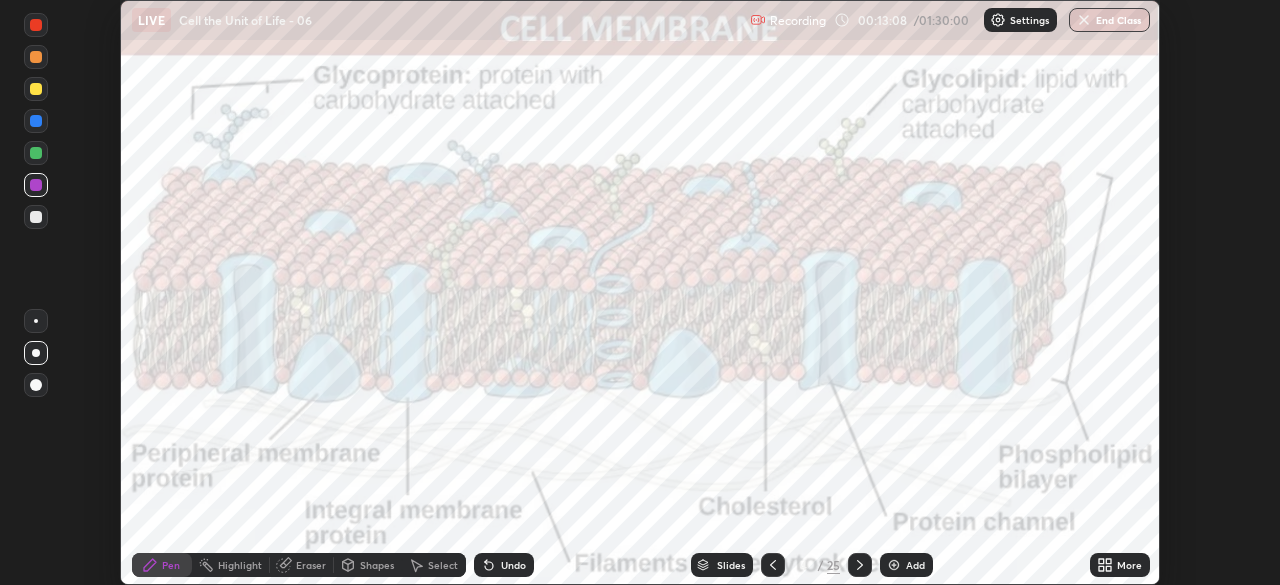 click 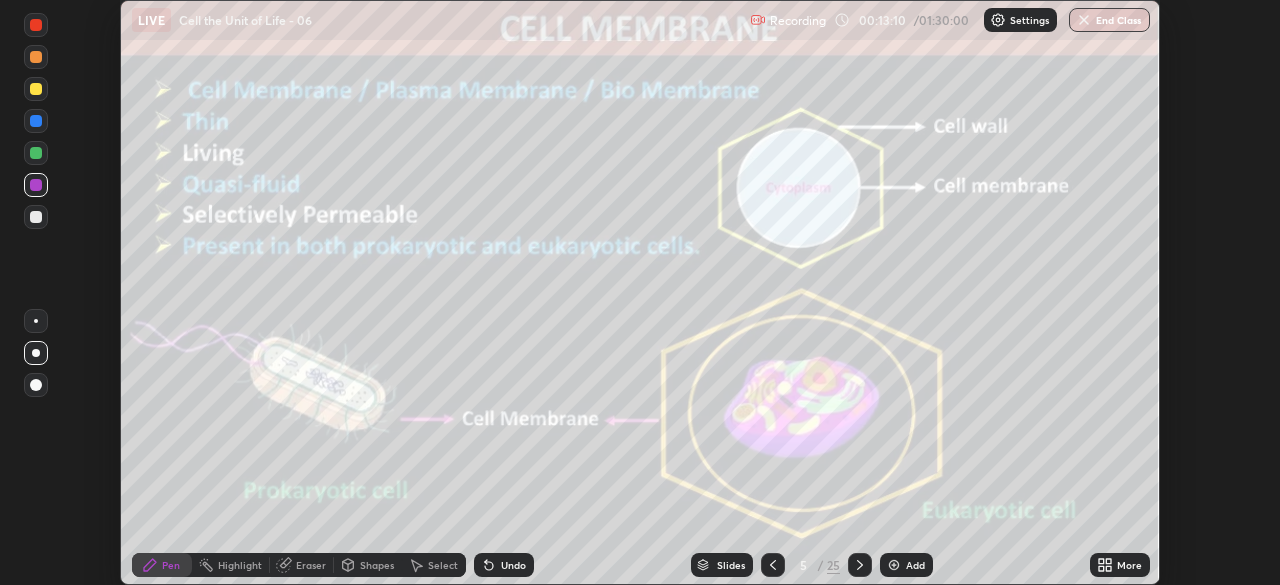 click 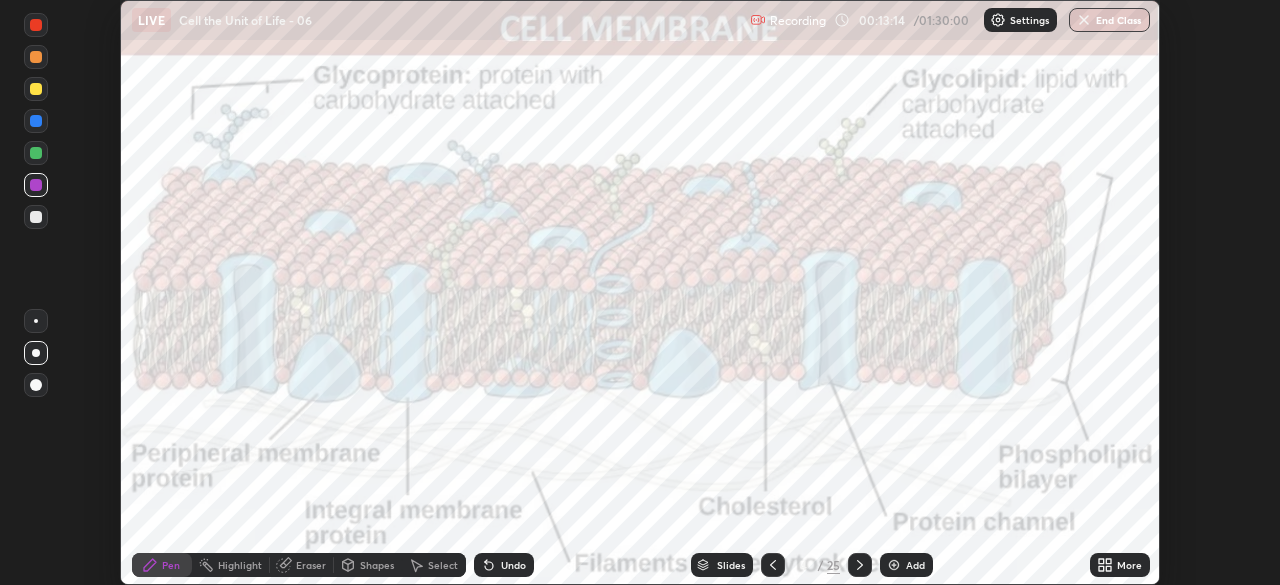 click 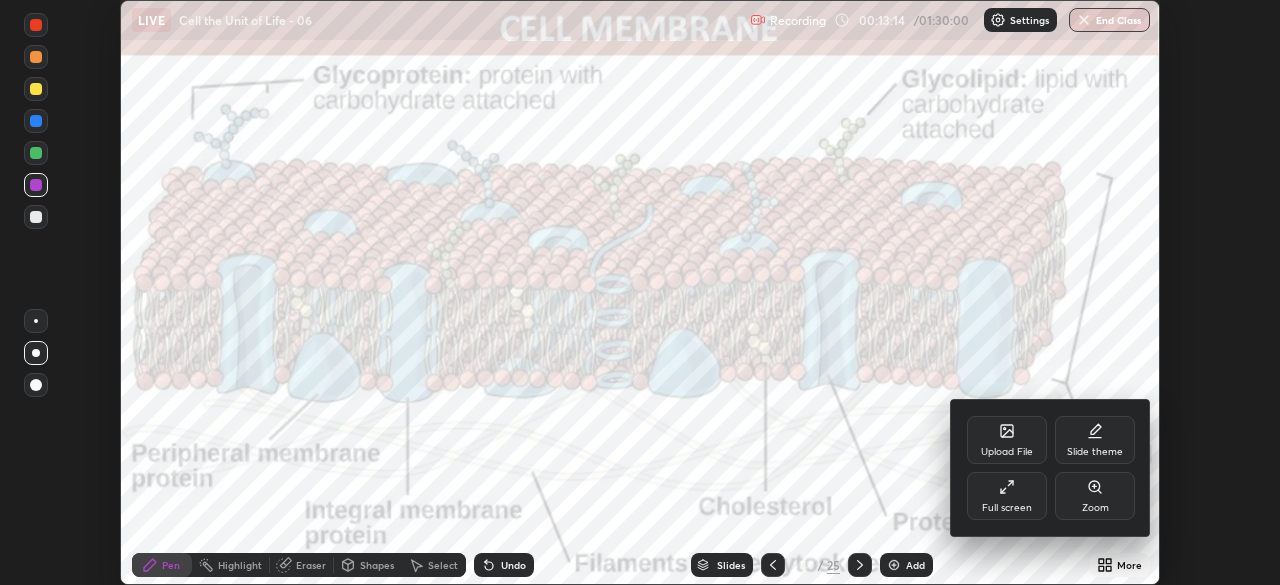 click on "Full screen" at bounding box center [1007, 508] 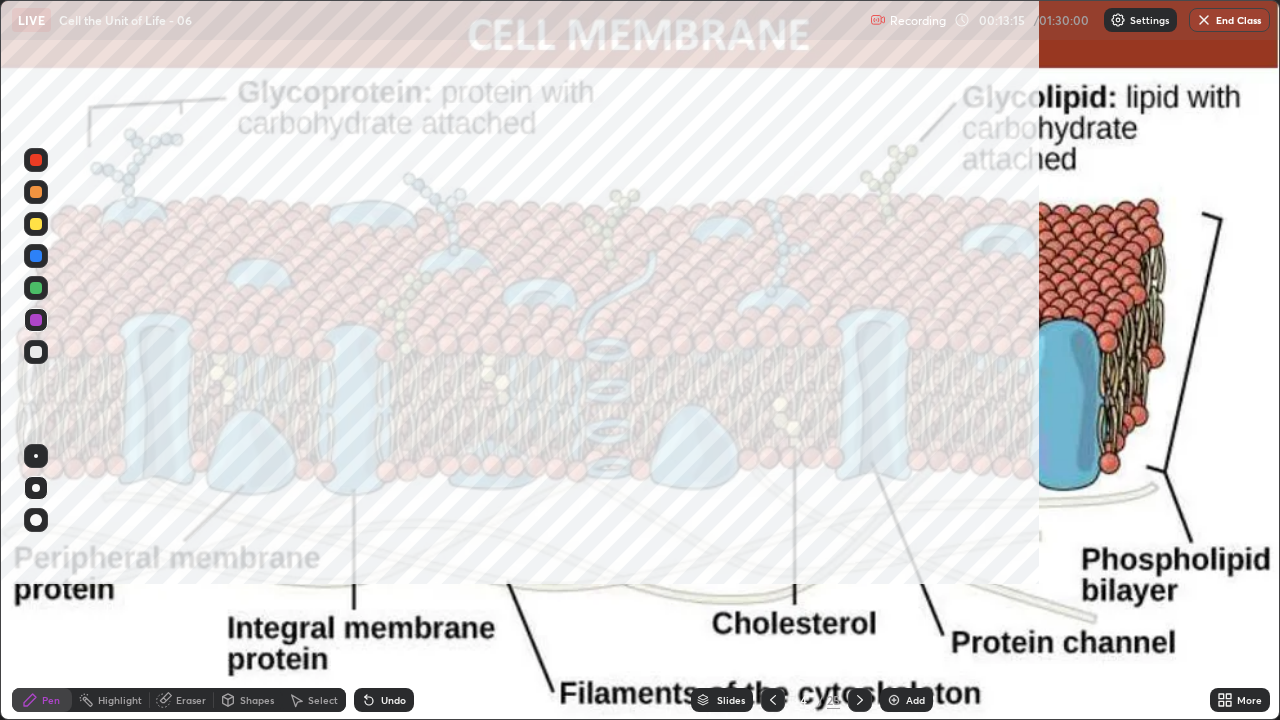 scroll, scrollTop: 99280, scrollLeft: 98720, axis: both 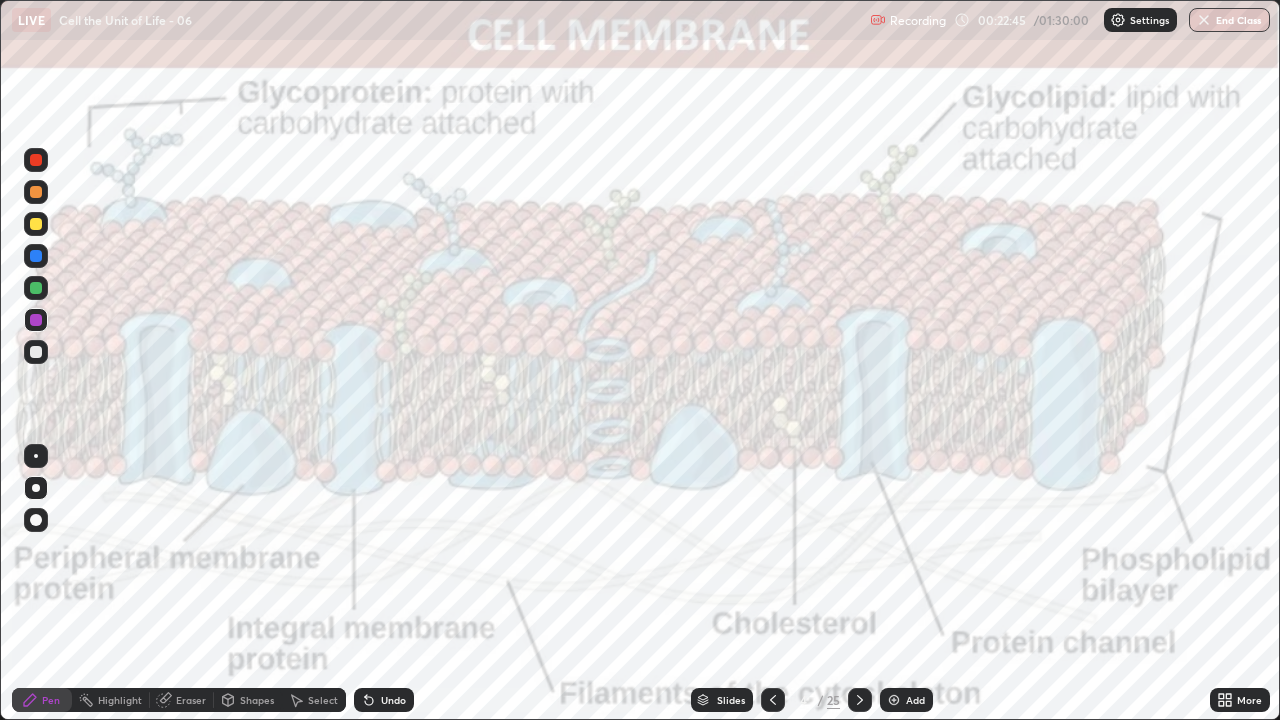 click 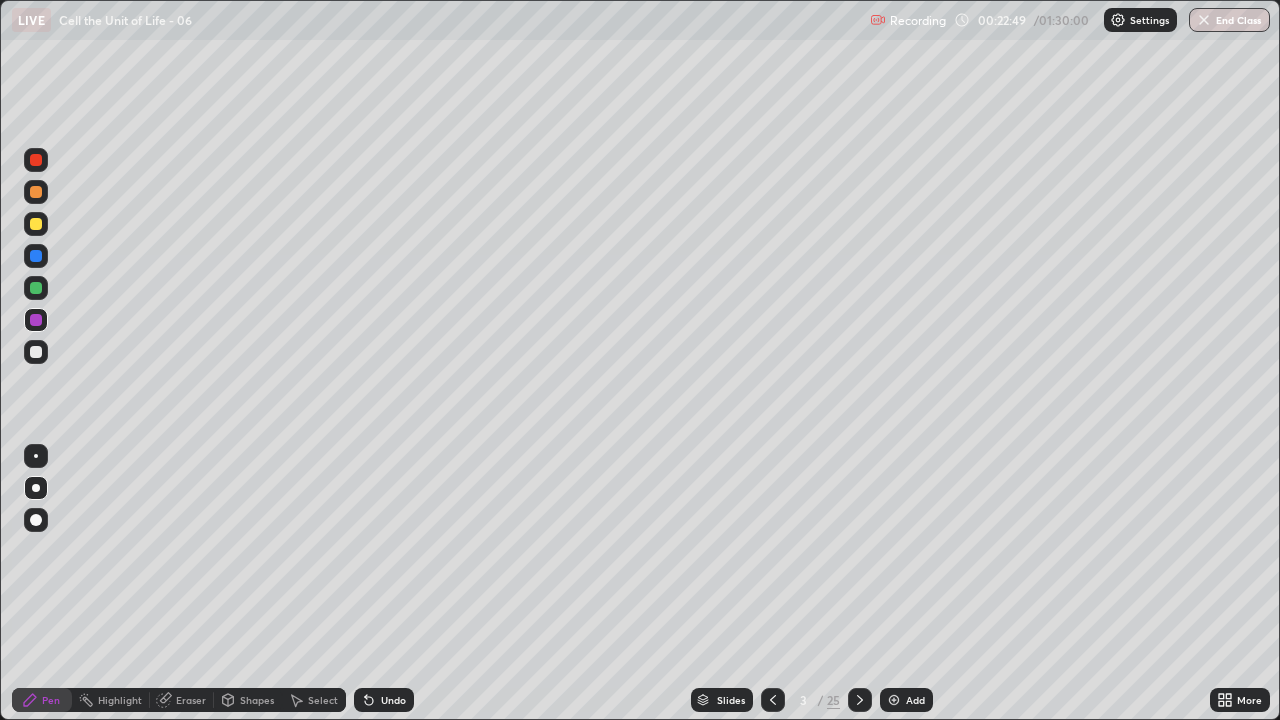 click 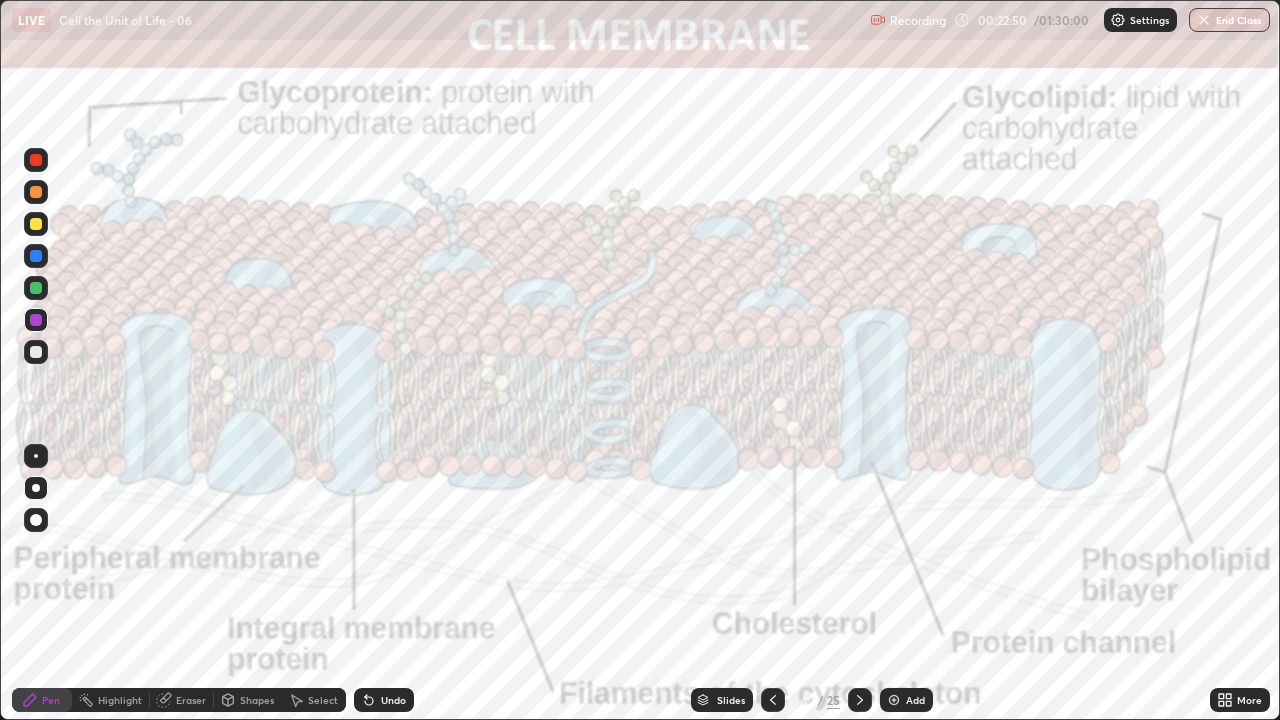 click 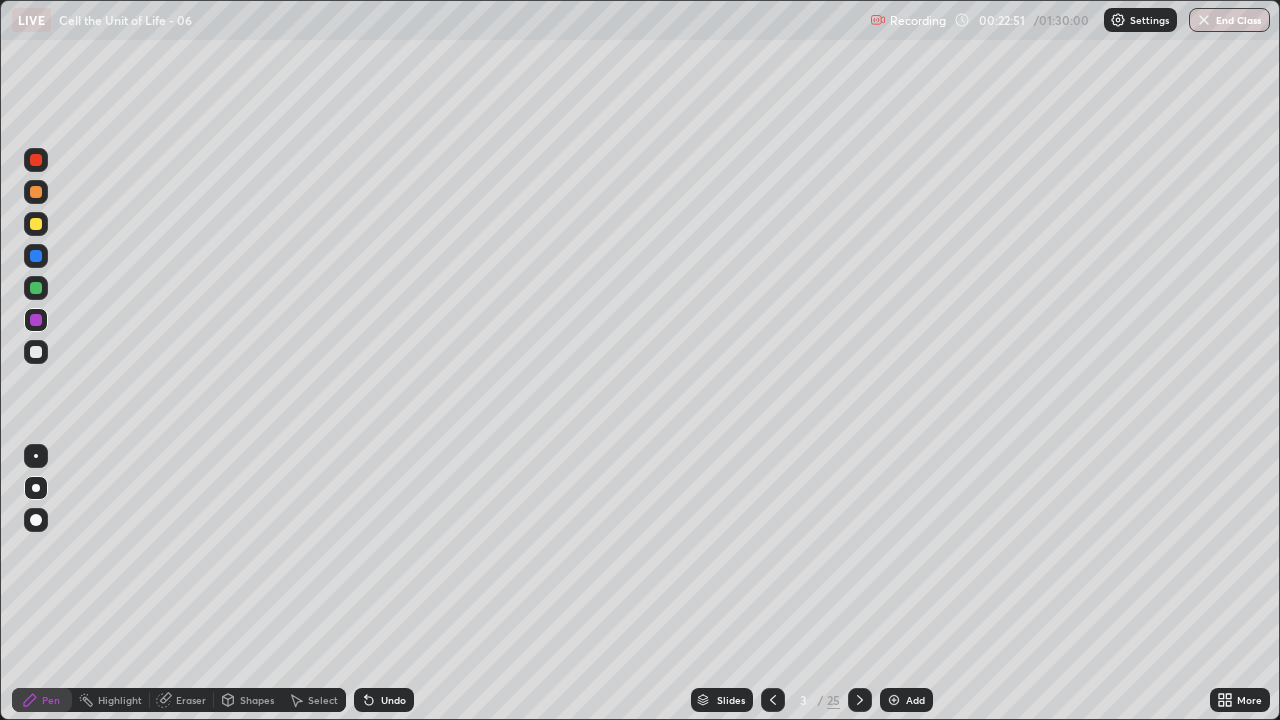 click 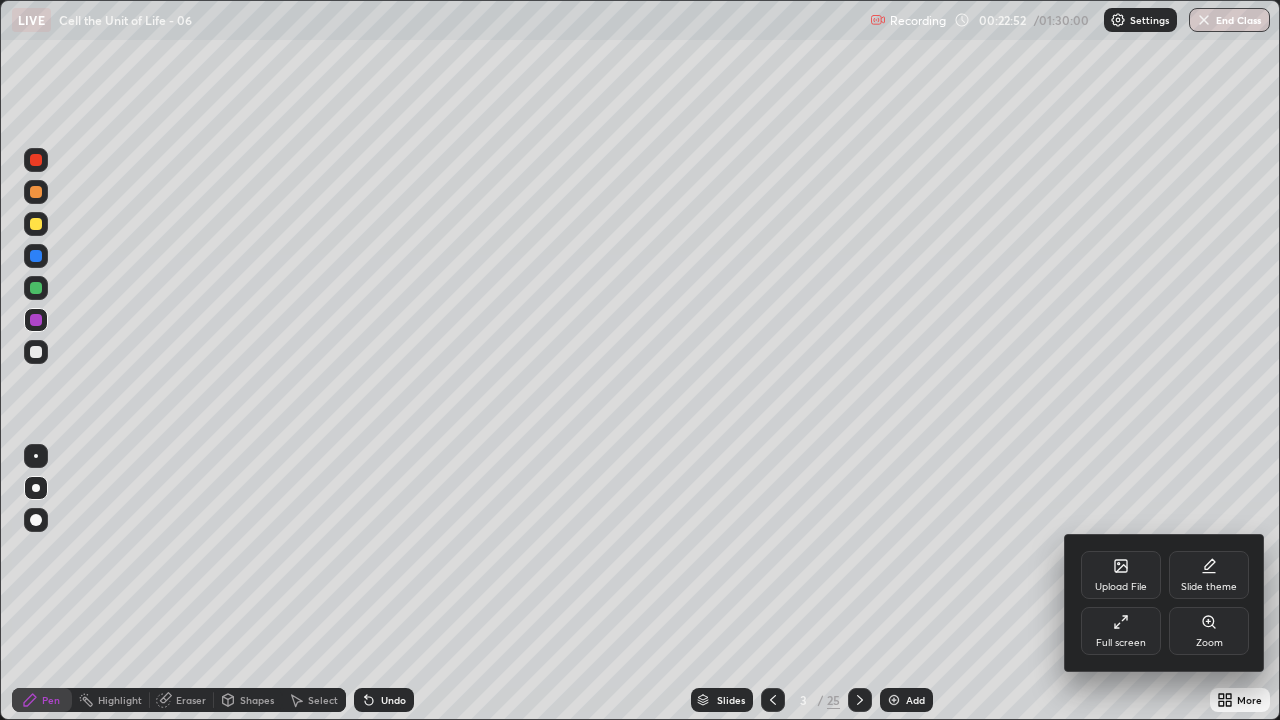 click on "Full screen" at bounding box center [1121, 631] 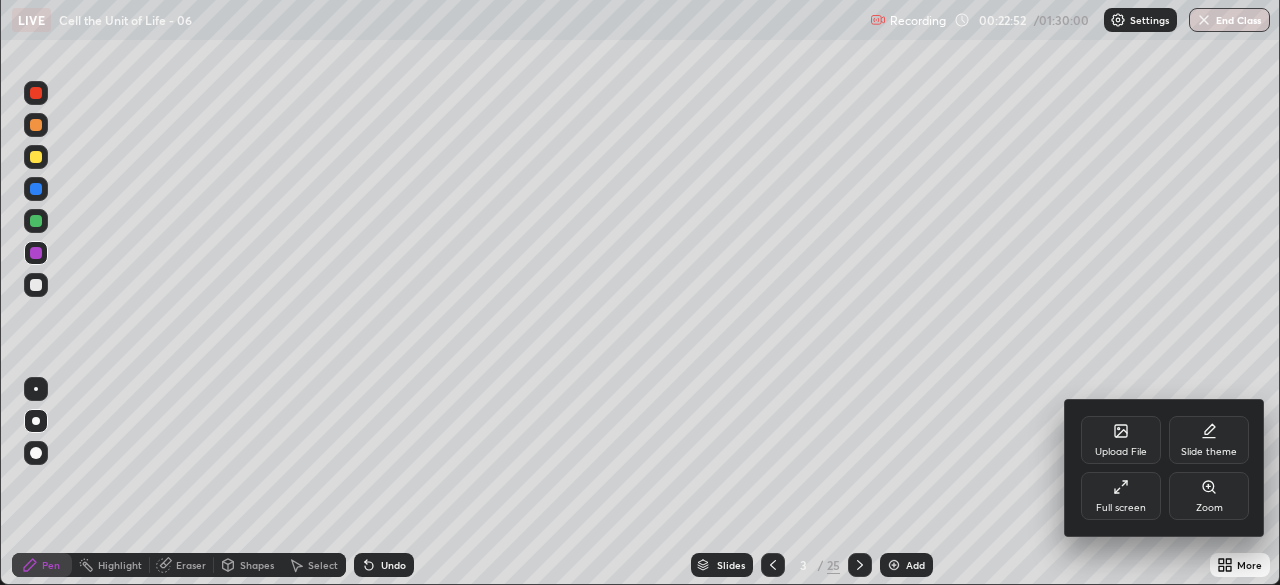 scroll, scrollTop: 585, scrollLeft: 1280, axis: both 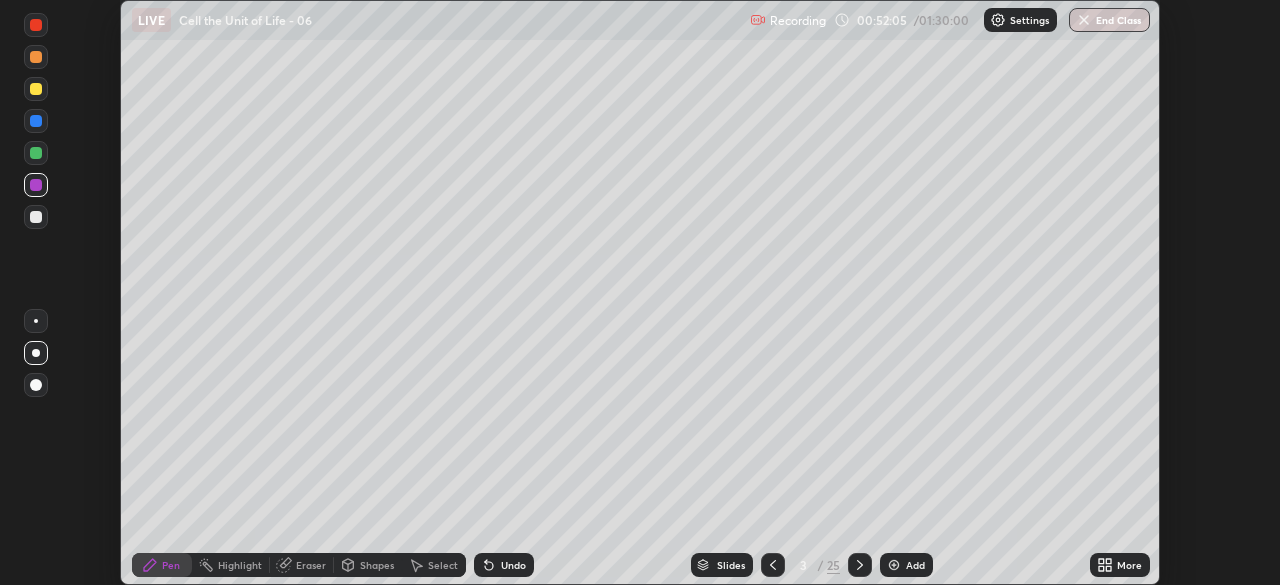 click 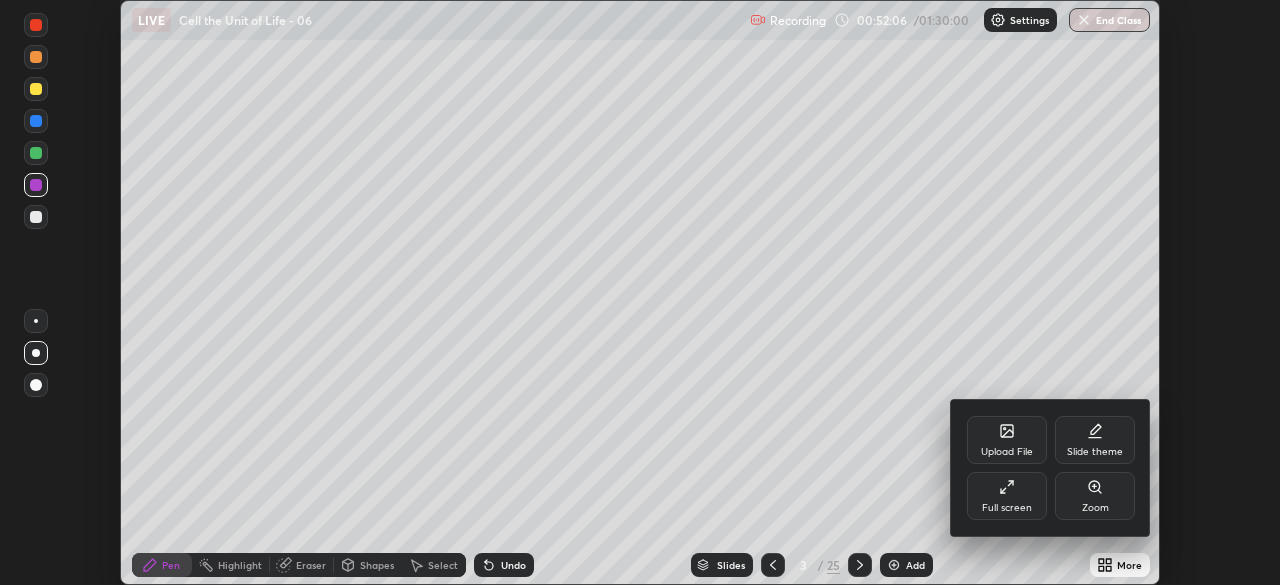 click on "Upload File" at bounding box center (1007, 440) 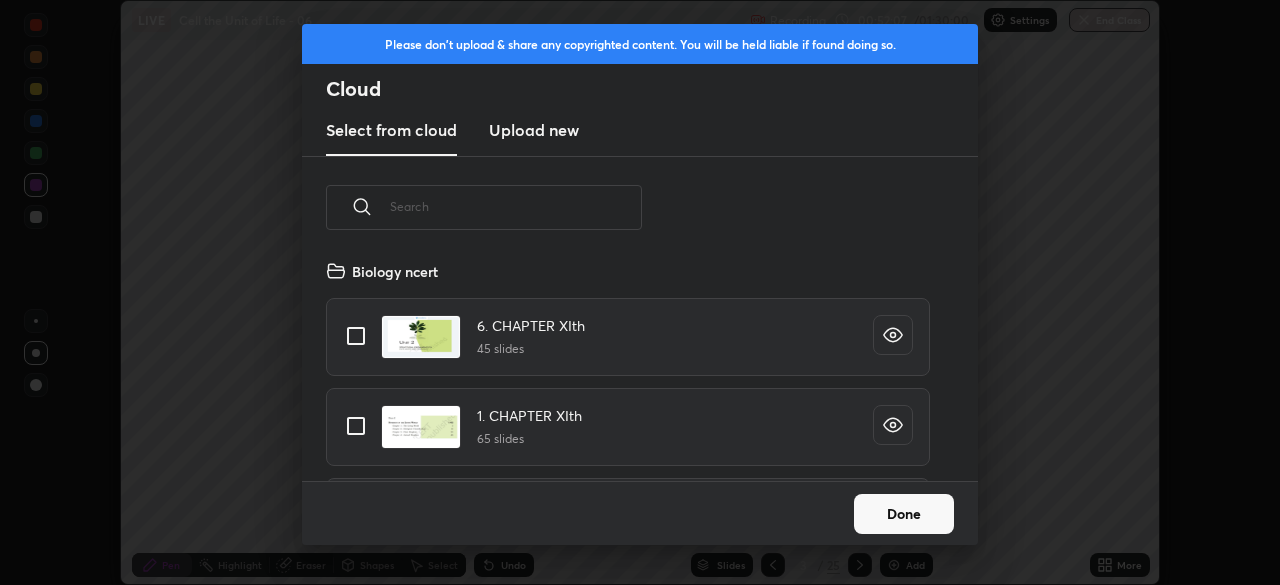 scroll, scrollTop: 7, scrollLeft: 11, axis: both 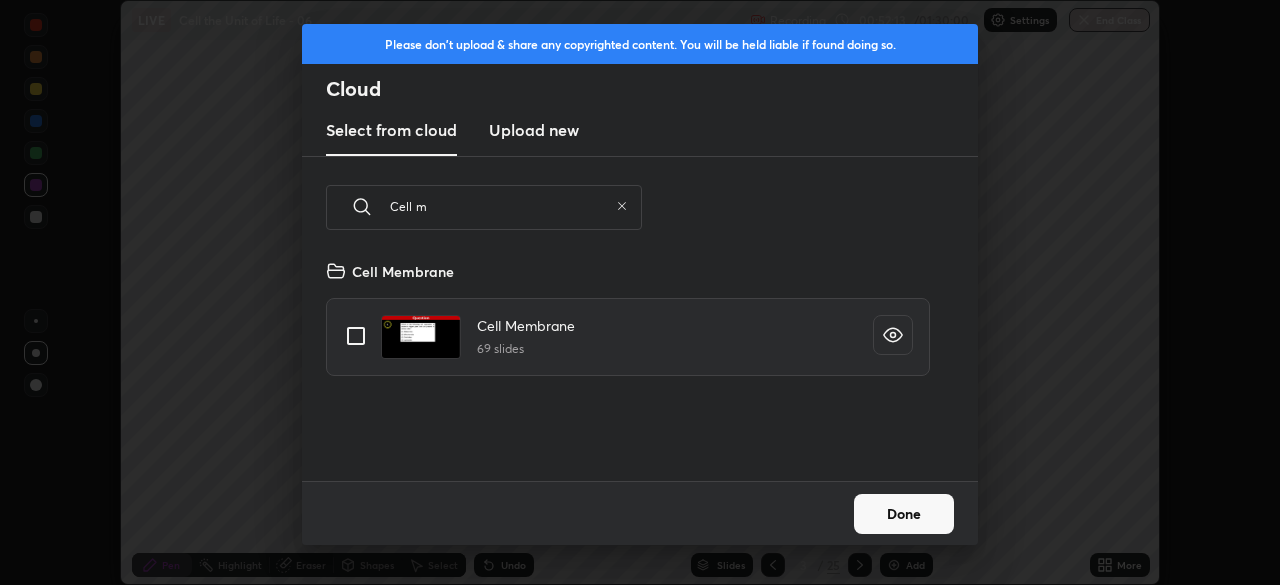 type on "Cell m" 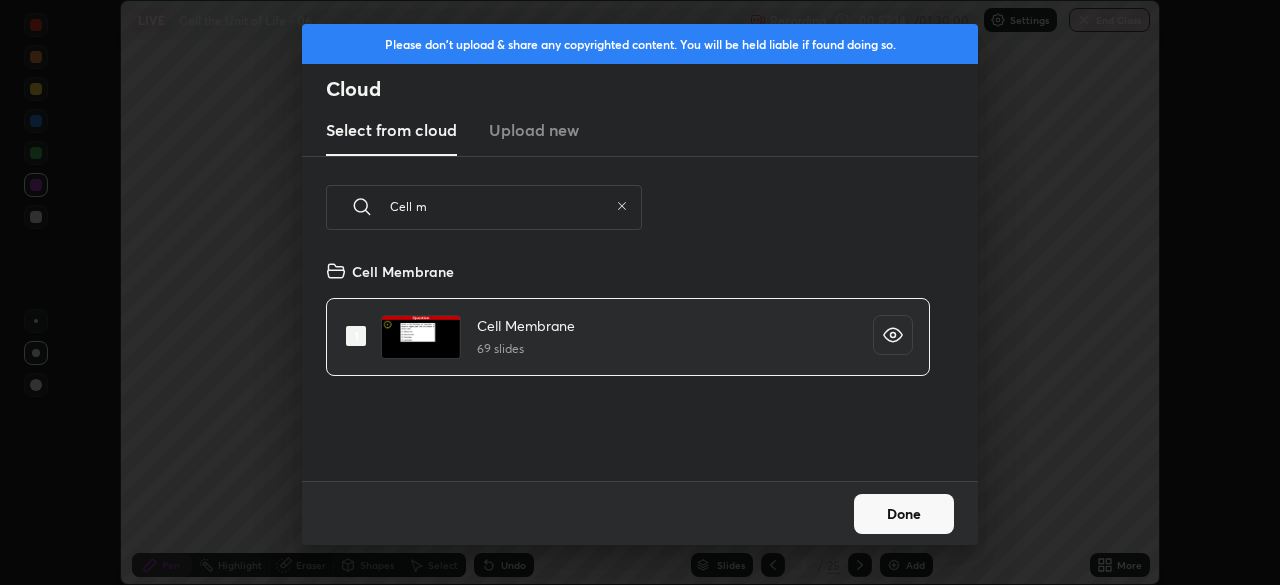 click on "Done" at bounding box center (904, 514) 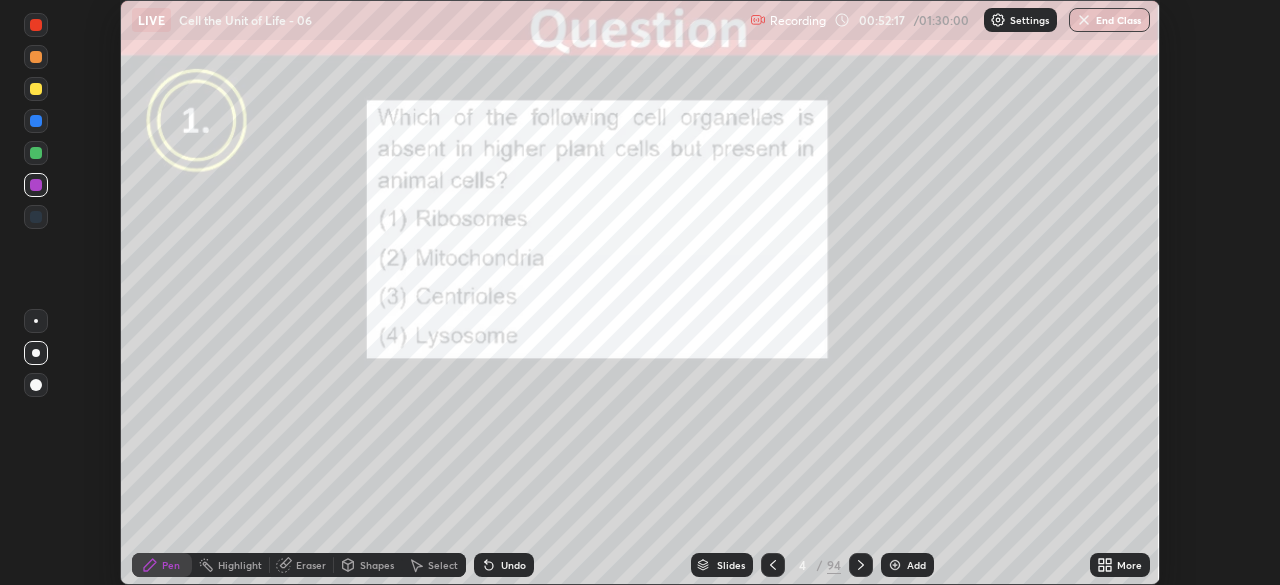 click 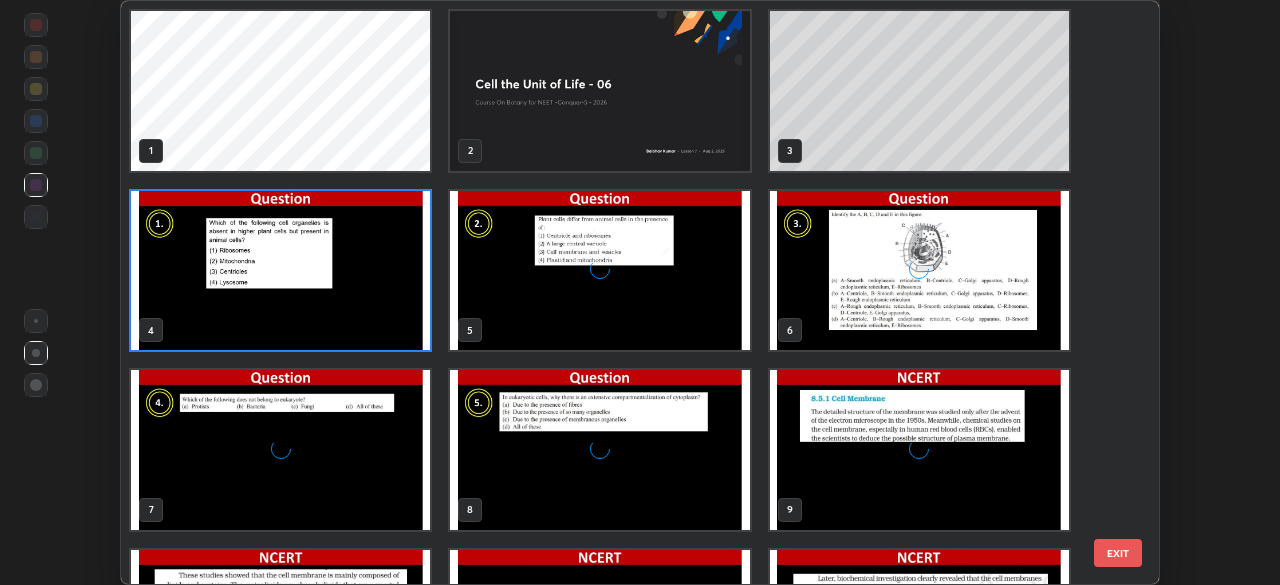 scroll, scrollTop: 7, scrollLeft: 11, axis: both 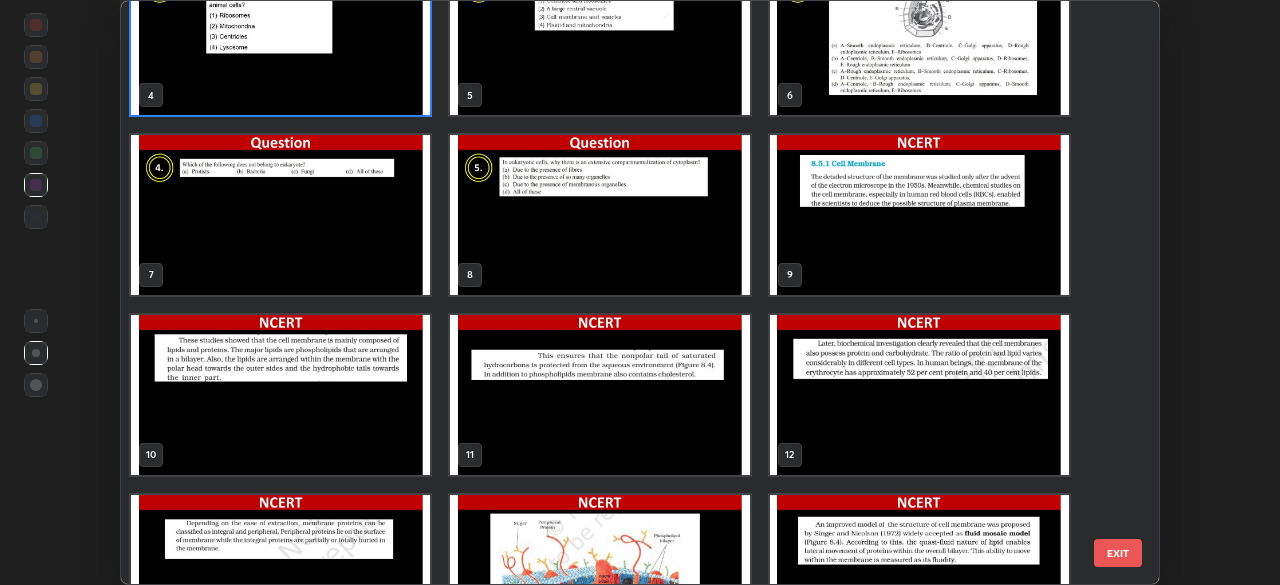 click at bounding box center (919, 215) 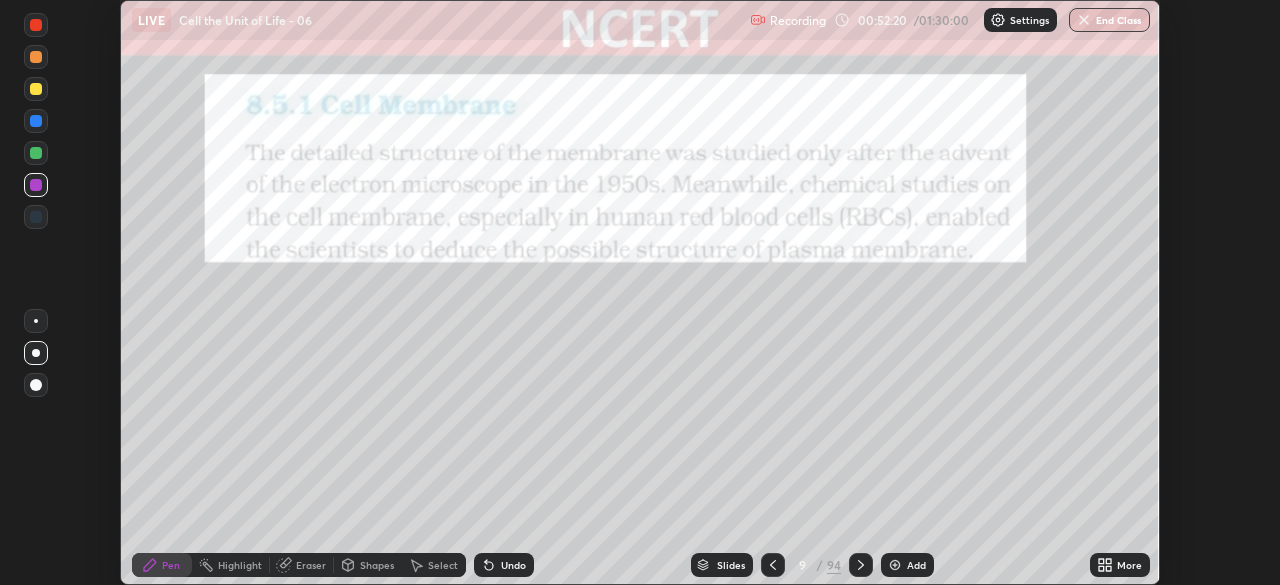 click at bounding box center [919, 215] 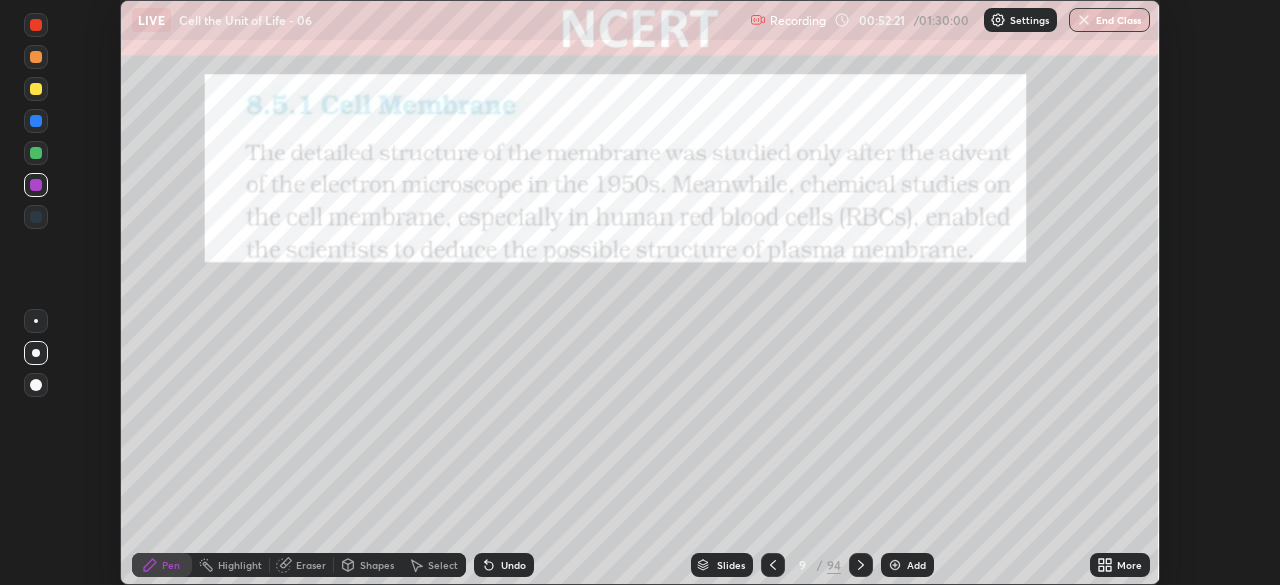 click 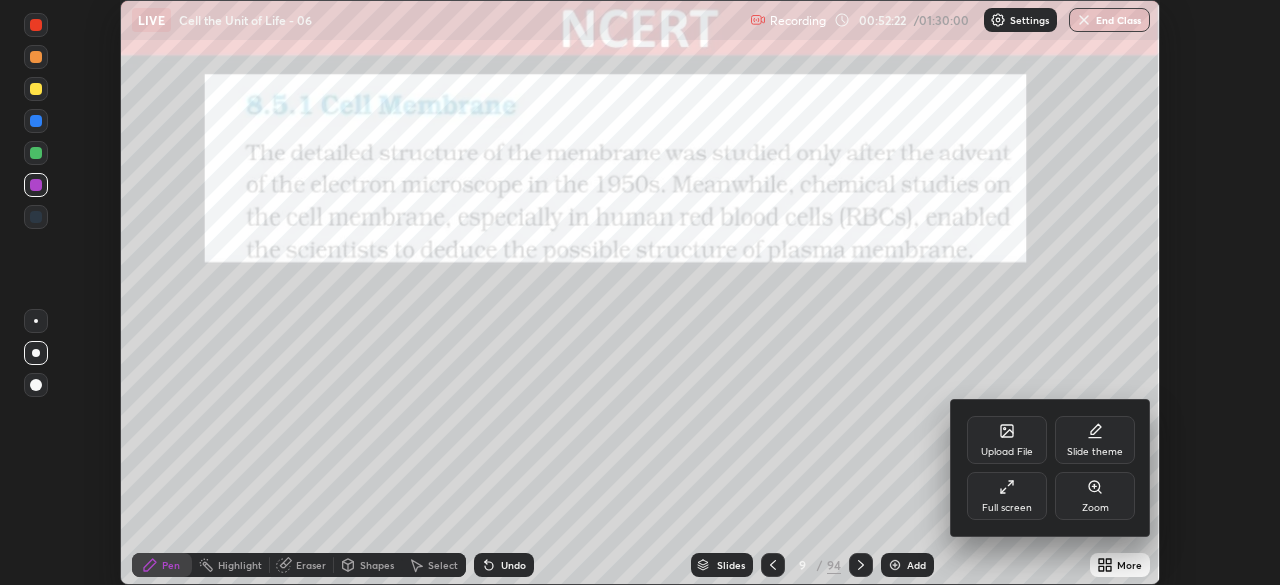 click 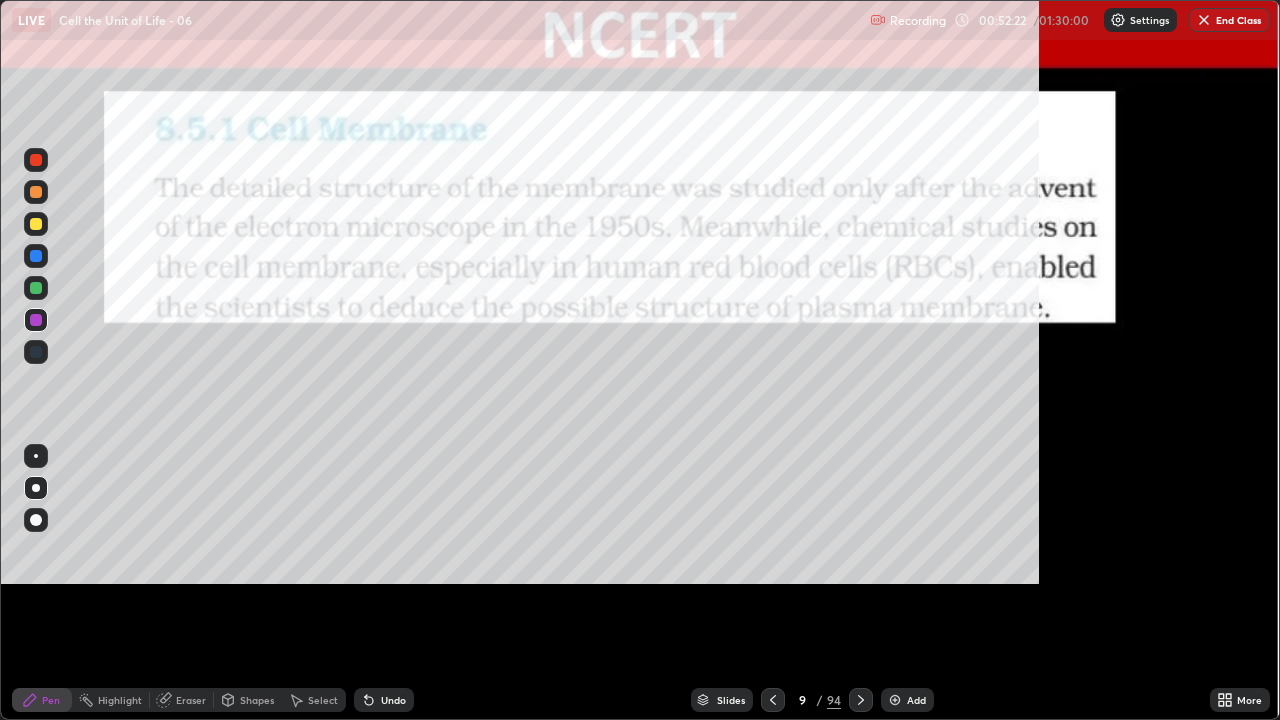 scroll, scrollTop: 99280, scrollLeft: 98720, axis: both 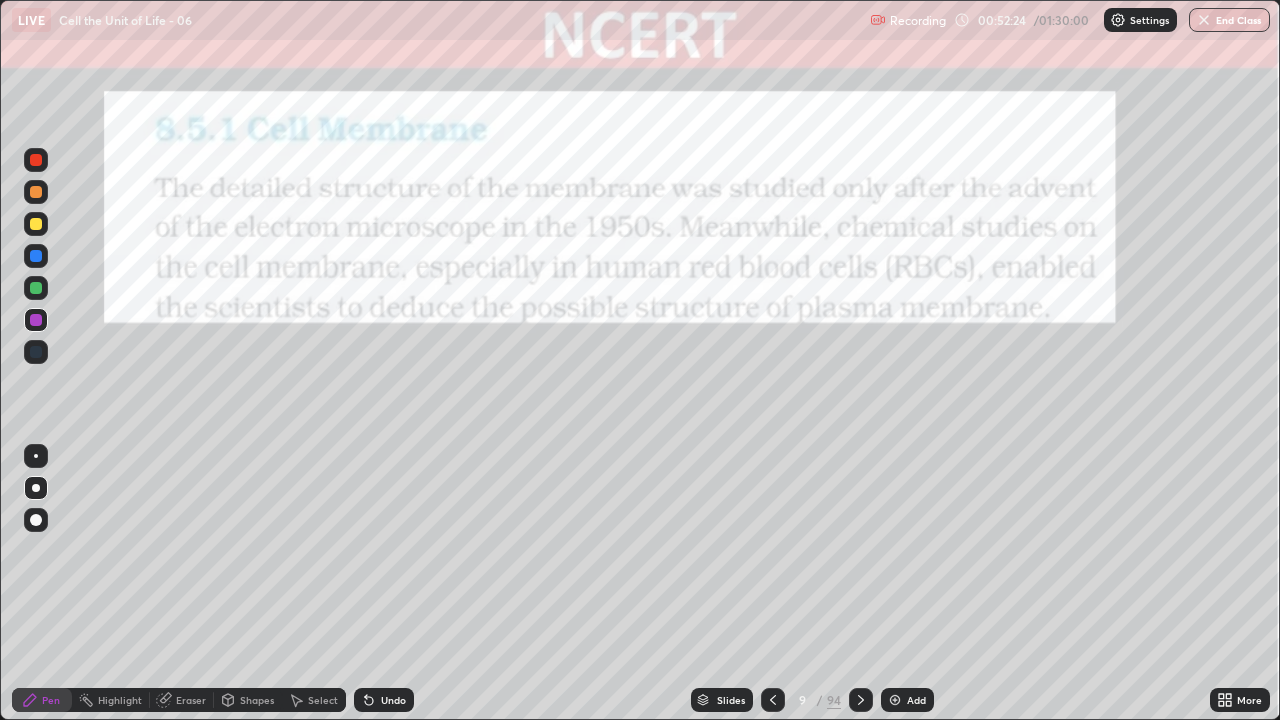 click on "Shapes" at bounding box center [257, 700] 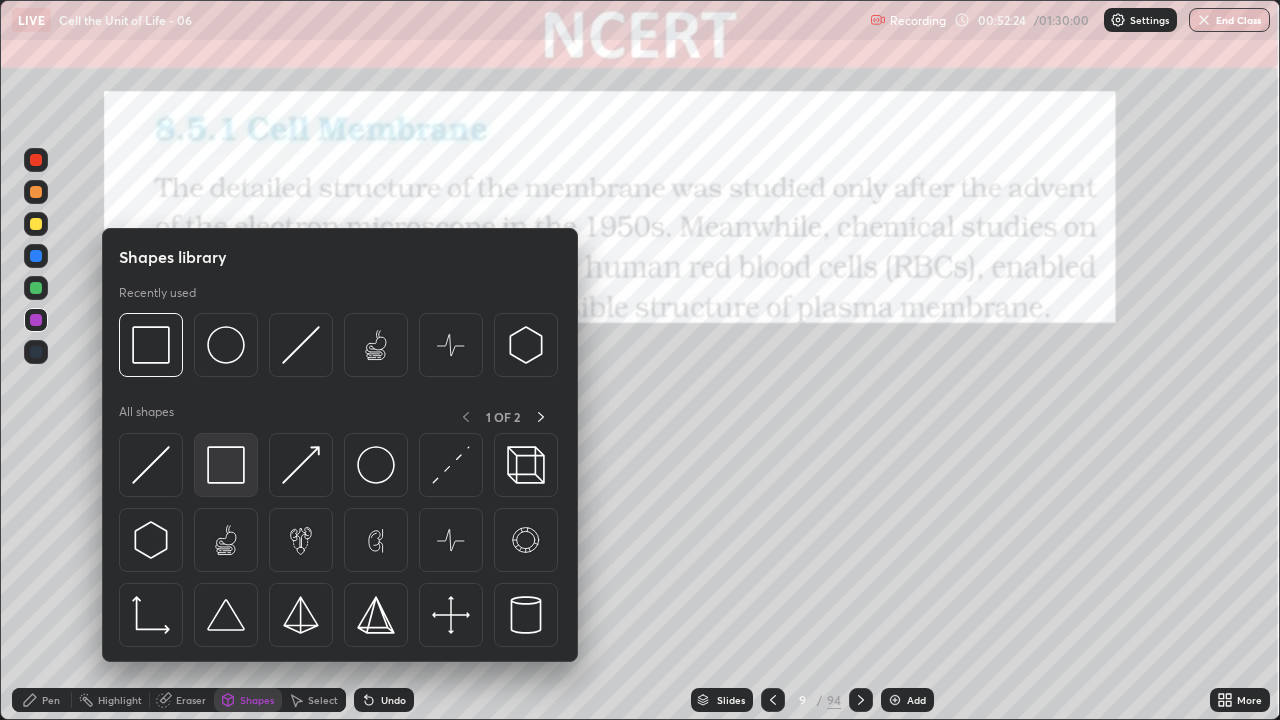 click at bounding box center (226, 465) 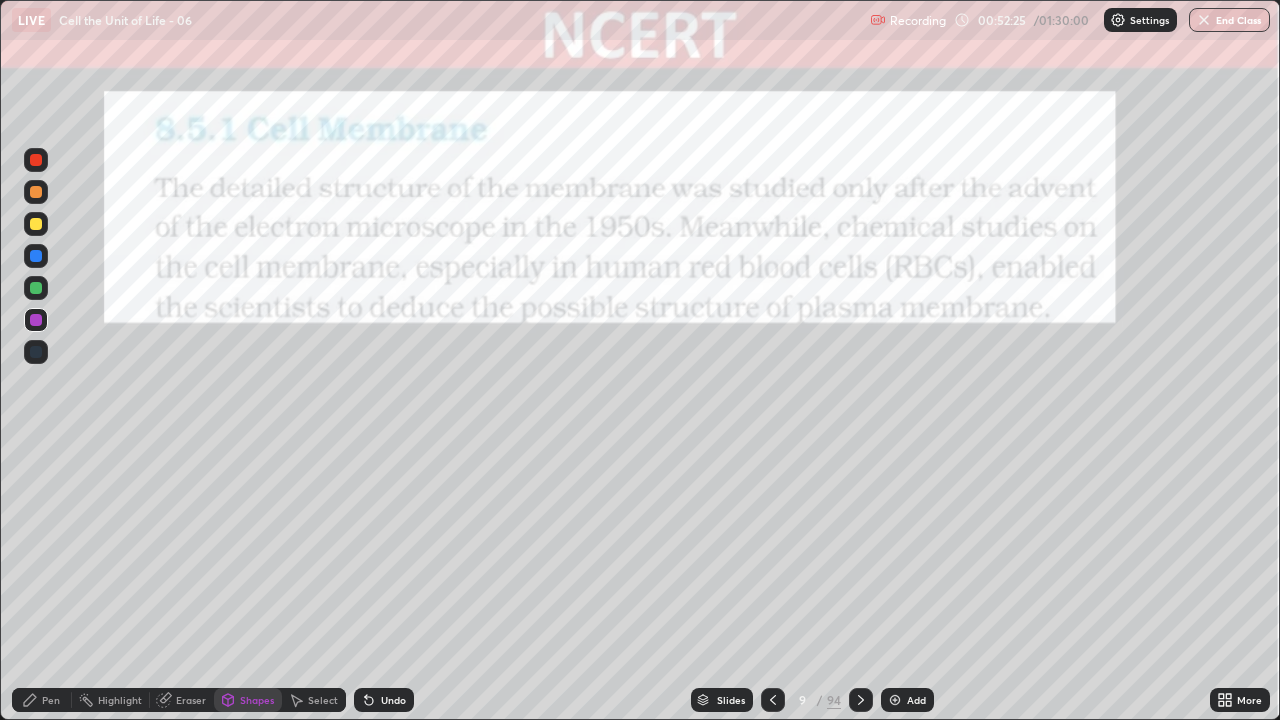 click at bounding box center (36, 160) 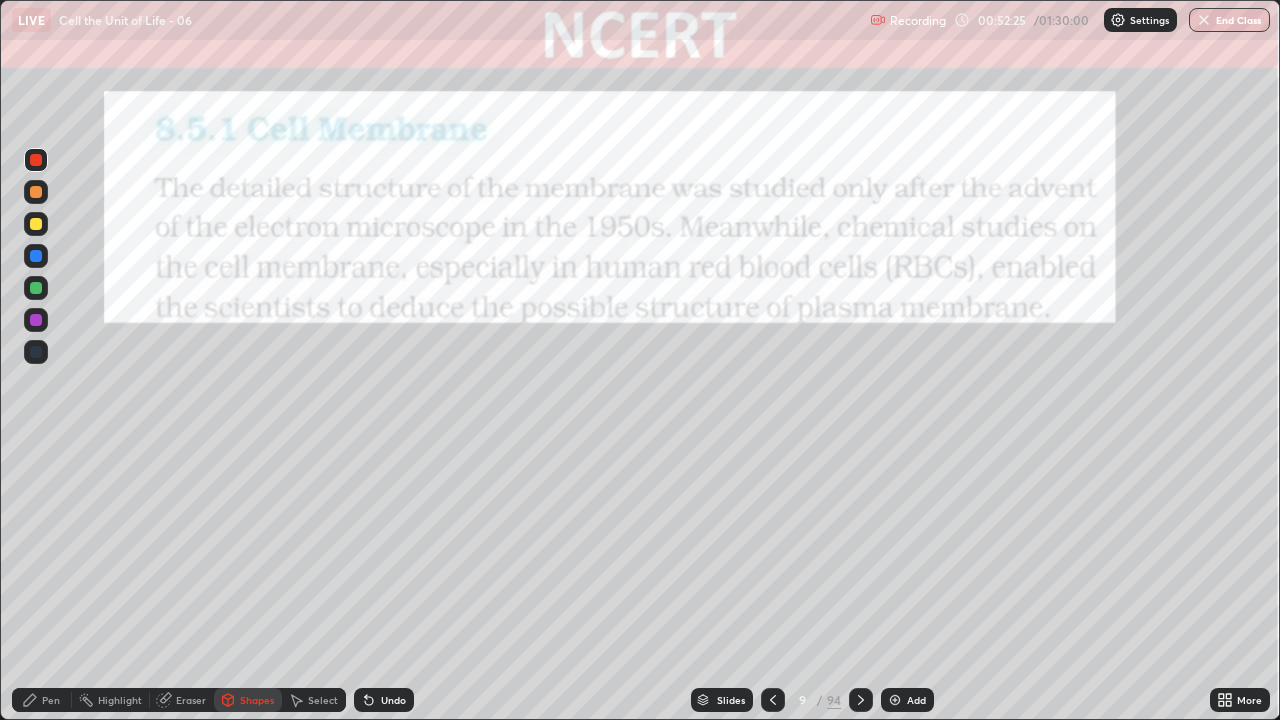 click at bounding box center (36, 160) 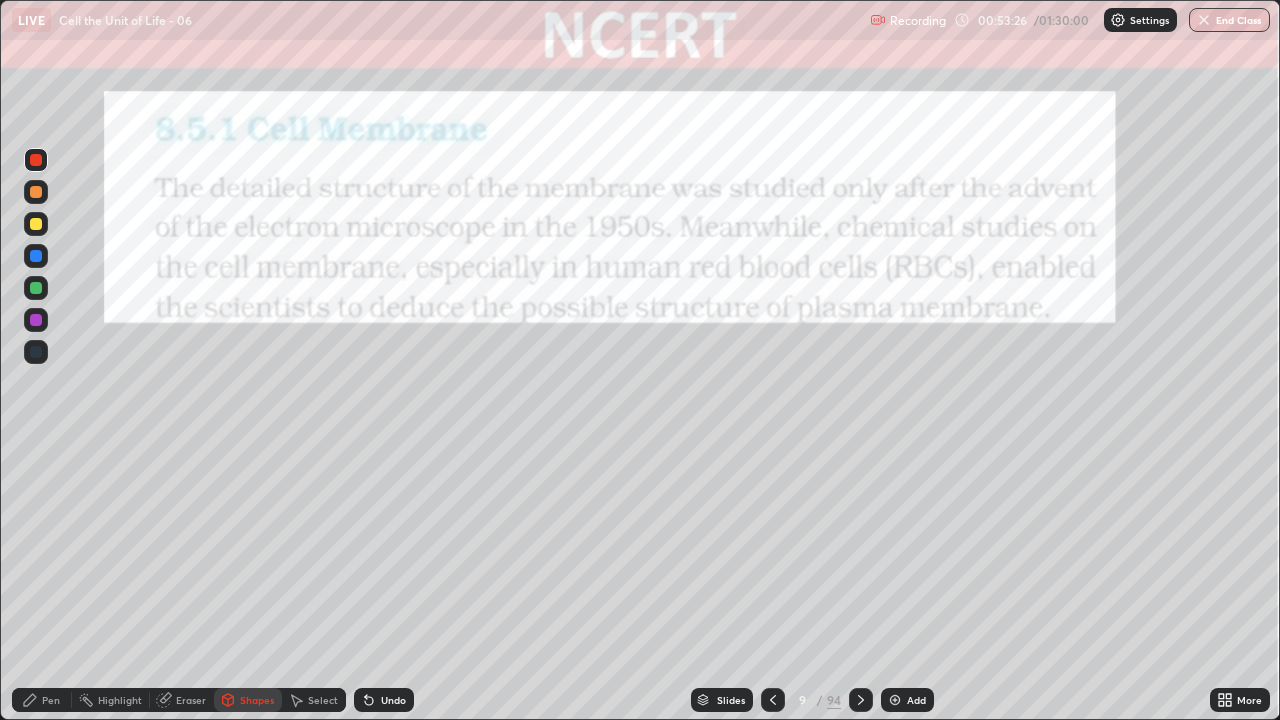 click 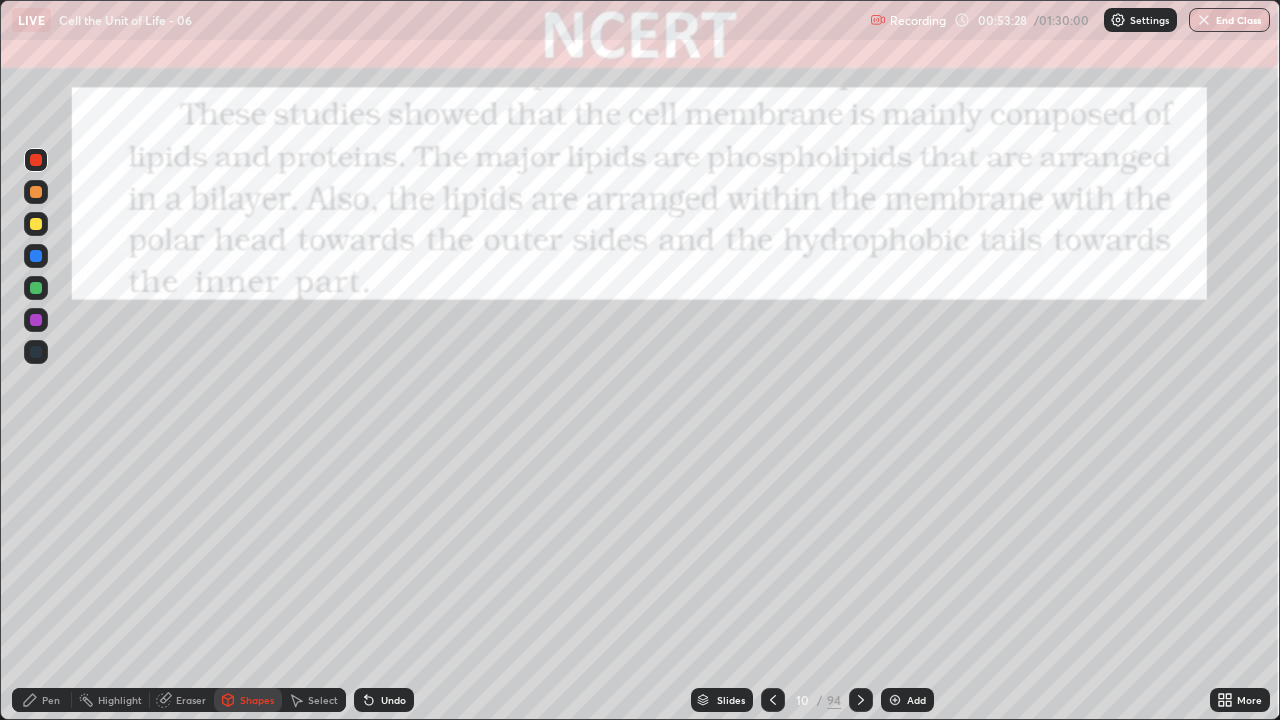 click on "Shapes" at bounding box center [257, 700] 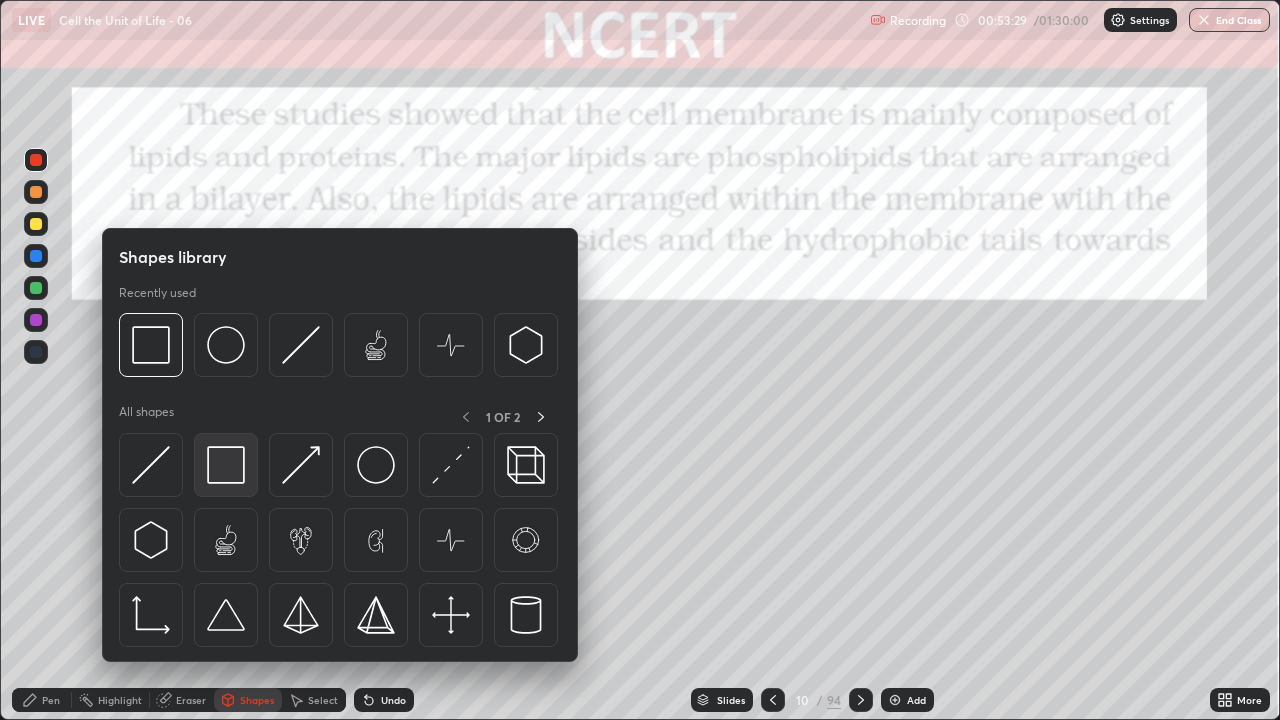 click at bounding box center (226, 465) 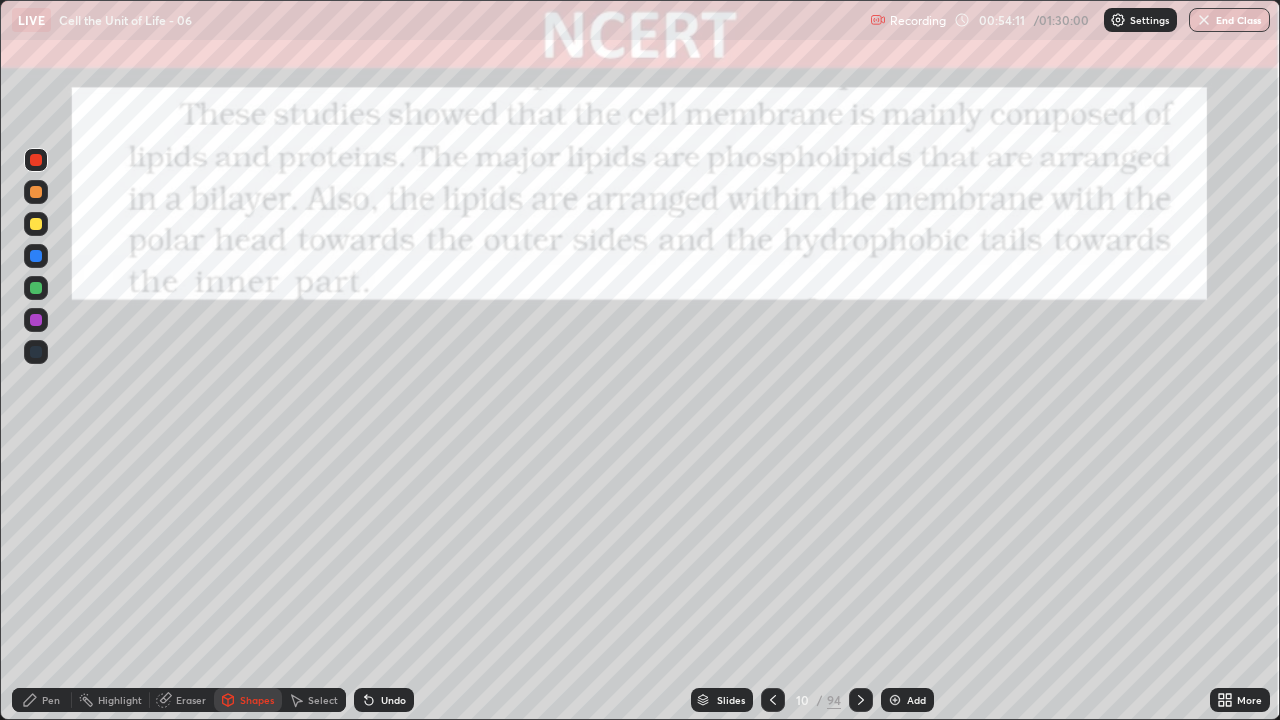 click at bounding box center [36, 160] 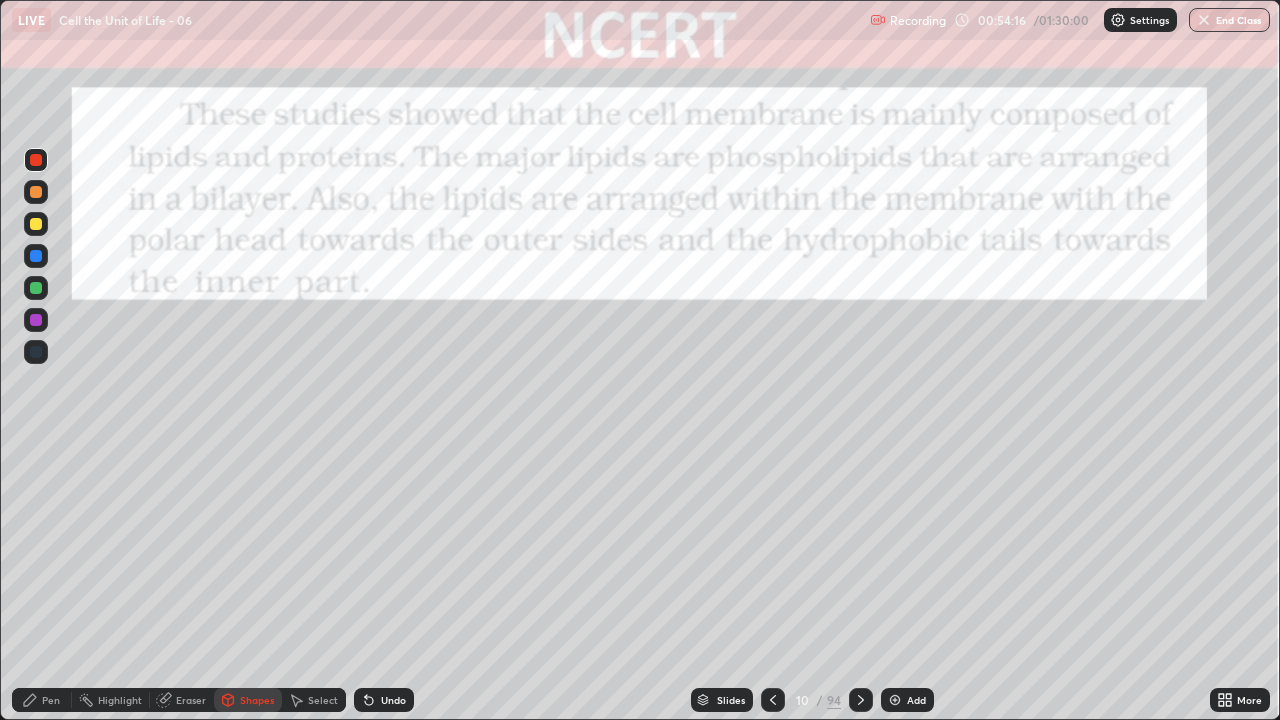 click on "Pen" at bounding box center [51, 700] 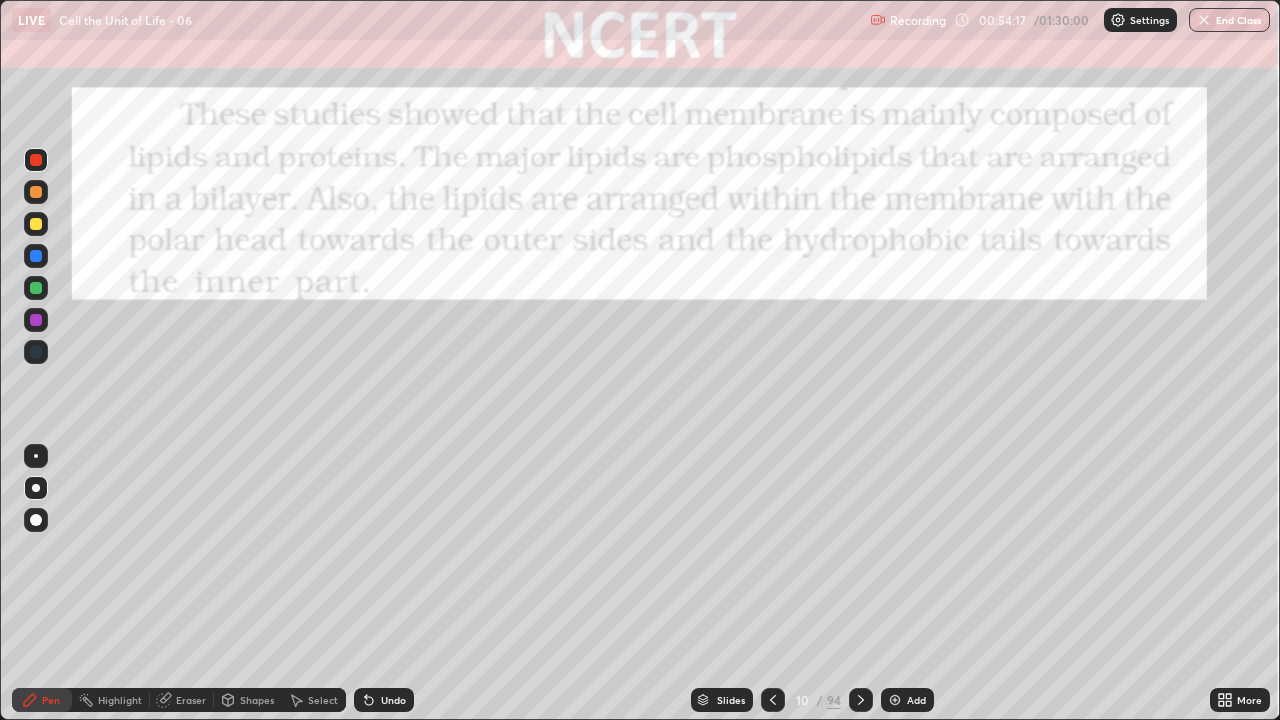 click on "Pen" at bounding box center [42, 700] 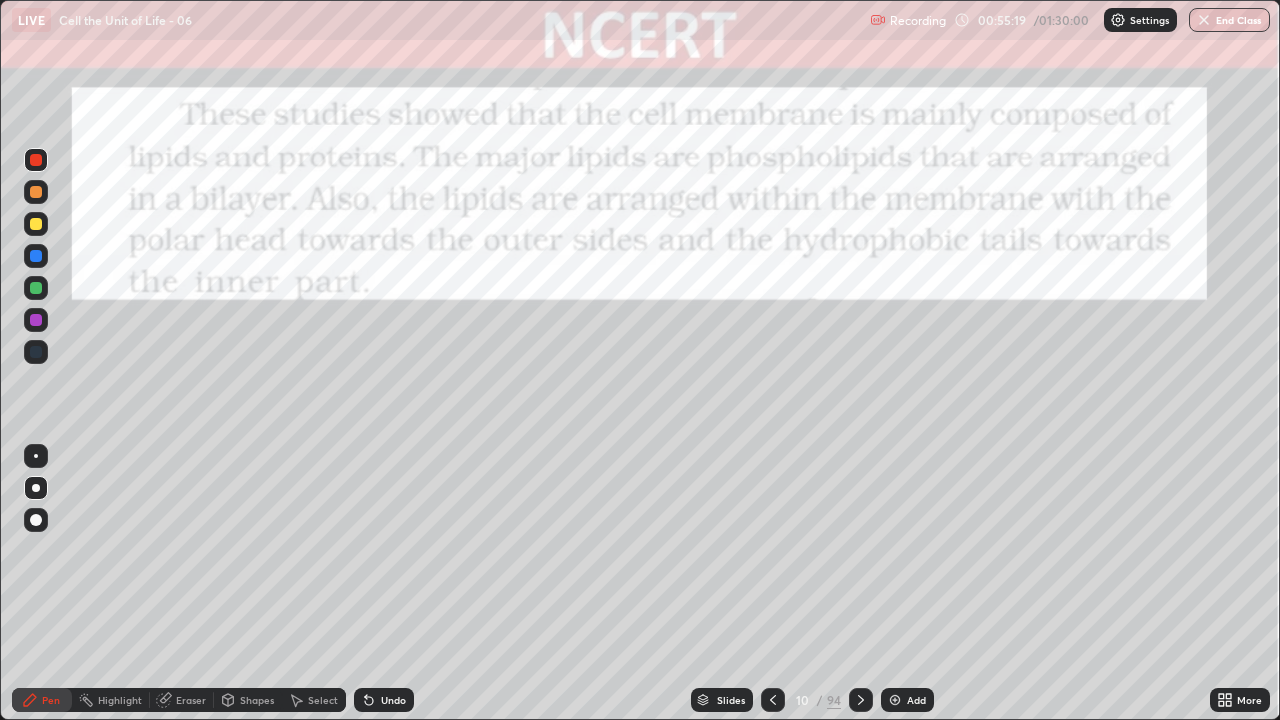 click at bounding box center [36, 224] 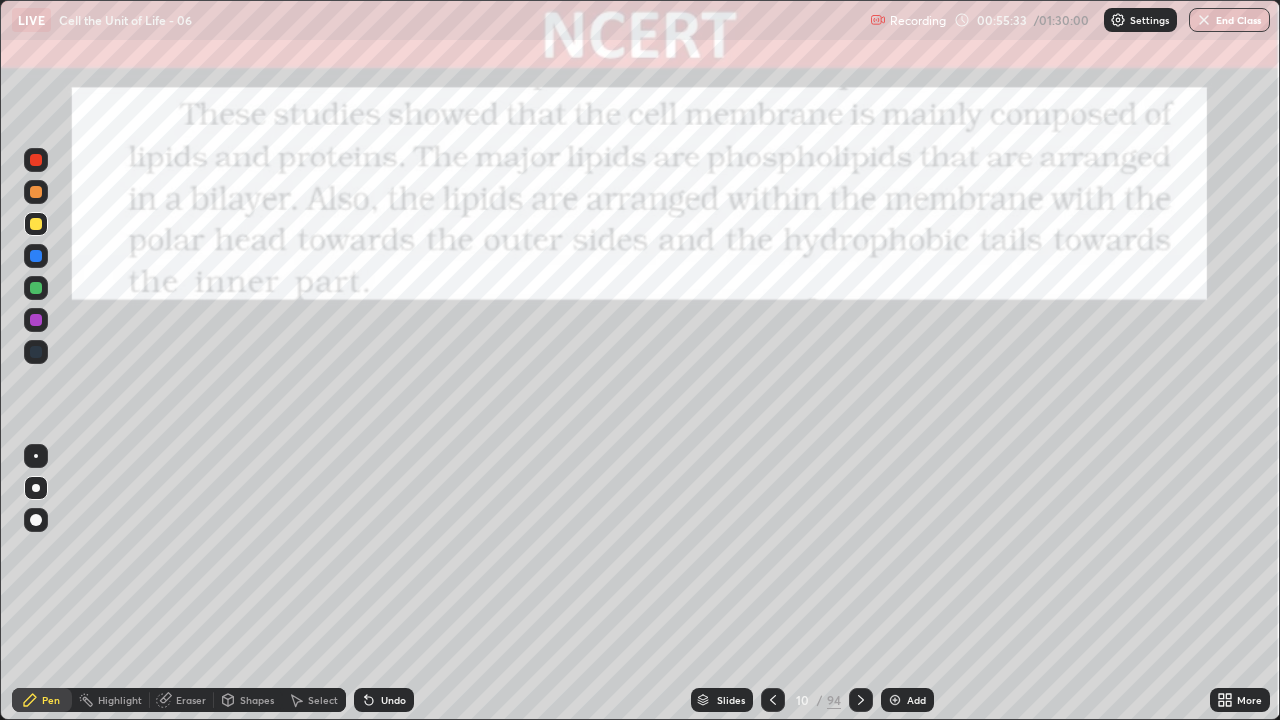 click at bounding box center (36, 160) 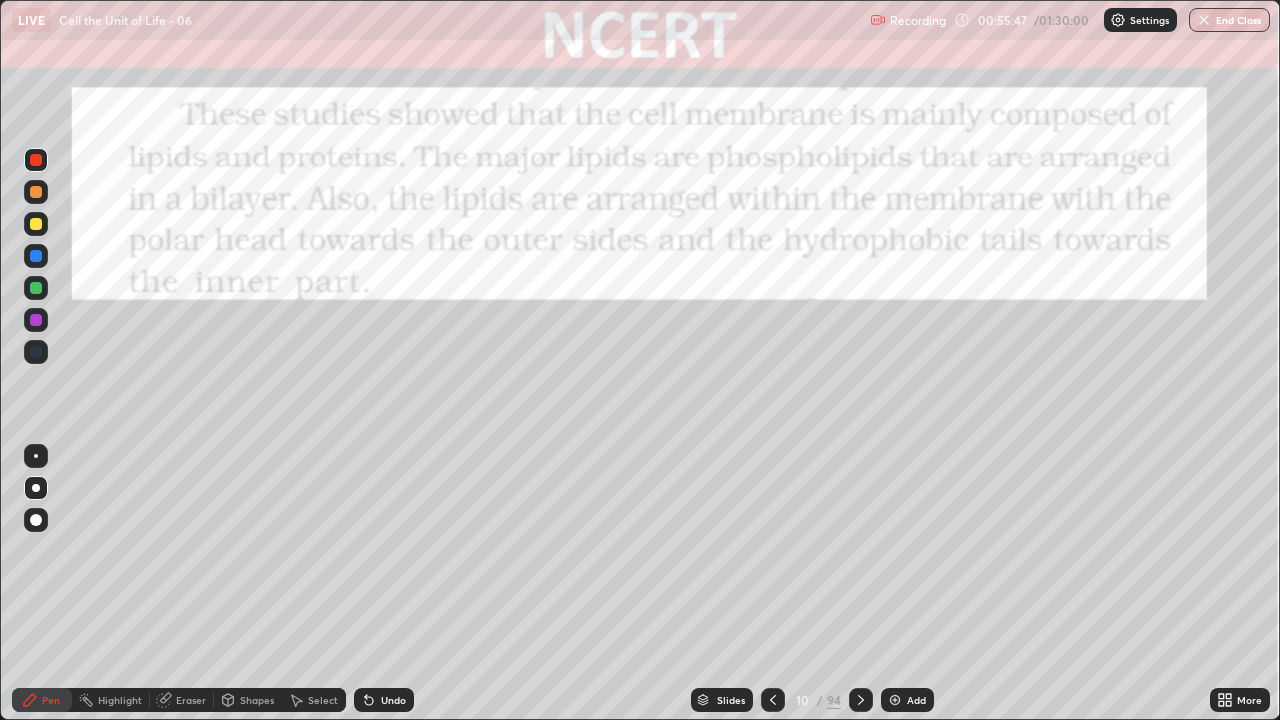 click at bounding box center [36, 288] 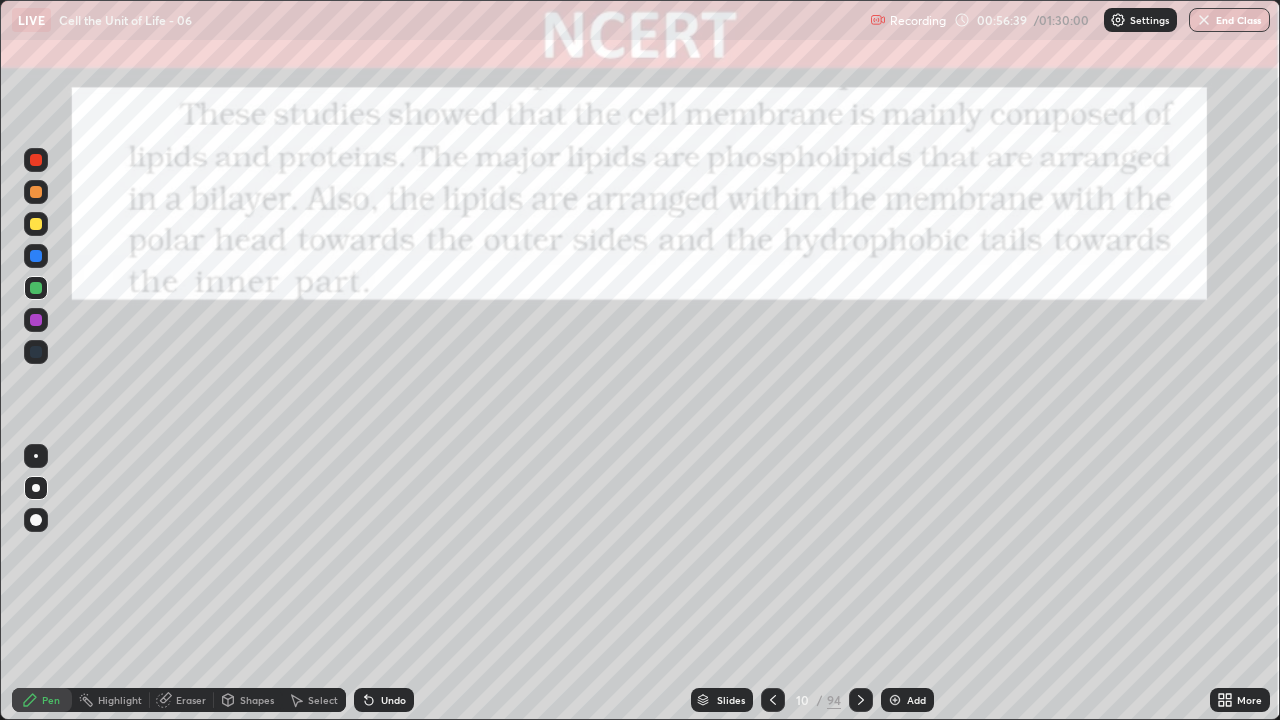 click 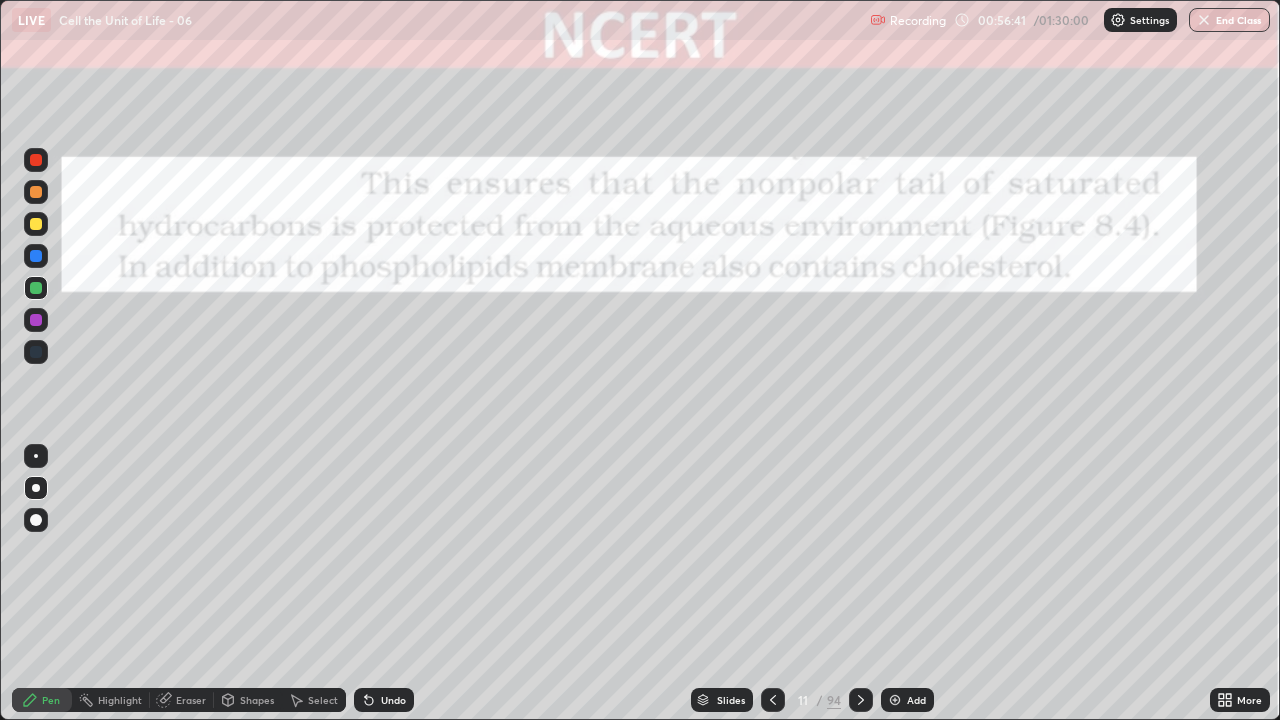 click on "Shapes" at bounding box center [257, 700] 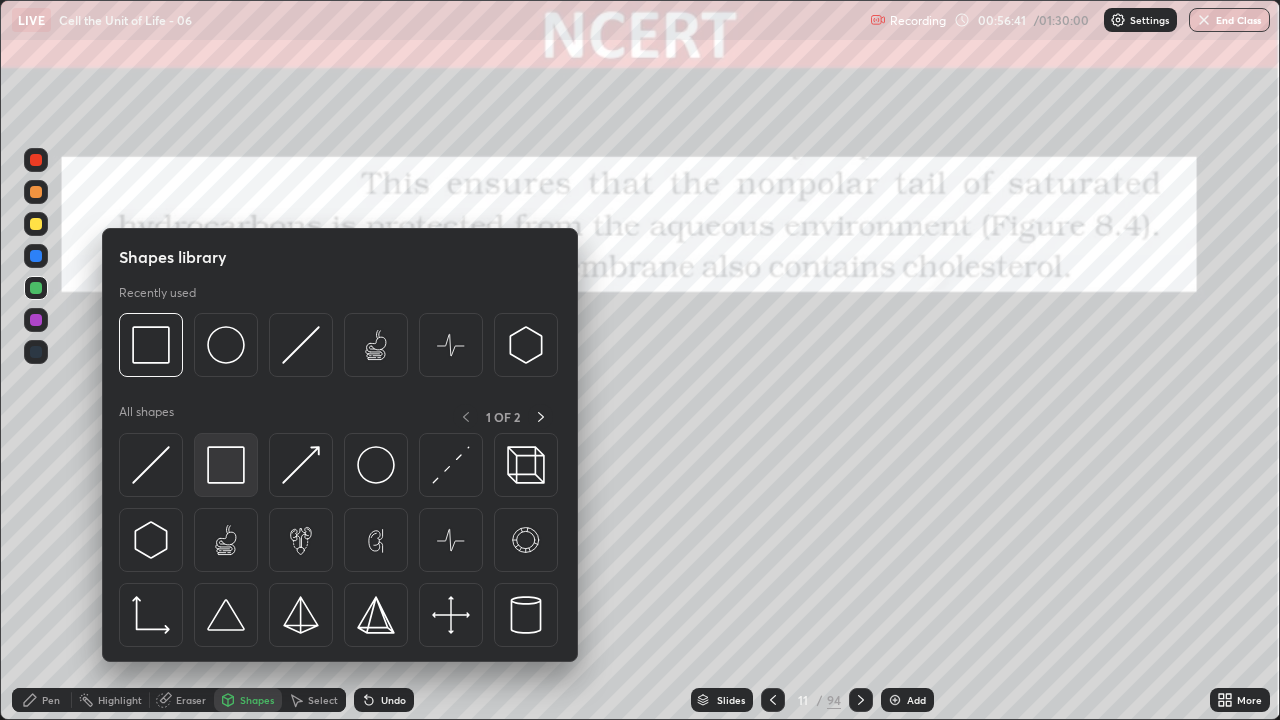 click at bounding box center [226, 465] 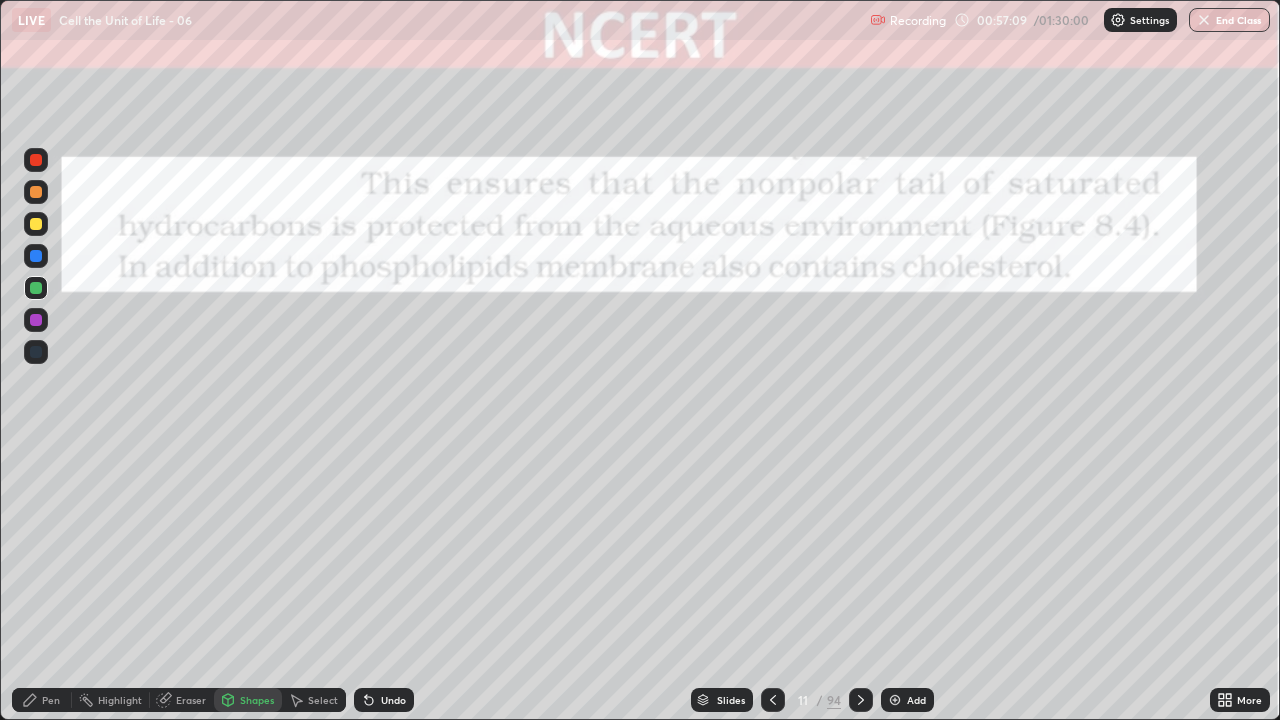 click at bounding box center (36, 160) 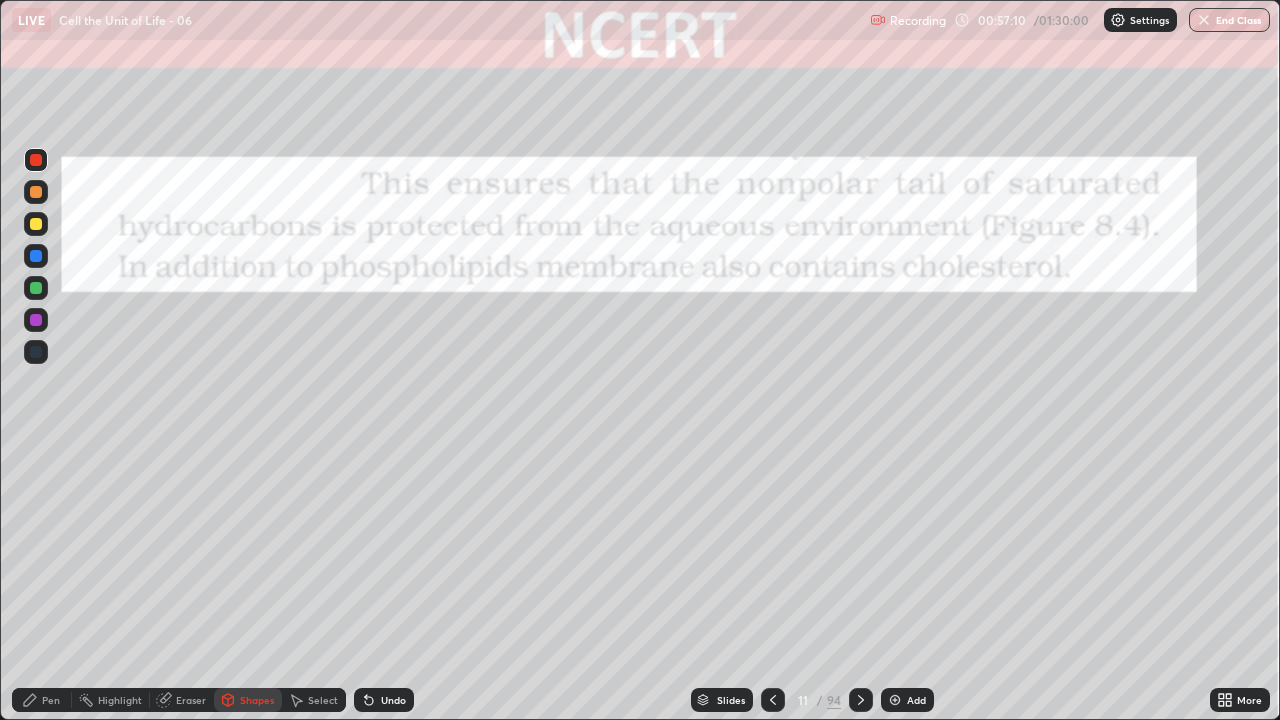 click at bounding box center (36, 160) 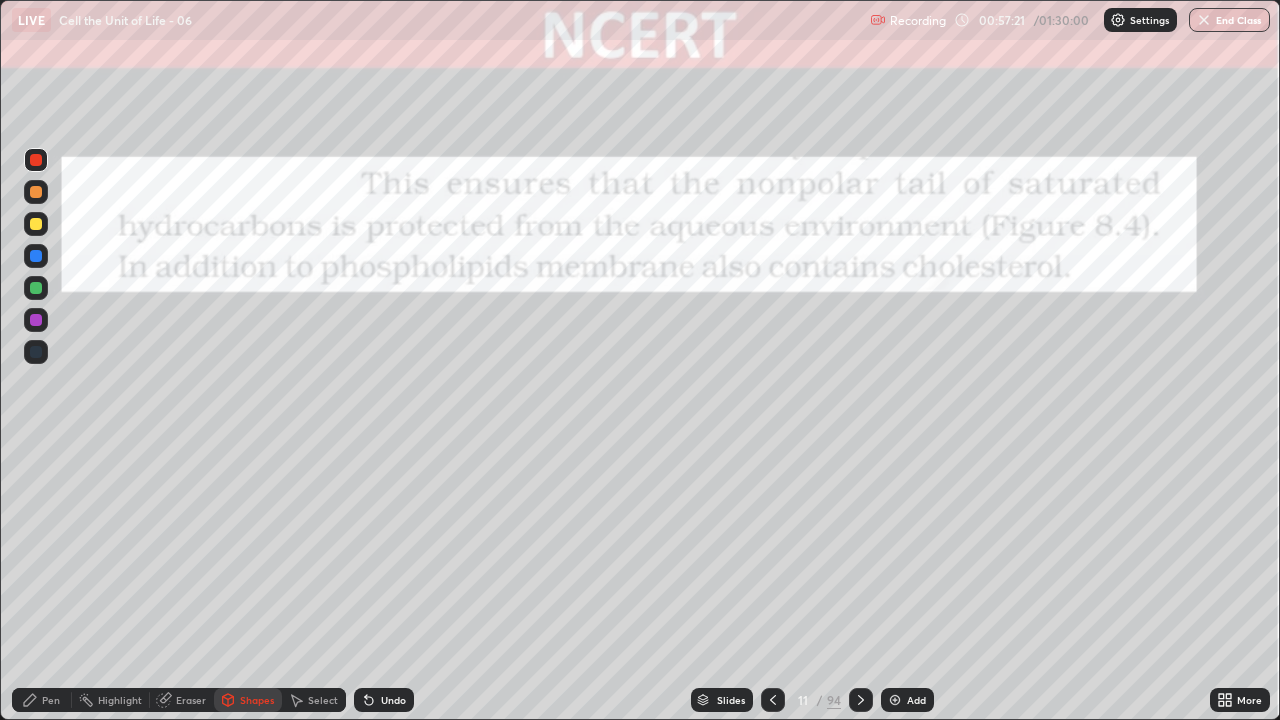 click on "Shapes" at bounding box center [248, 700] 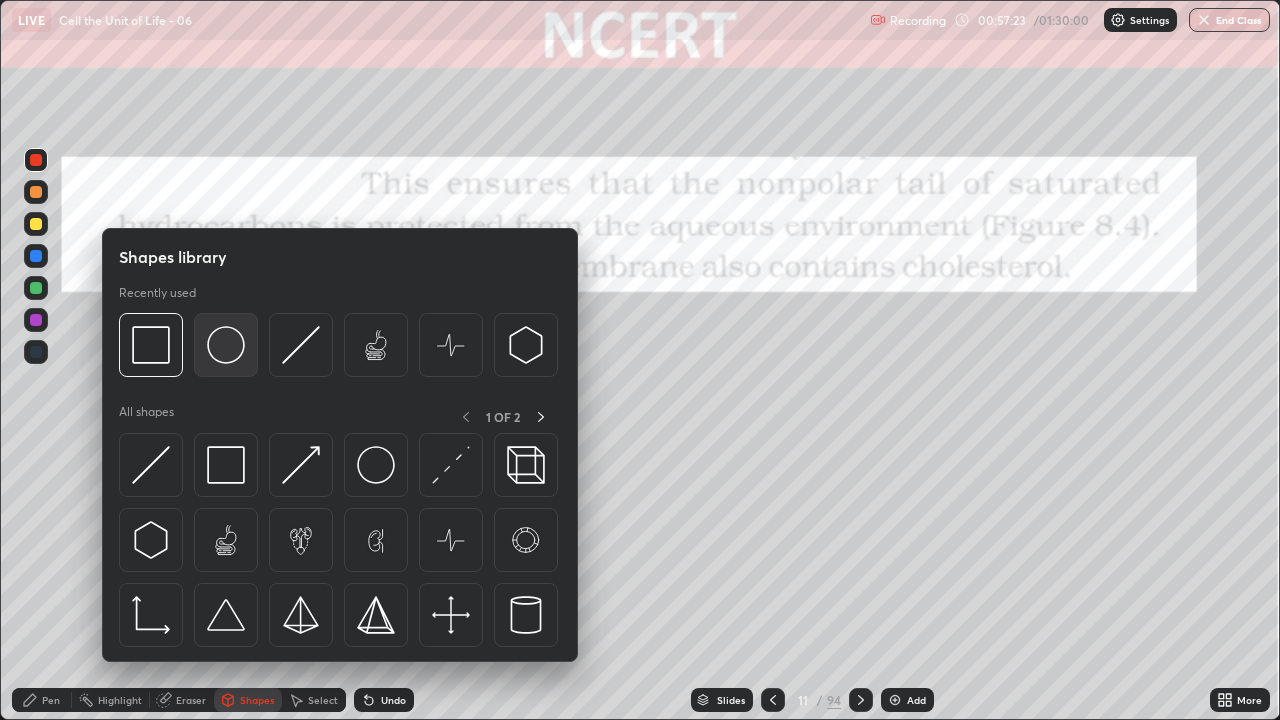 click at bounding box center [226, 345] 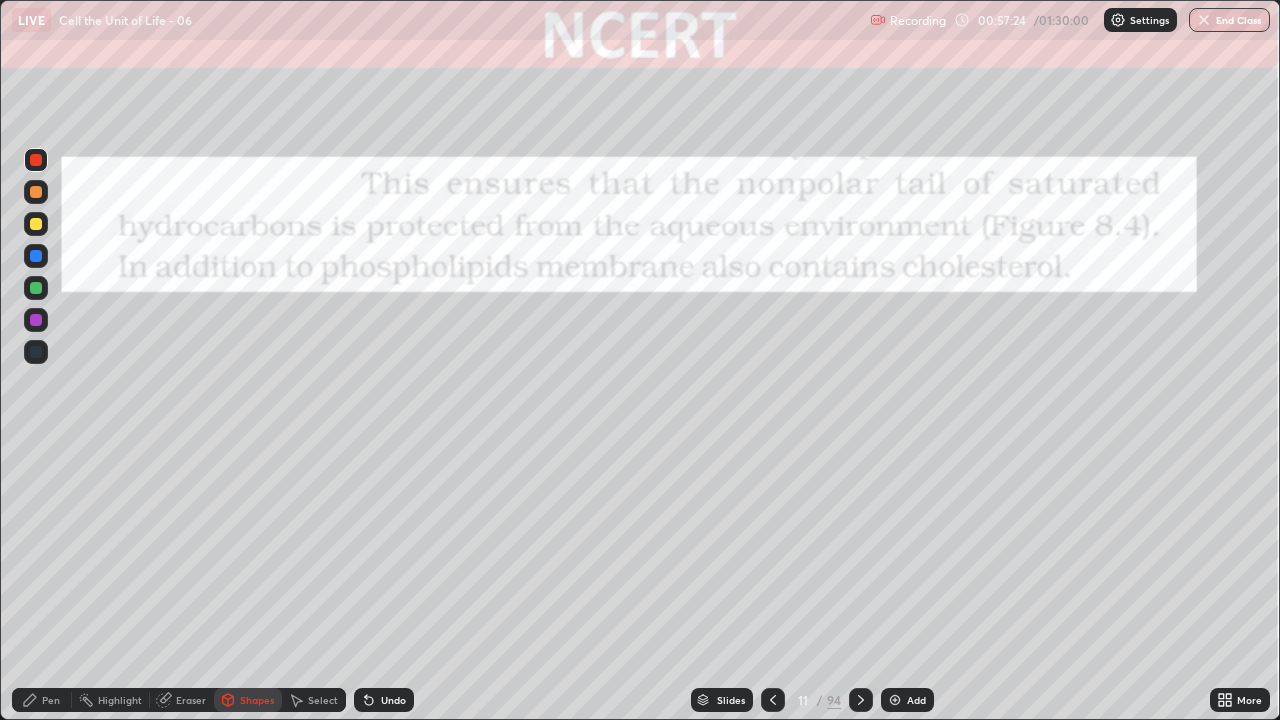 click on "Shapes" at bounding box center (257, 700) 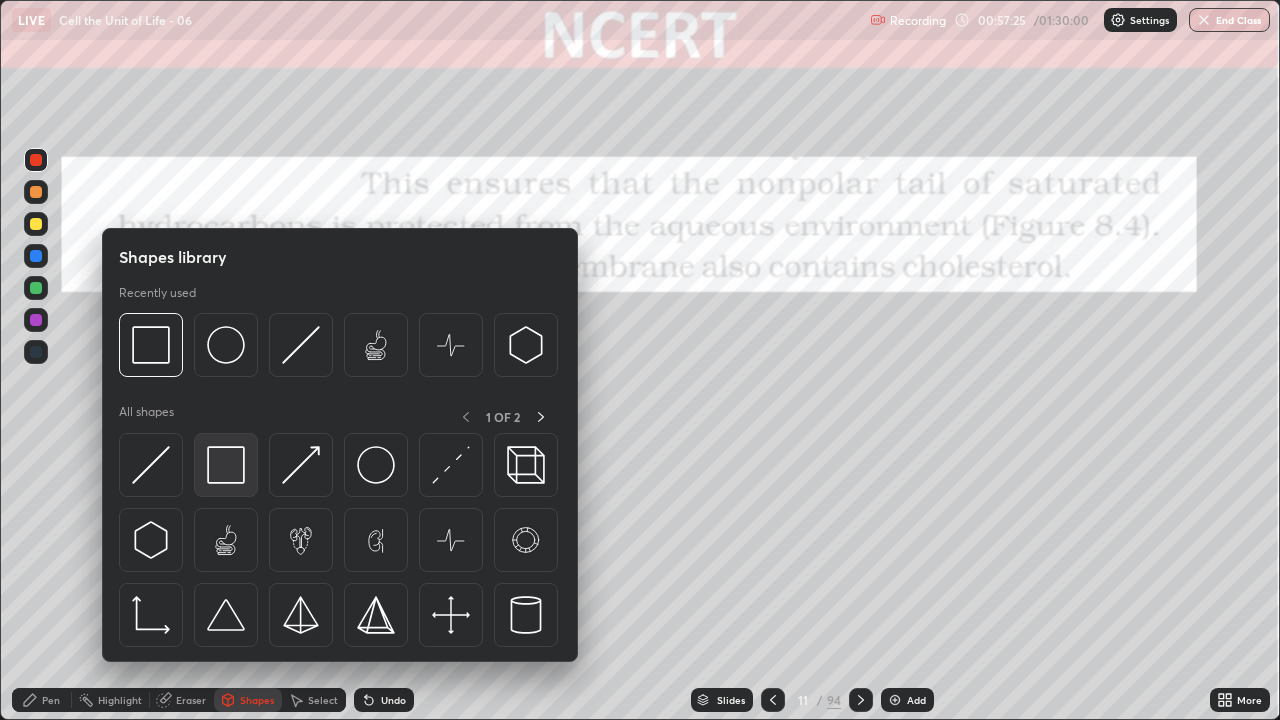 click at bounding box center [226, 465] 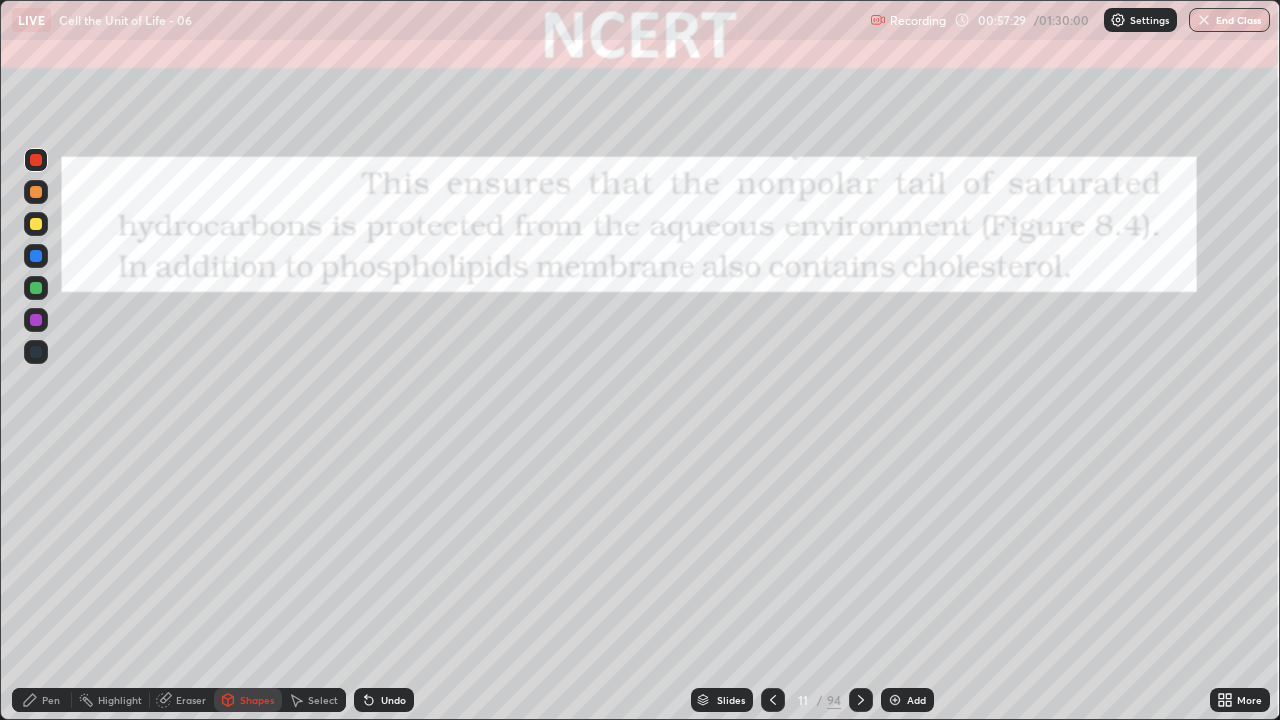 click on "Pen" at bounding box center [51, 700] 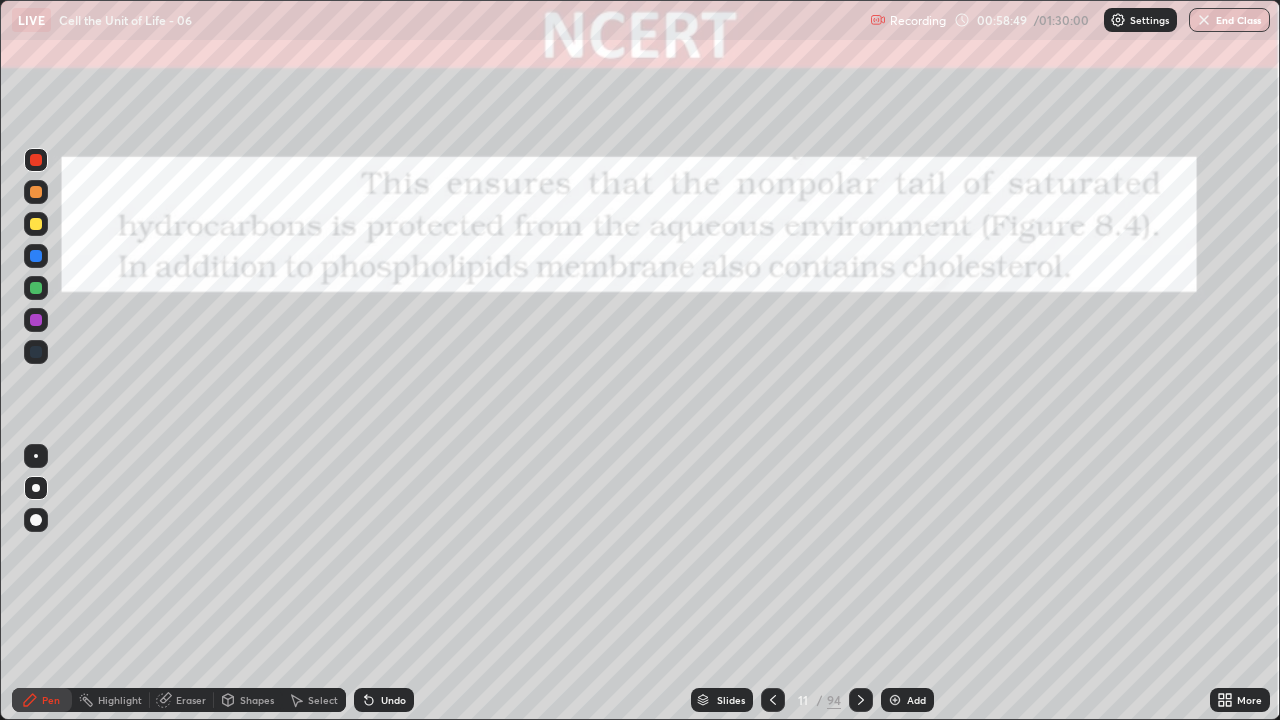 click at bounding box center (36, 520) 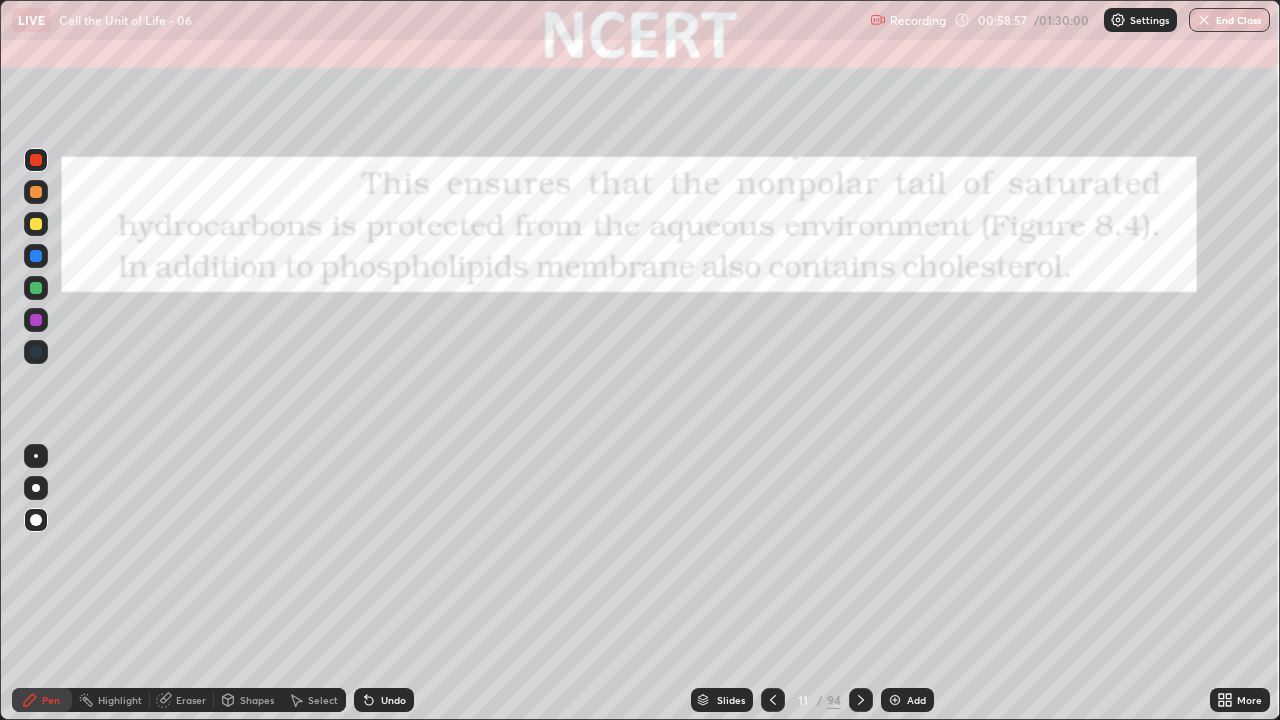 click 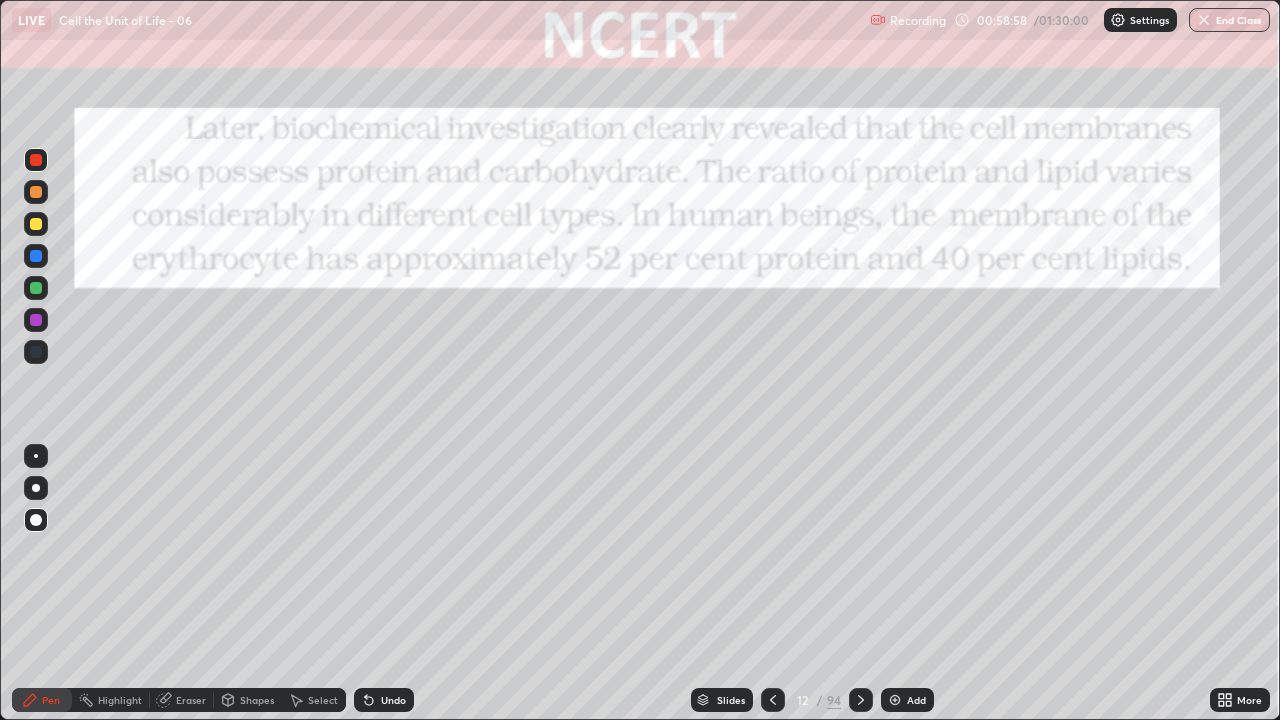 click on "Shapes" at bounding box center [257, 700] 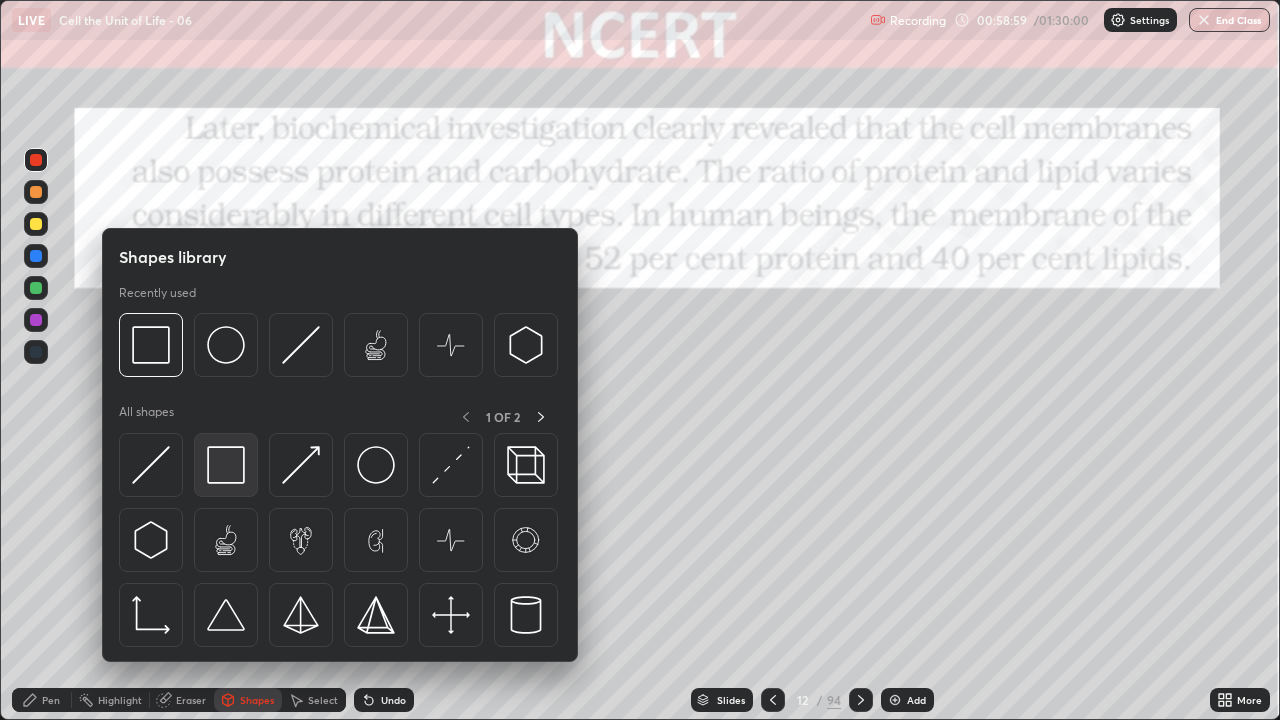 click at bounding box center [226, 465] 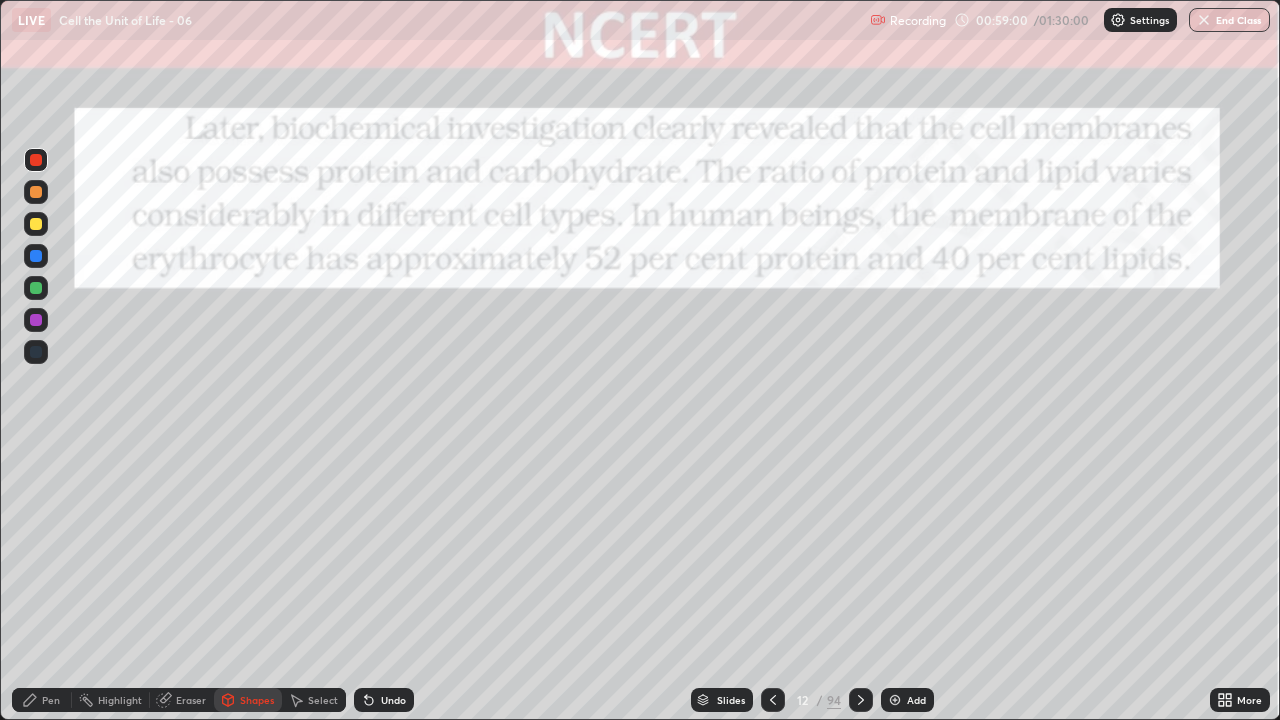 click at bounding box center (36, 160) 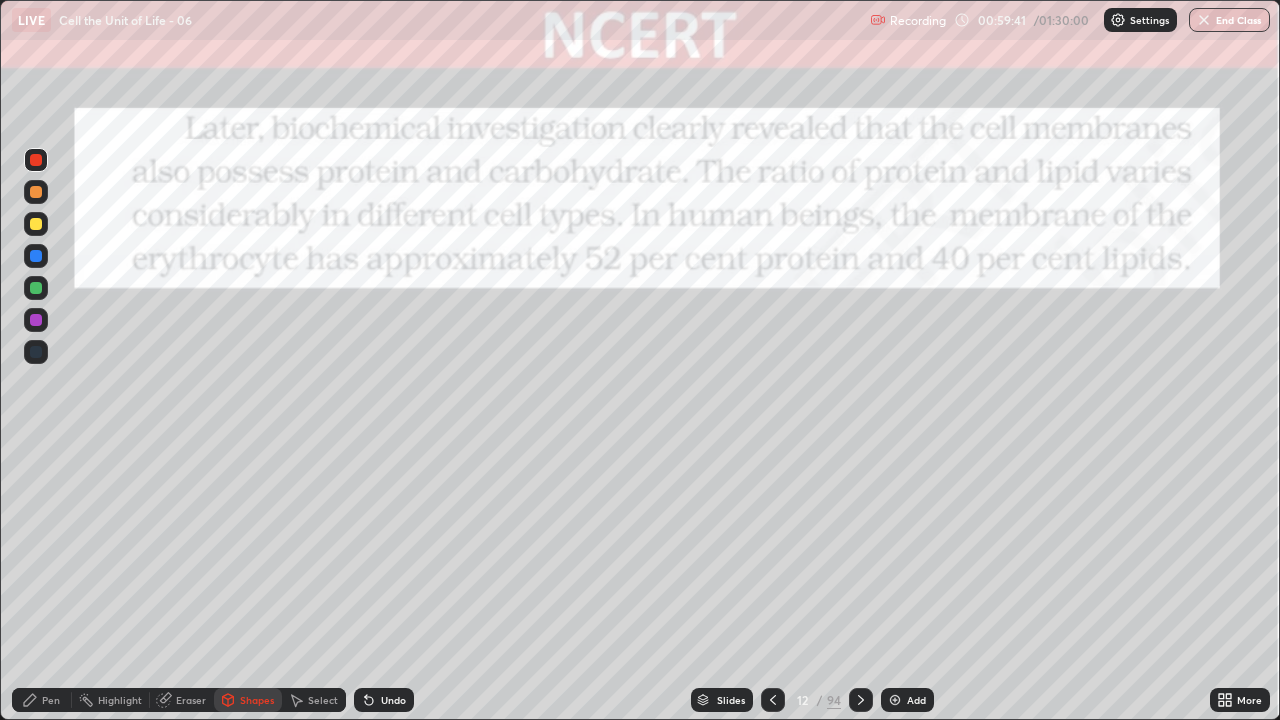 click 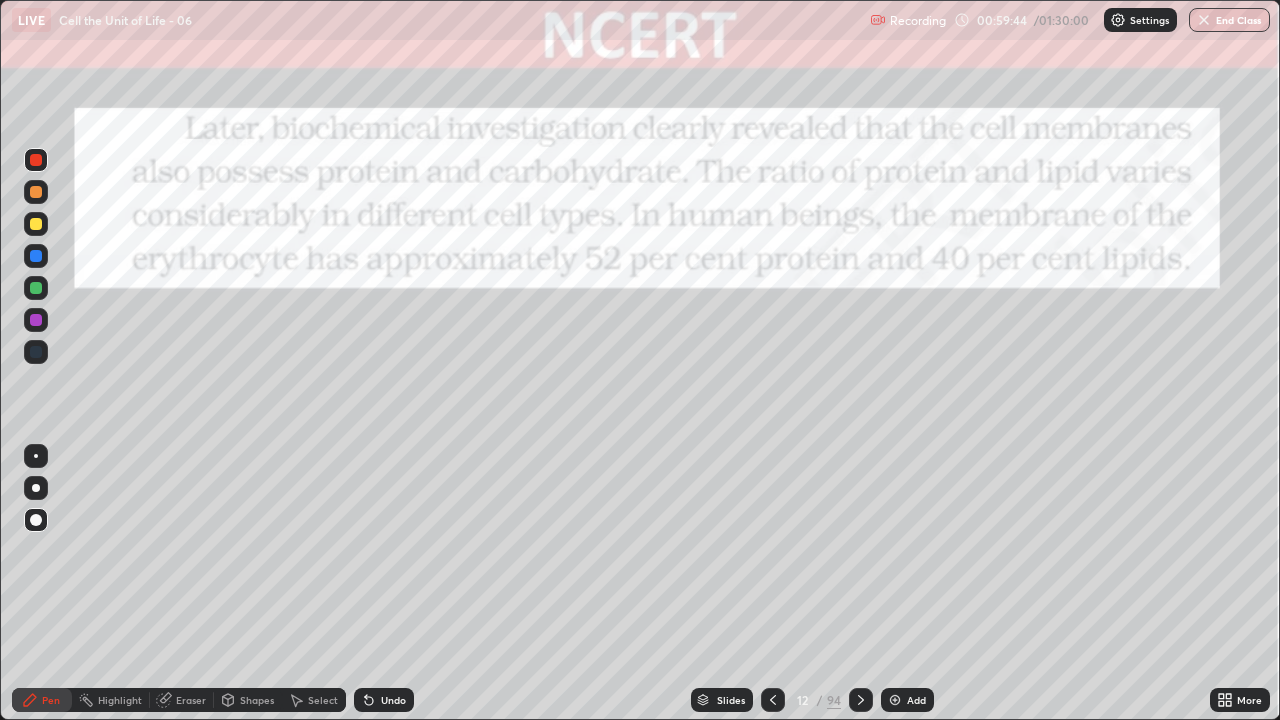 click on "Add" at bounding box center [907, 700] 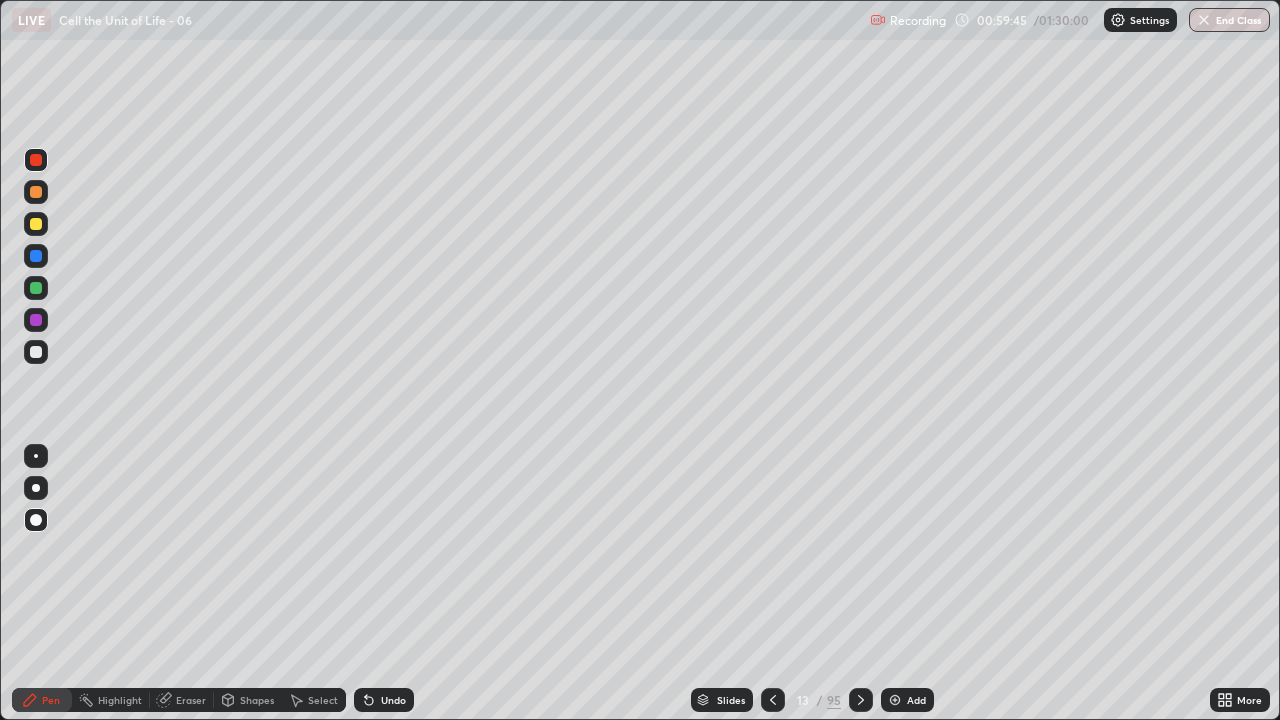 click 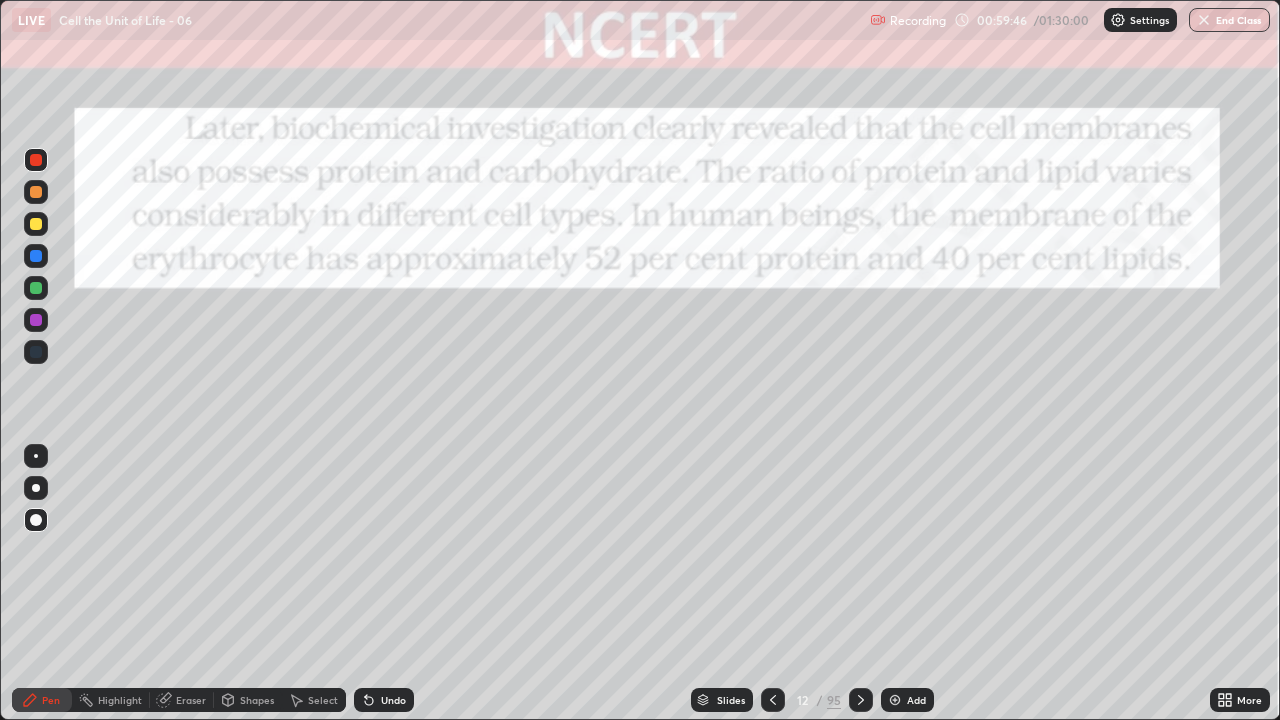click at bounding box center [36, 320] 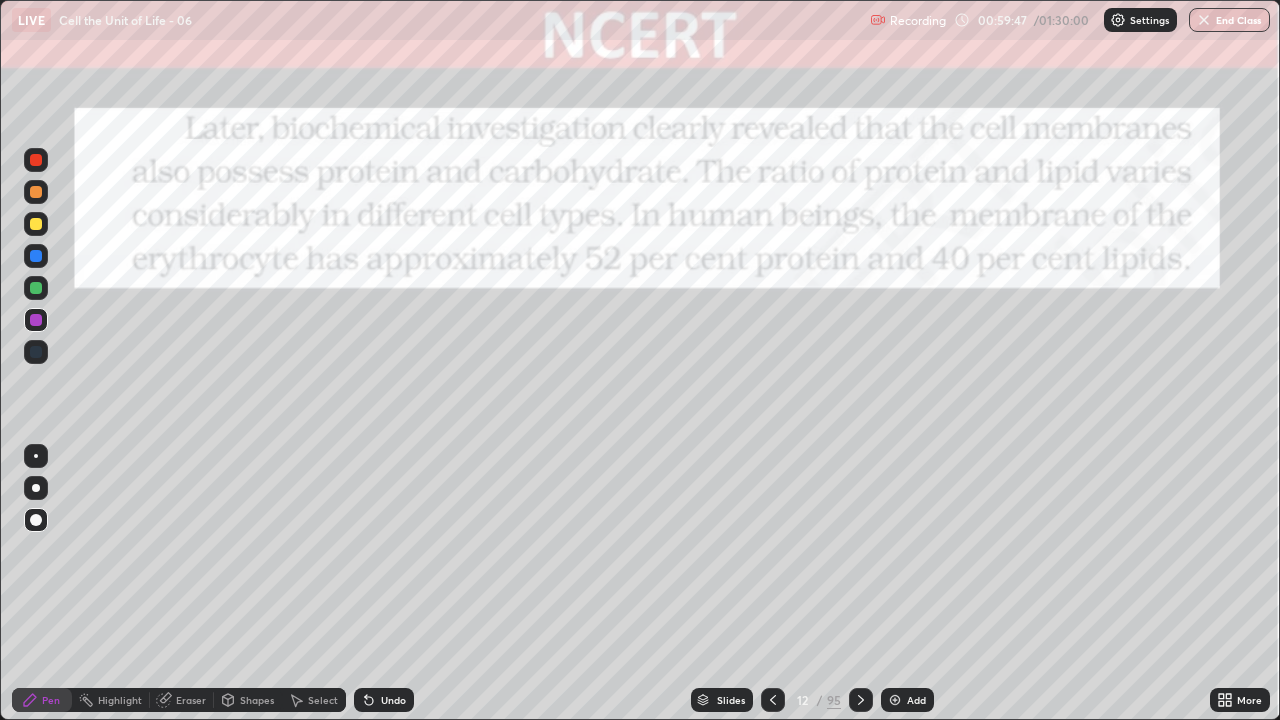 click at bounding box center [36, 488] 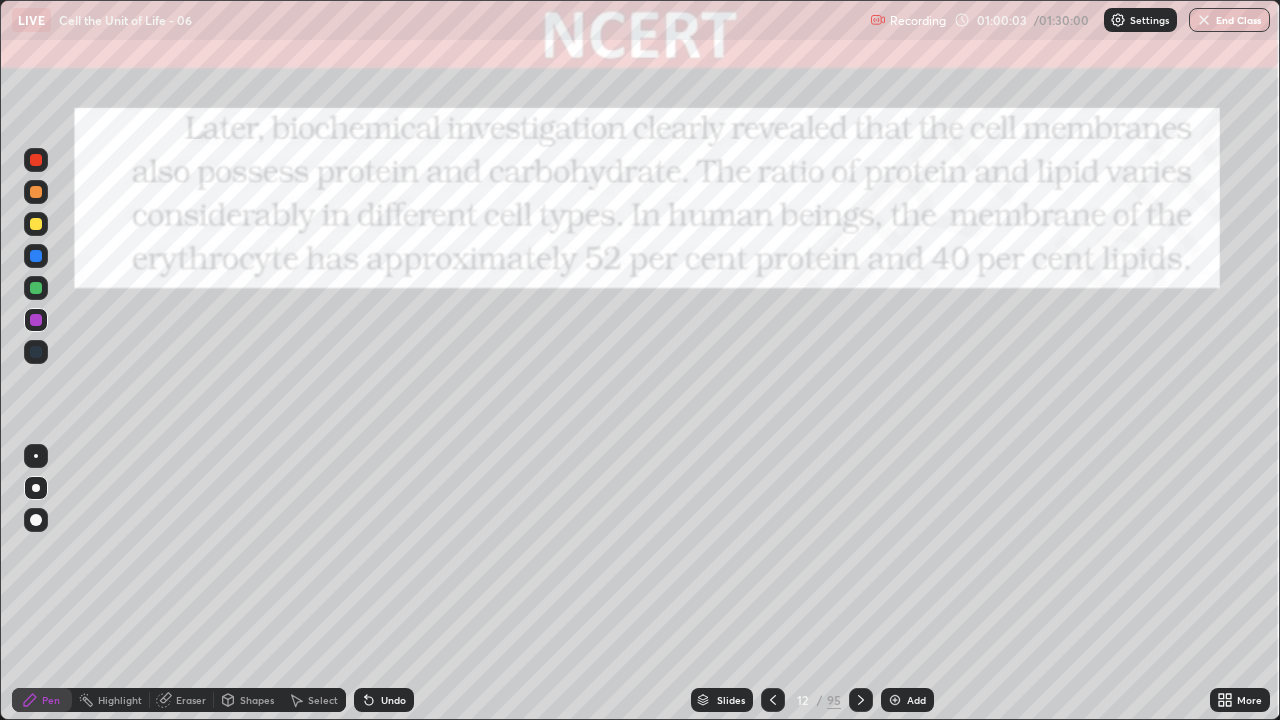 click 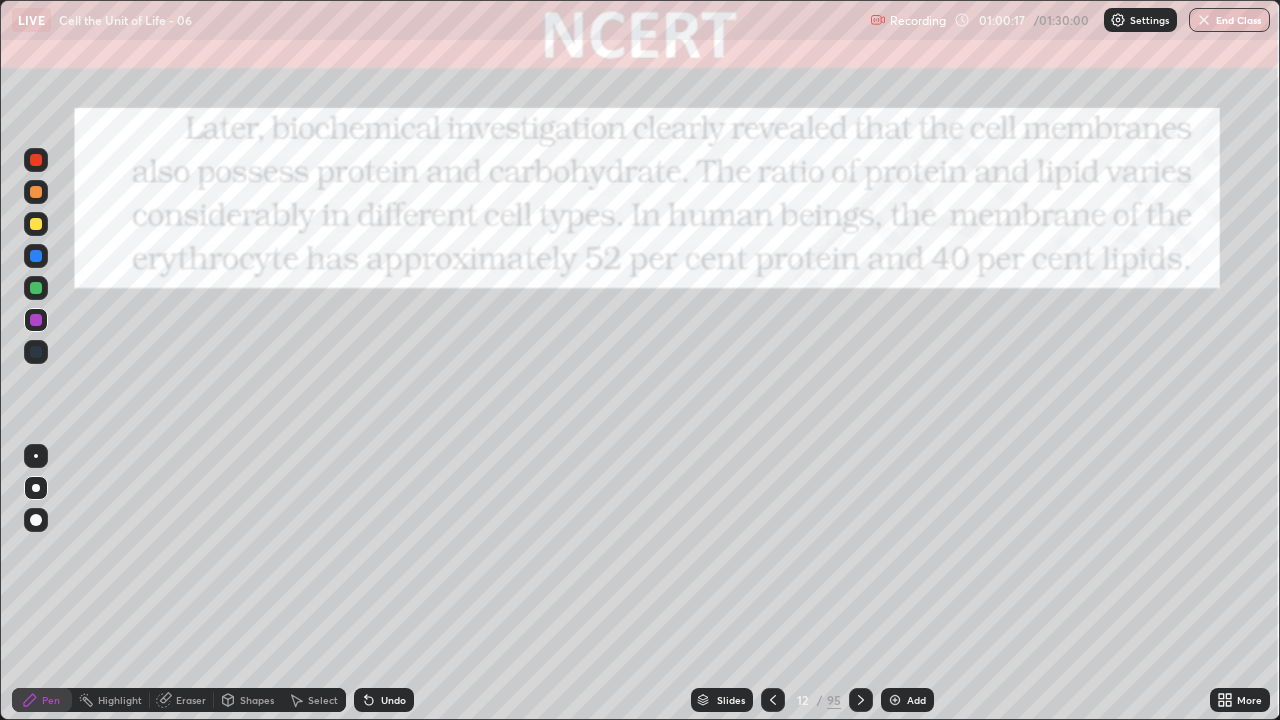 click 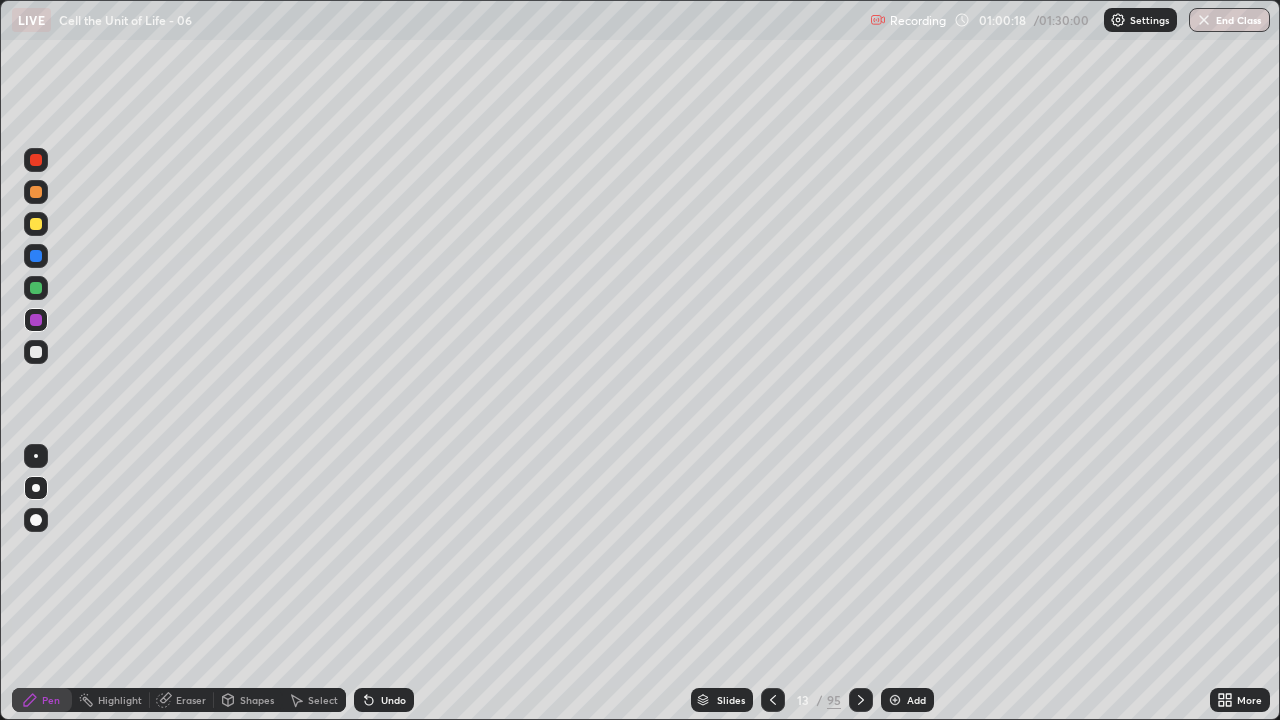 click 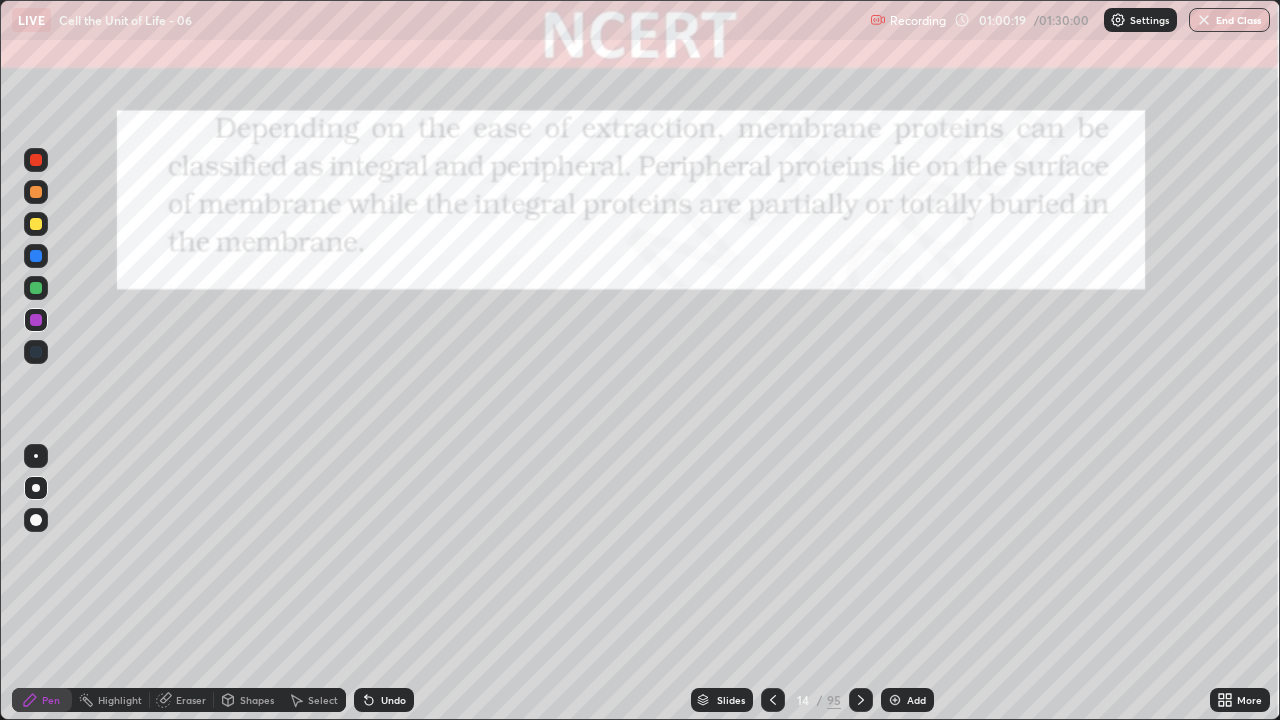 click 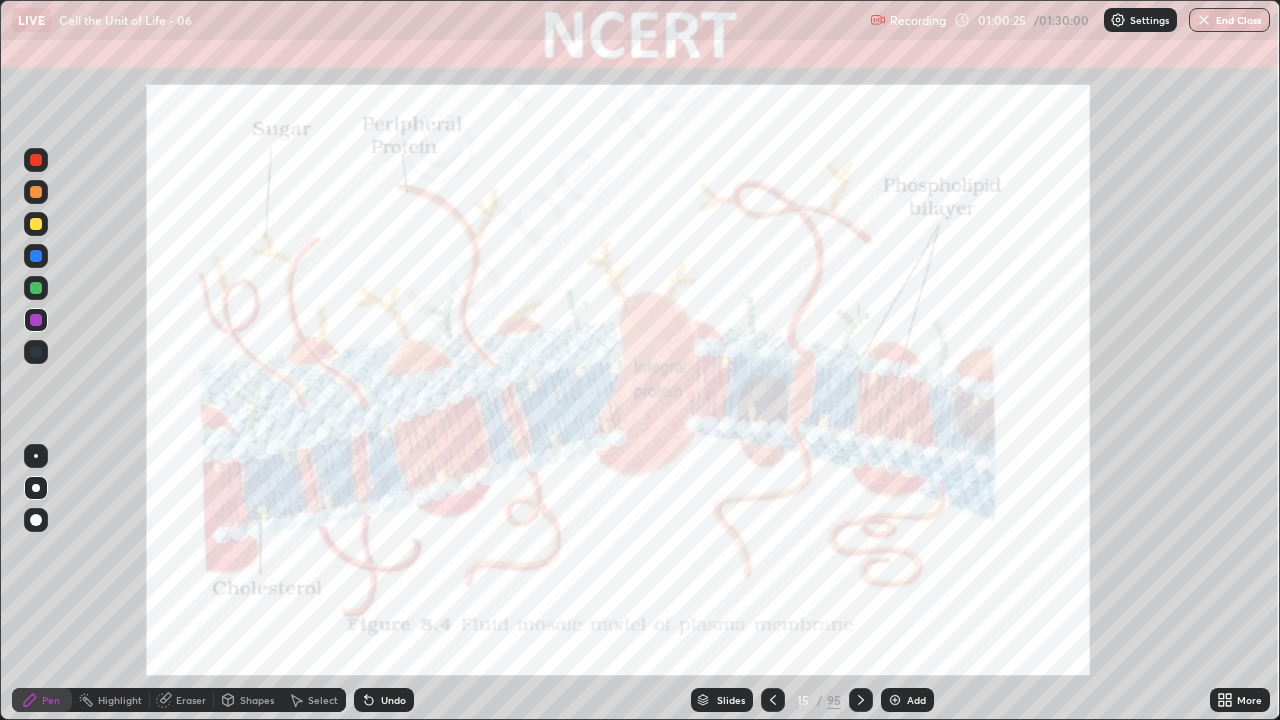 click 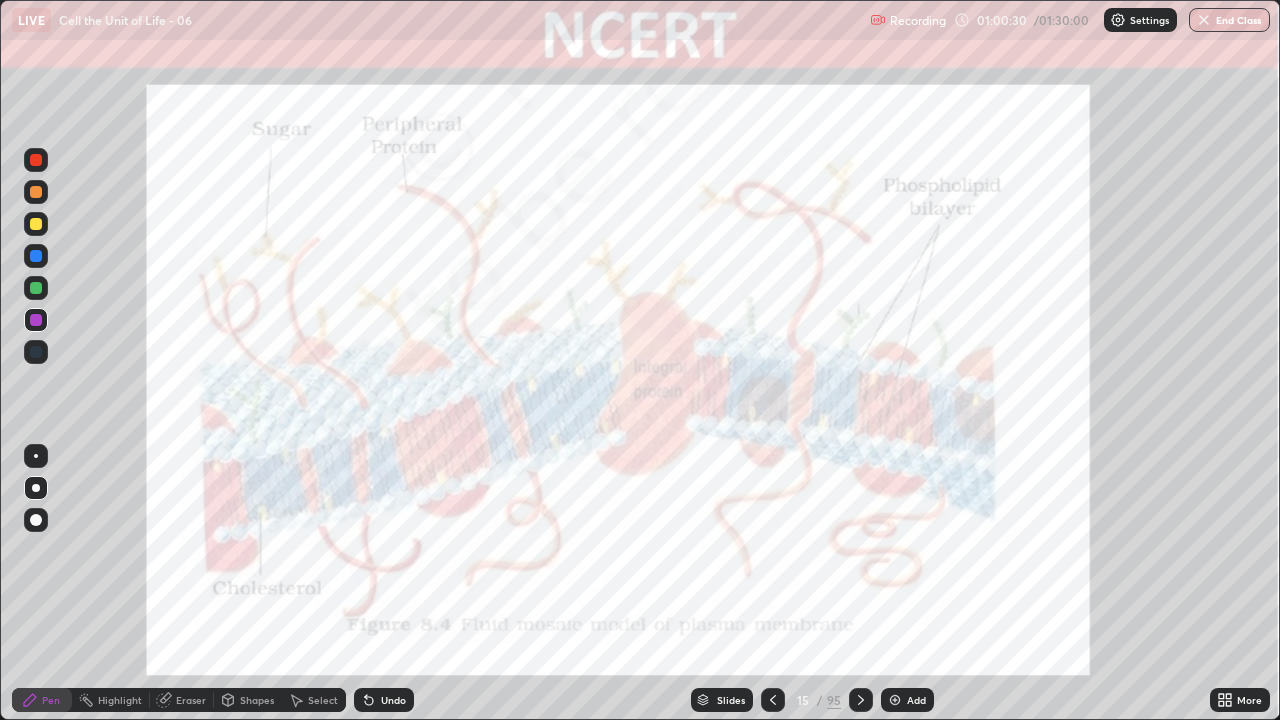 click at bounding box center (36, 160) 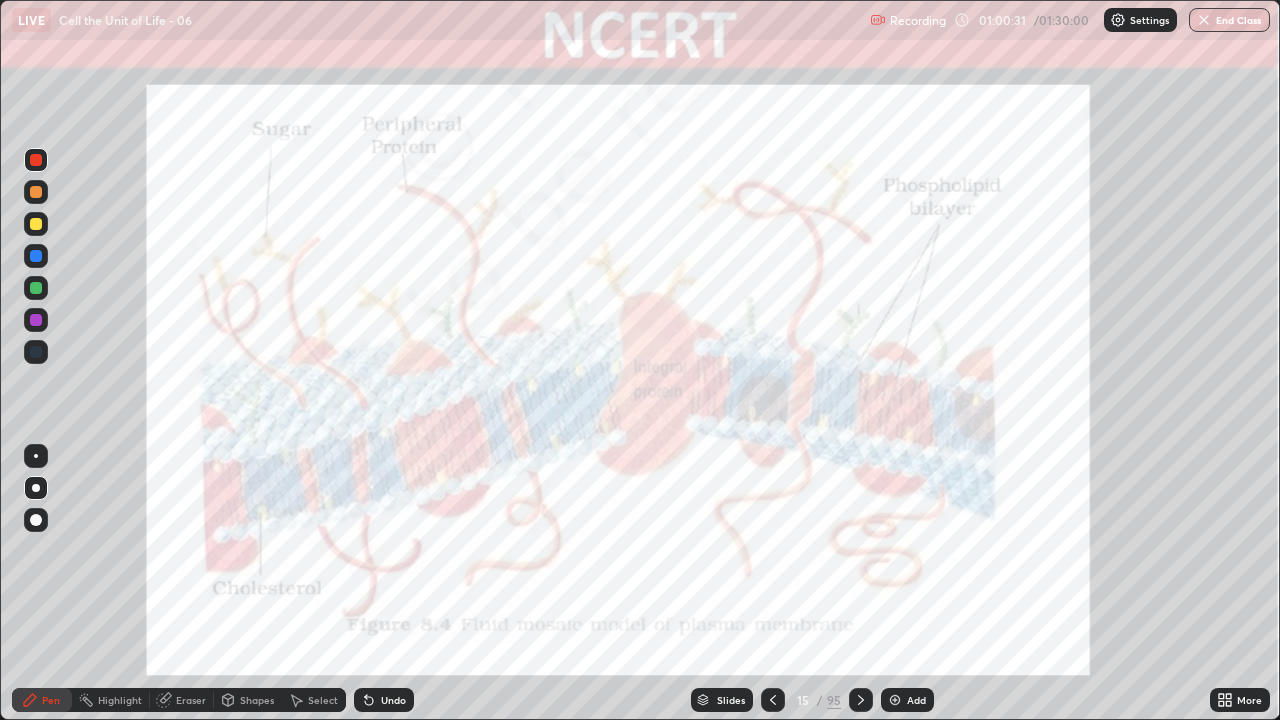 click on "Shapes" at bounding box center (257, 700) 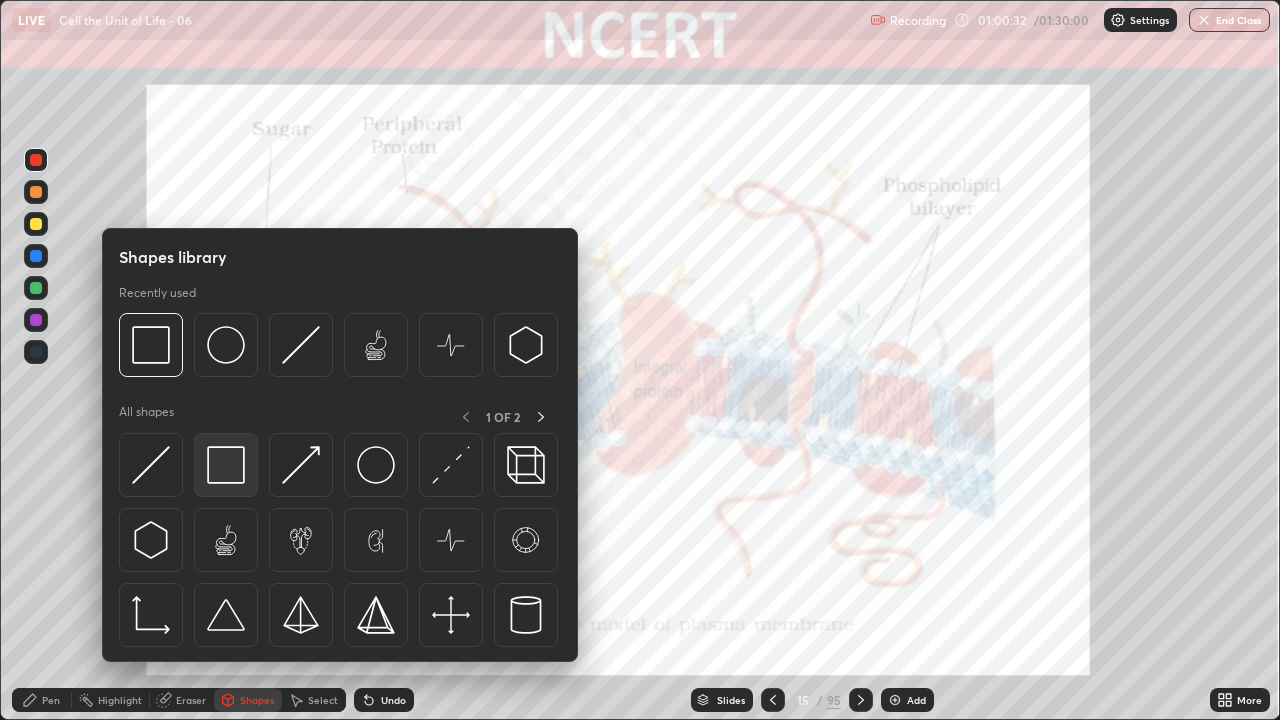 click at bounding box center [226, 465] 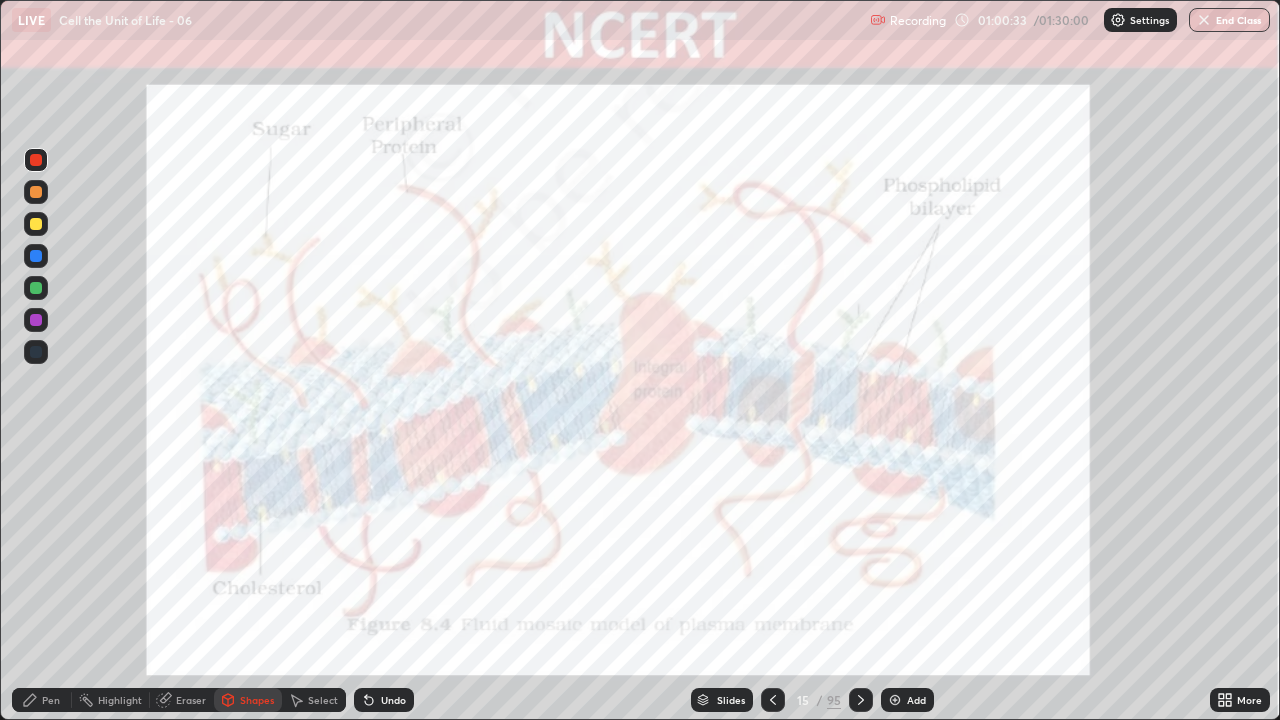 click at bounding box center (36, 256) 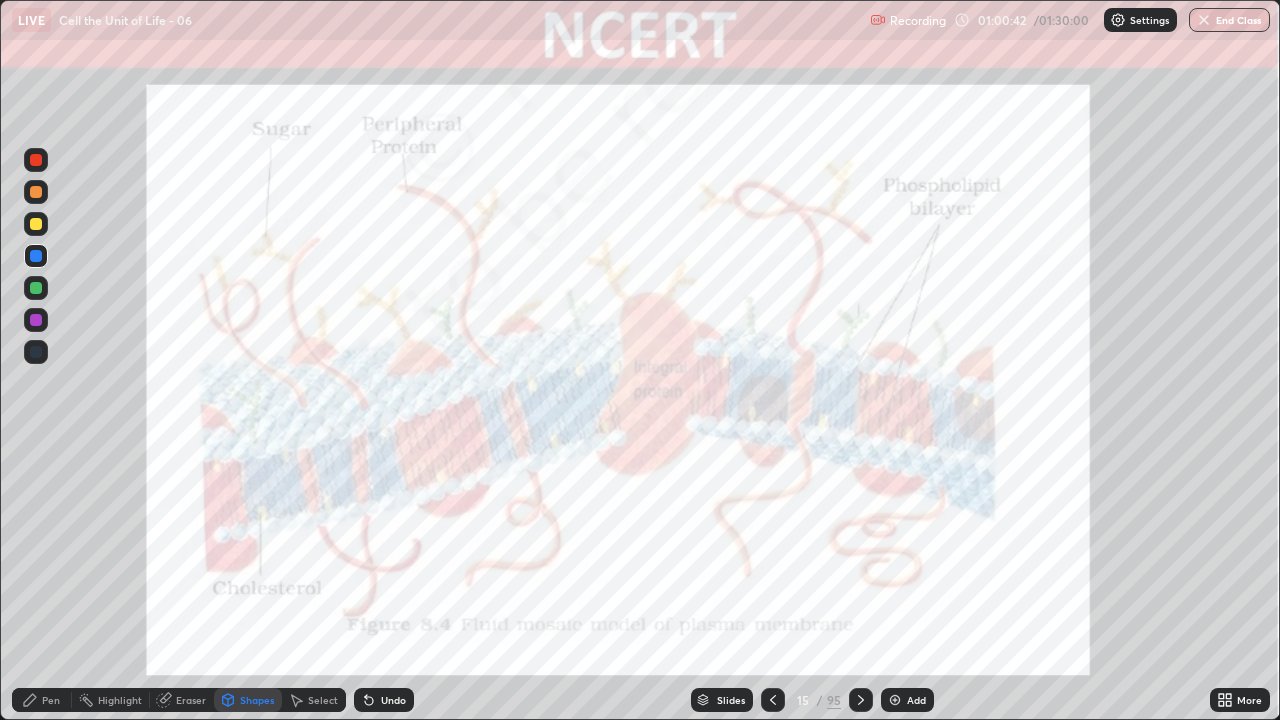 click on "Shapes" at bounding box center (257, 700) 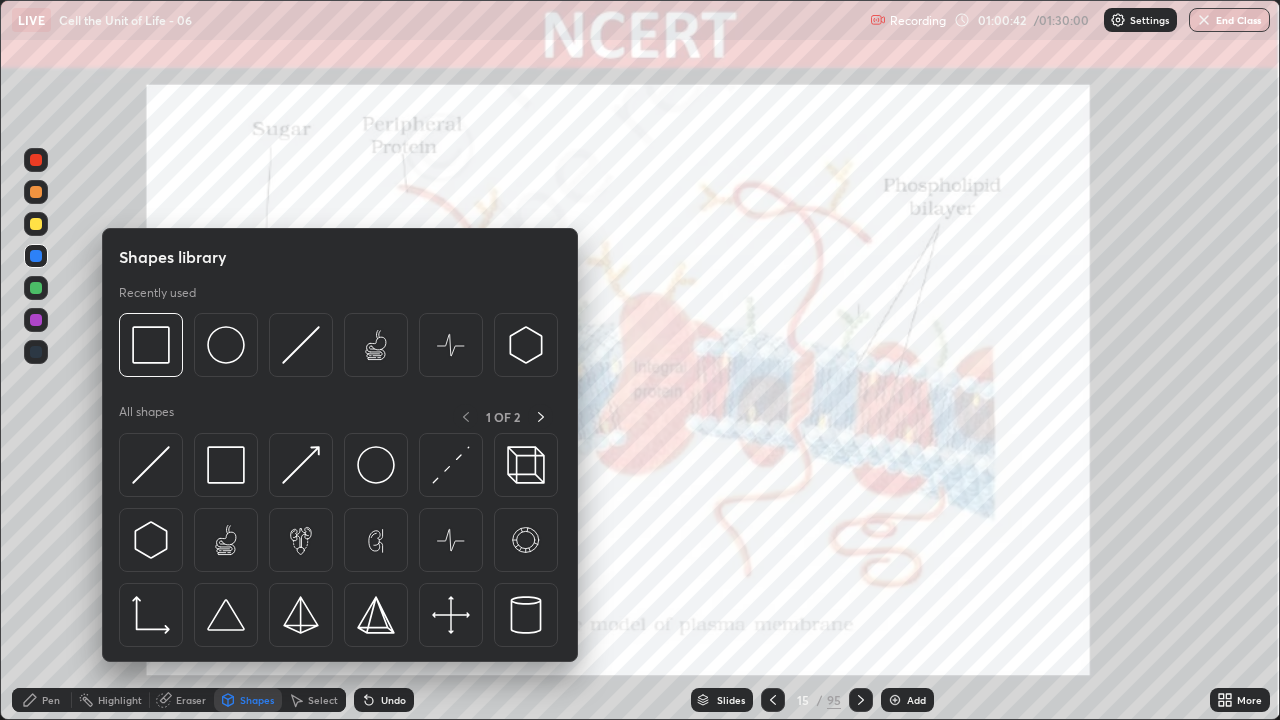 click at bounding box center (226, 465) 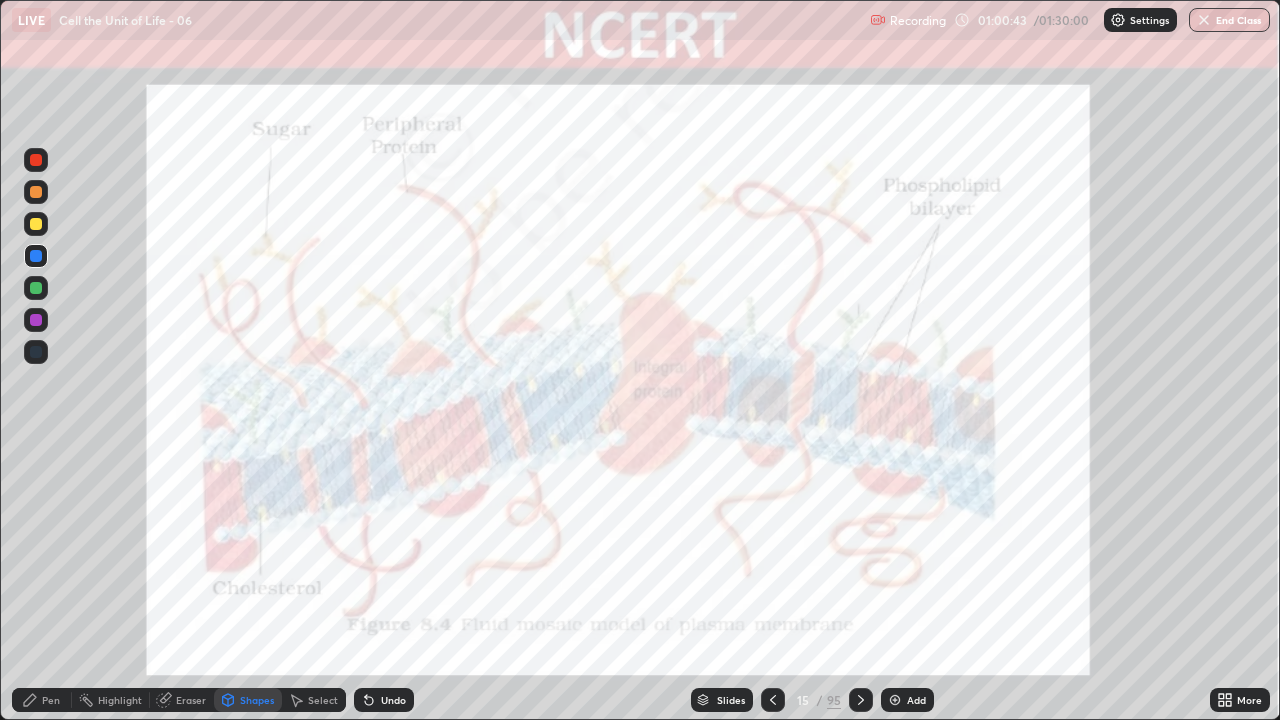 click at bounding box center (36, 160) 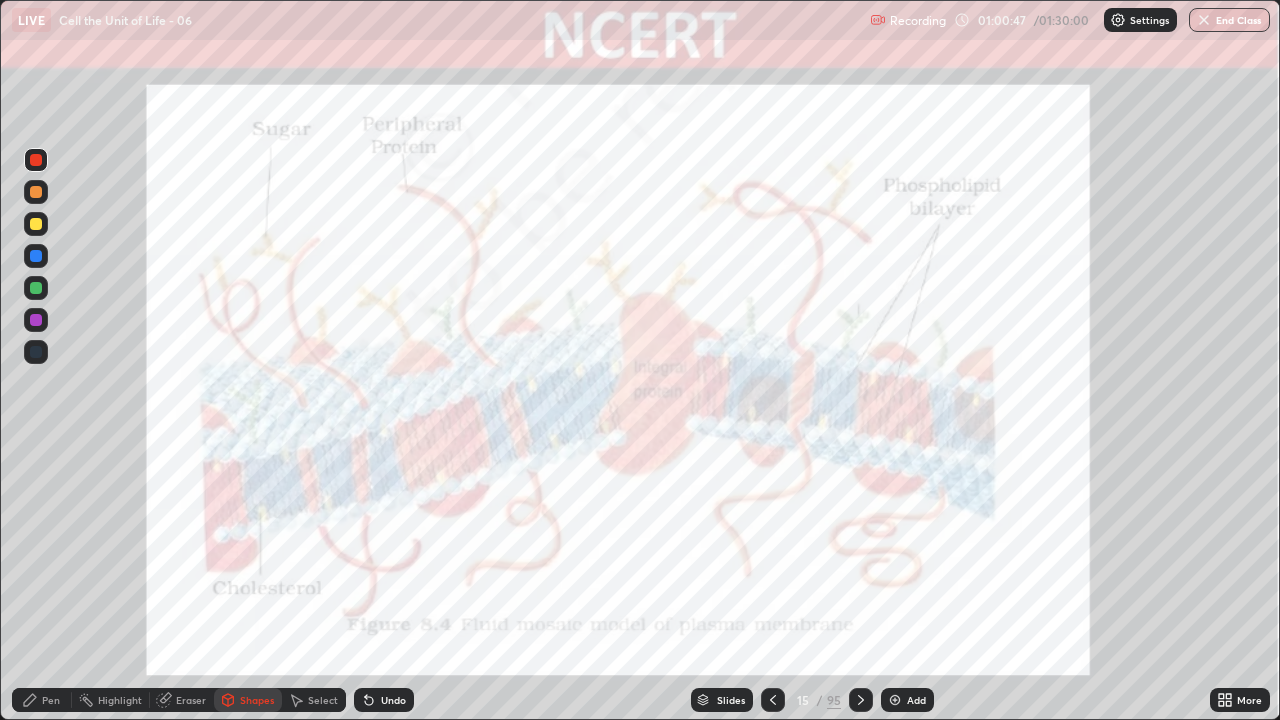 click on "Undo" at bounding box center [393, 700] 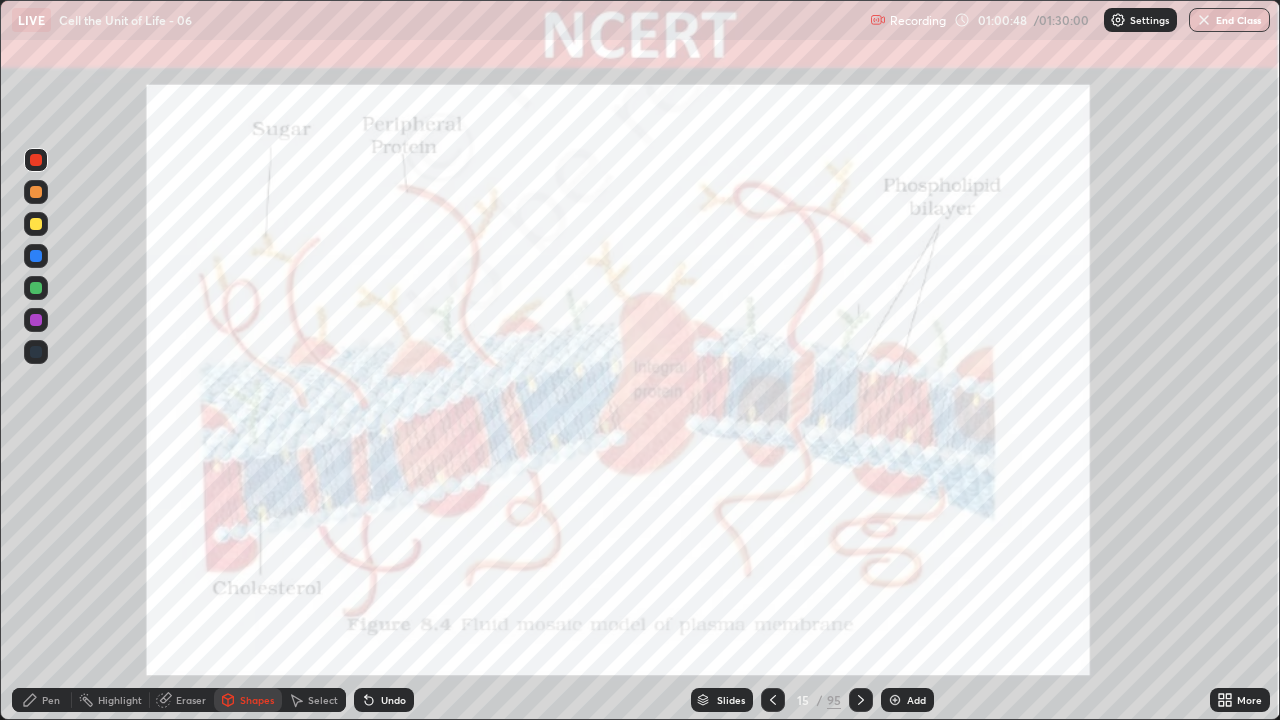 click on "Shapes" at bounding box center [257, 700] 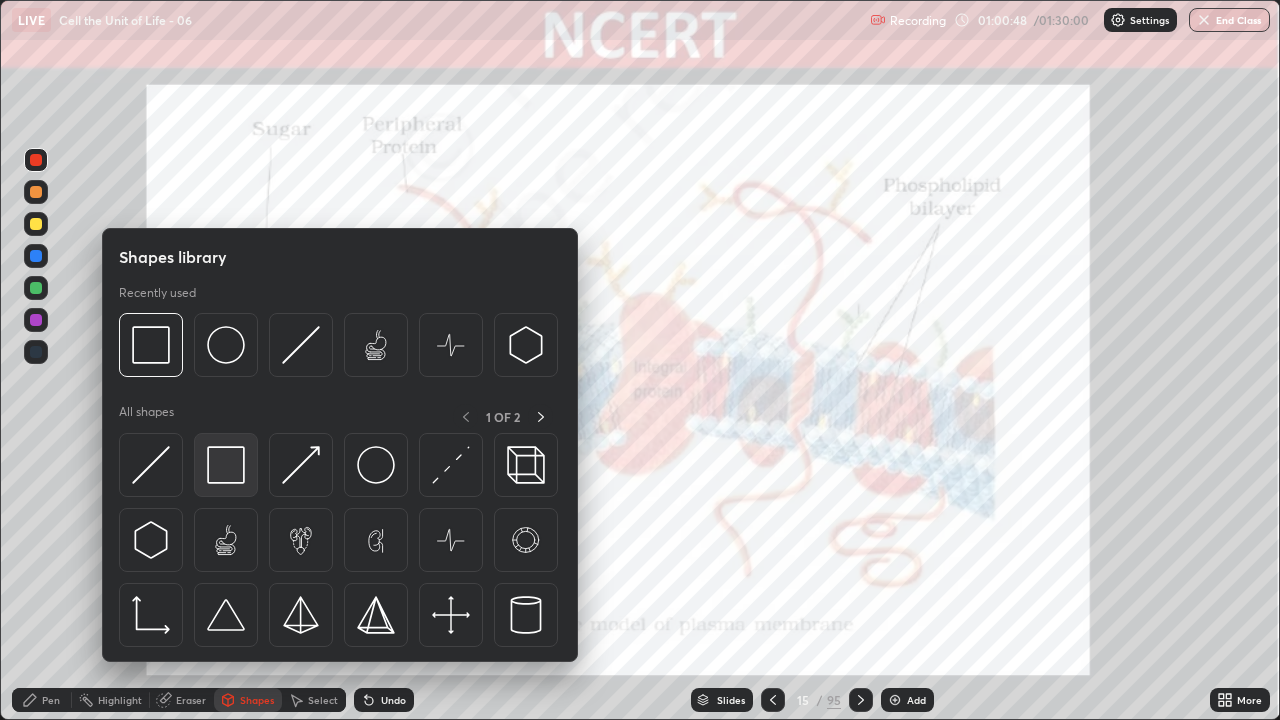 click at bounding box center (226, 465) 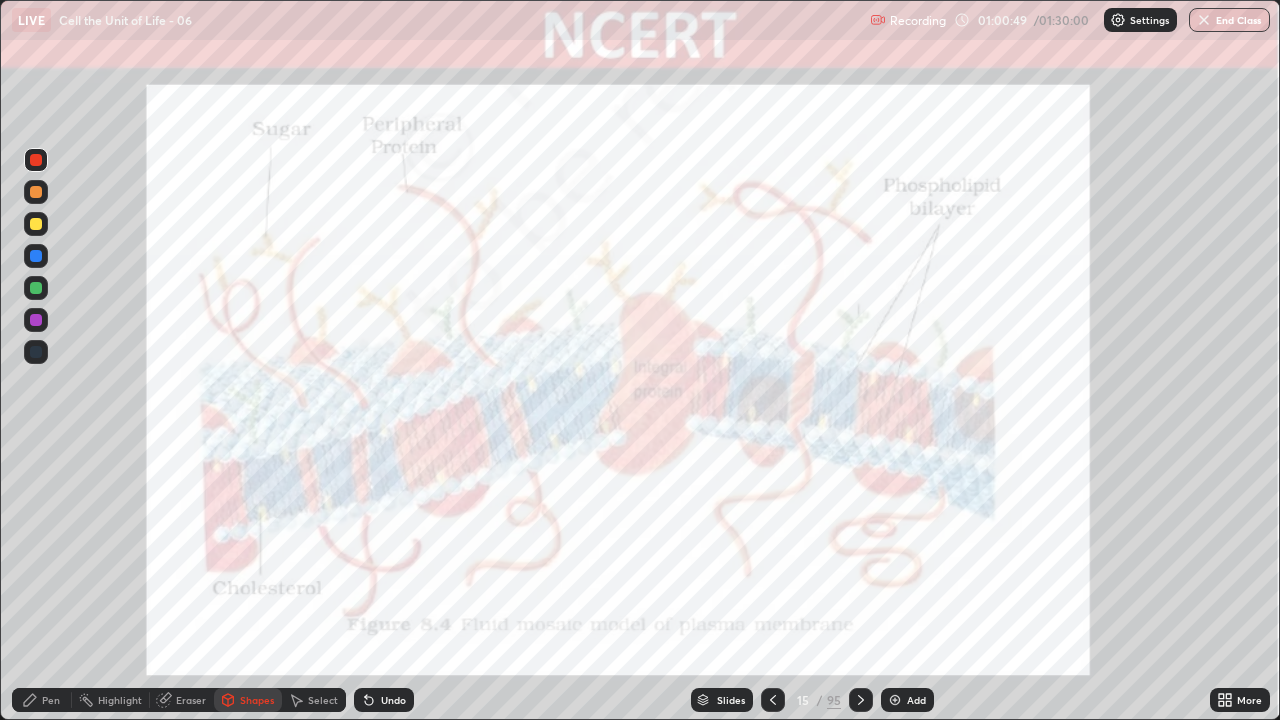 click at bounding box center [36, 256] 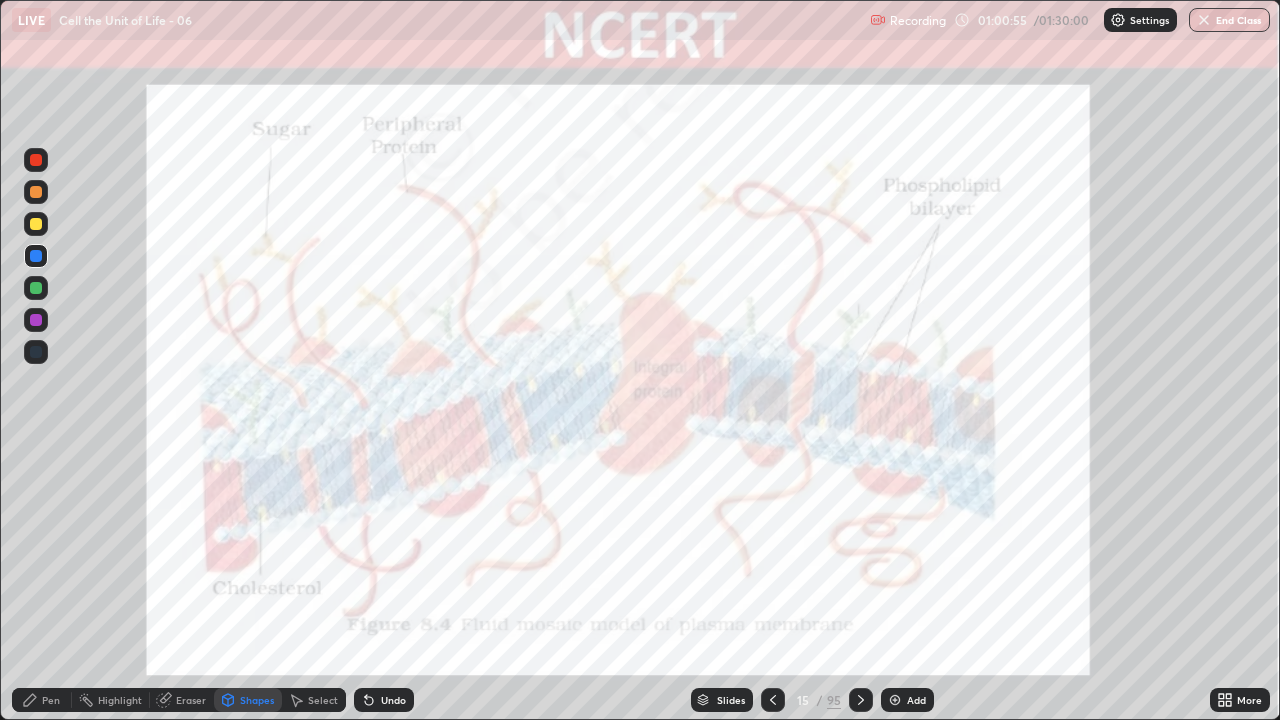 click on "Eraser" at bounding box center (191, 700) 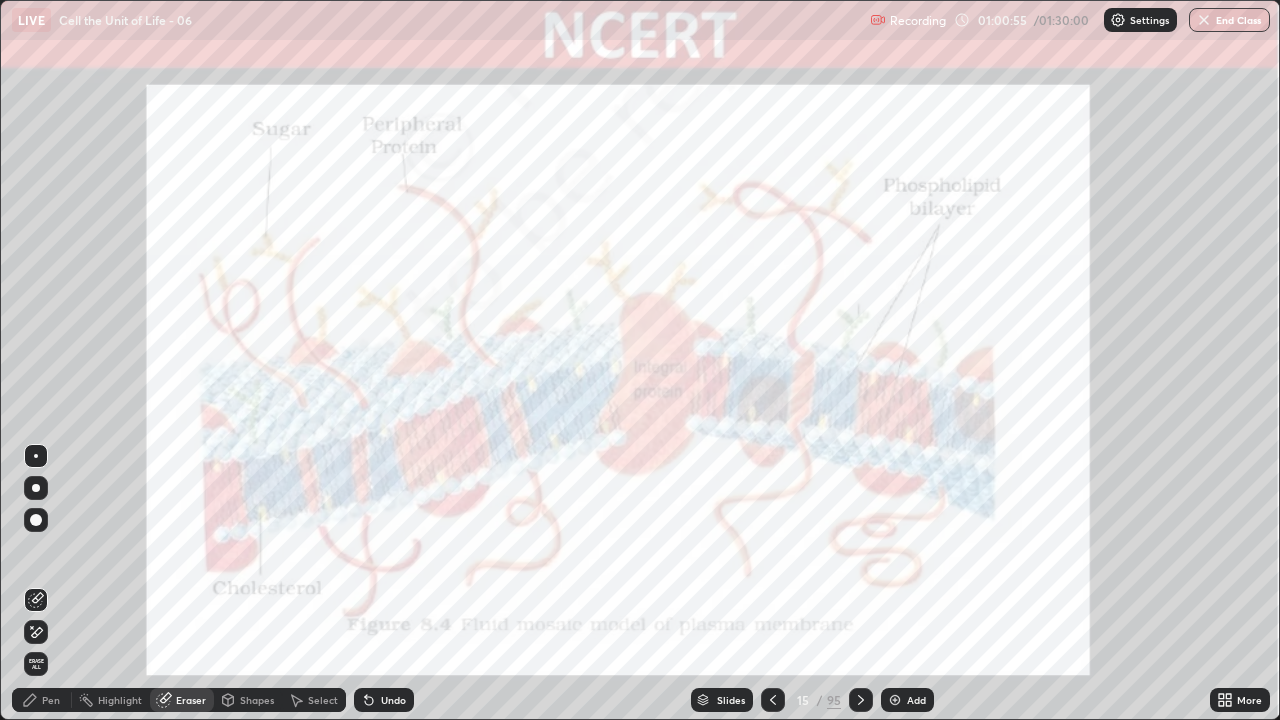 click on "Pen" at bounding box center (42, 700) 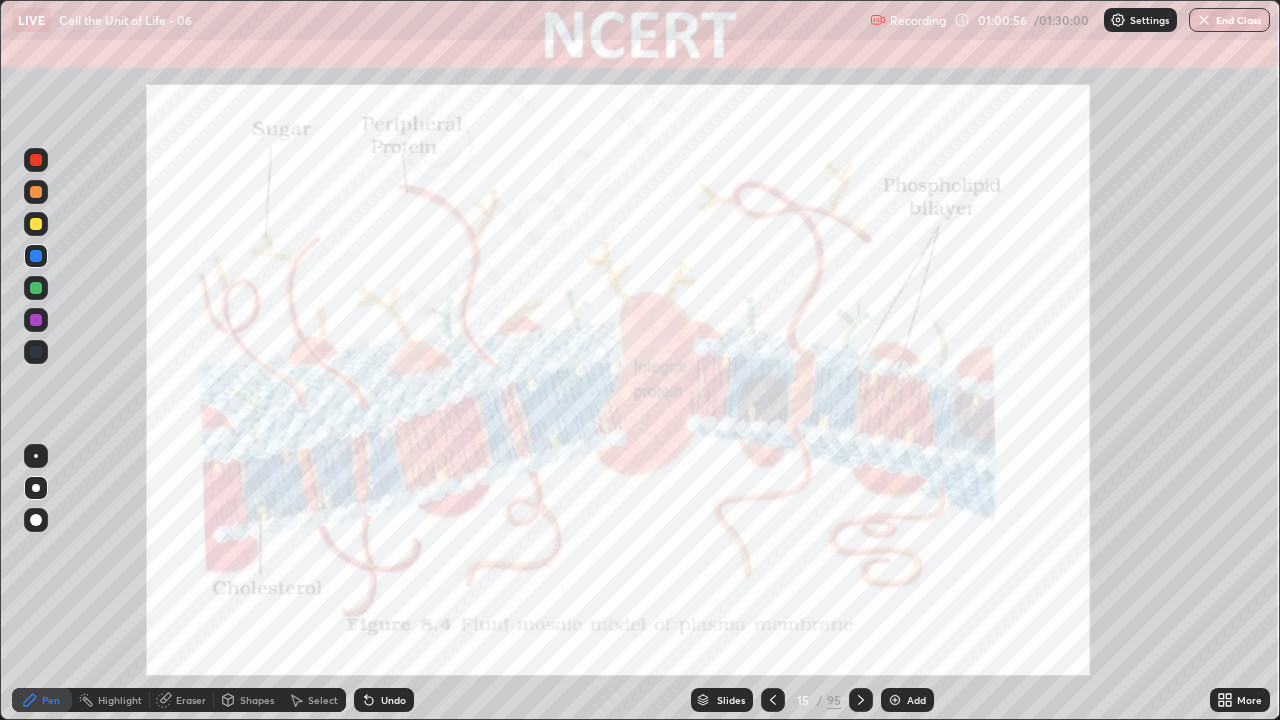 click on "Shapes" at bounding box center [257, 700] 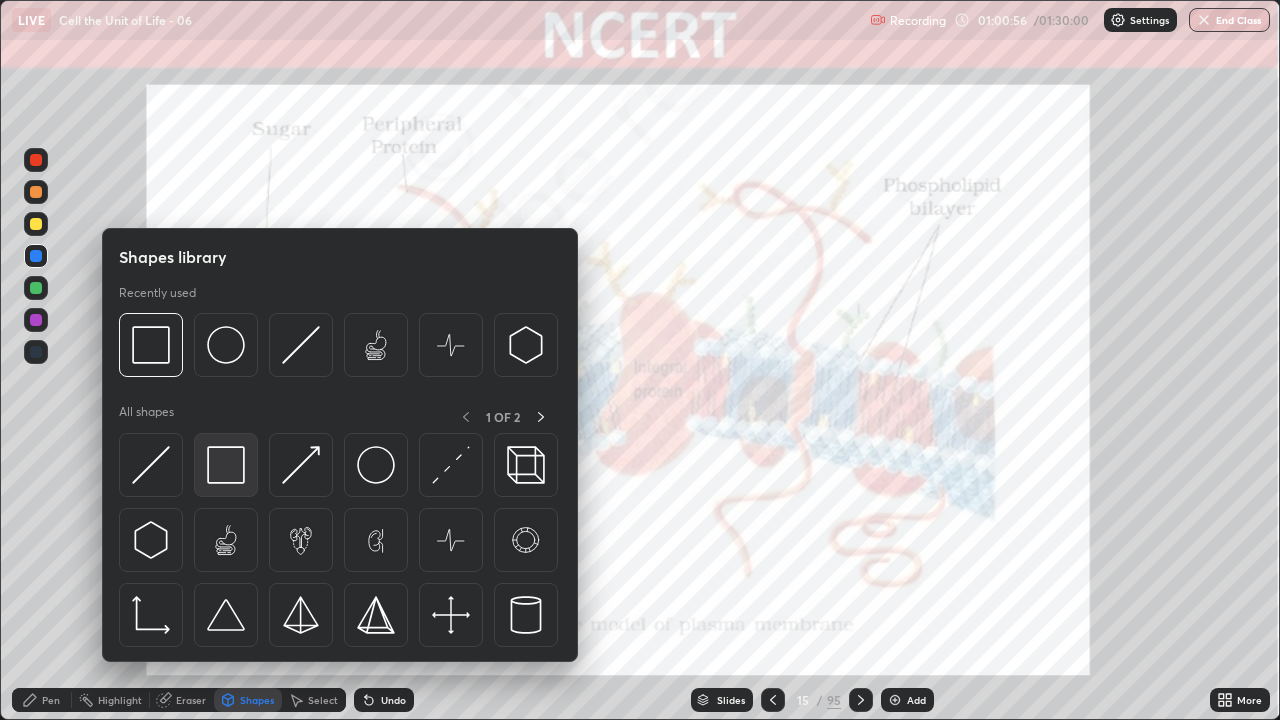 click at bounding box center [226, 465] 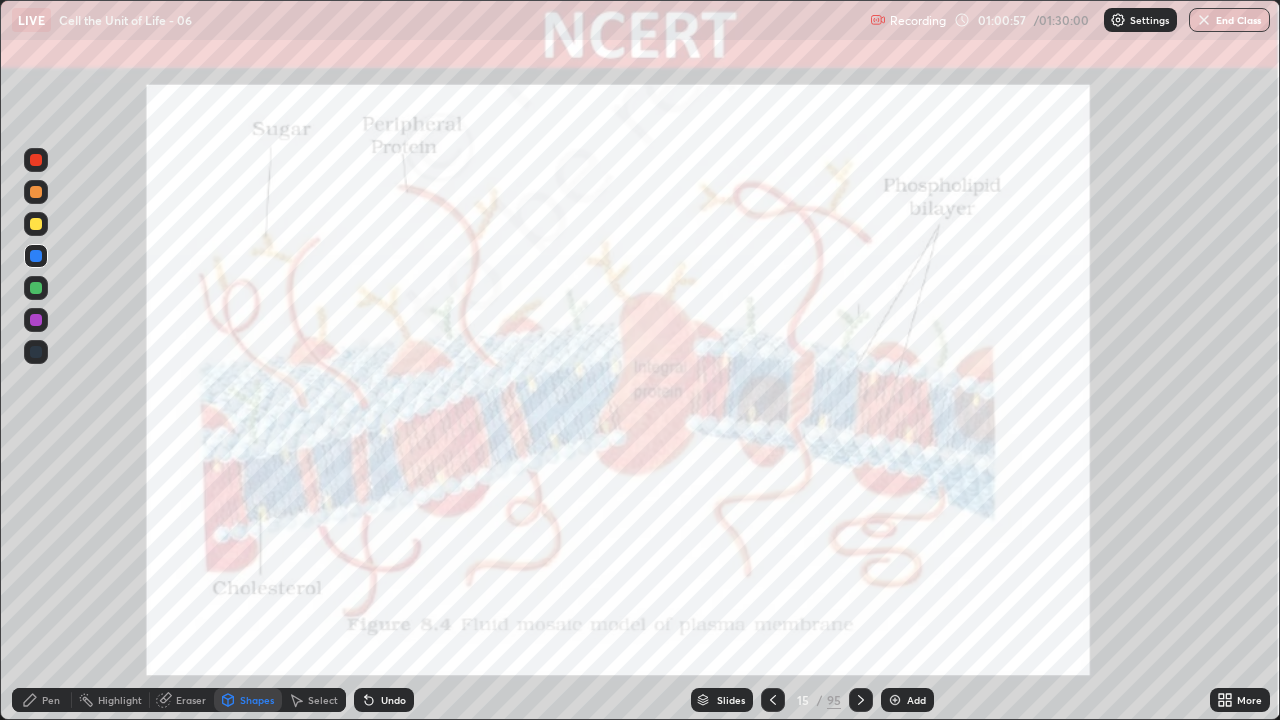 click at bounding box center [36, 160] 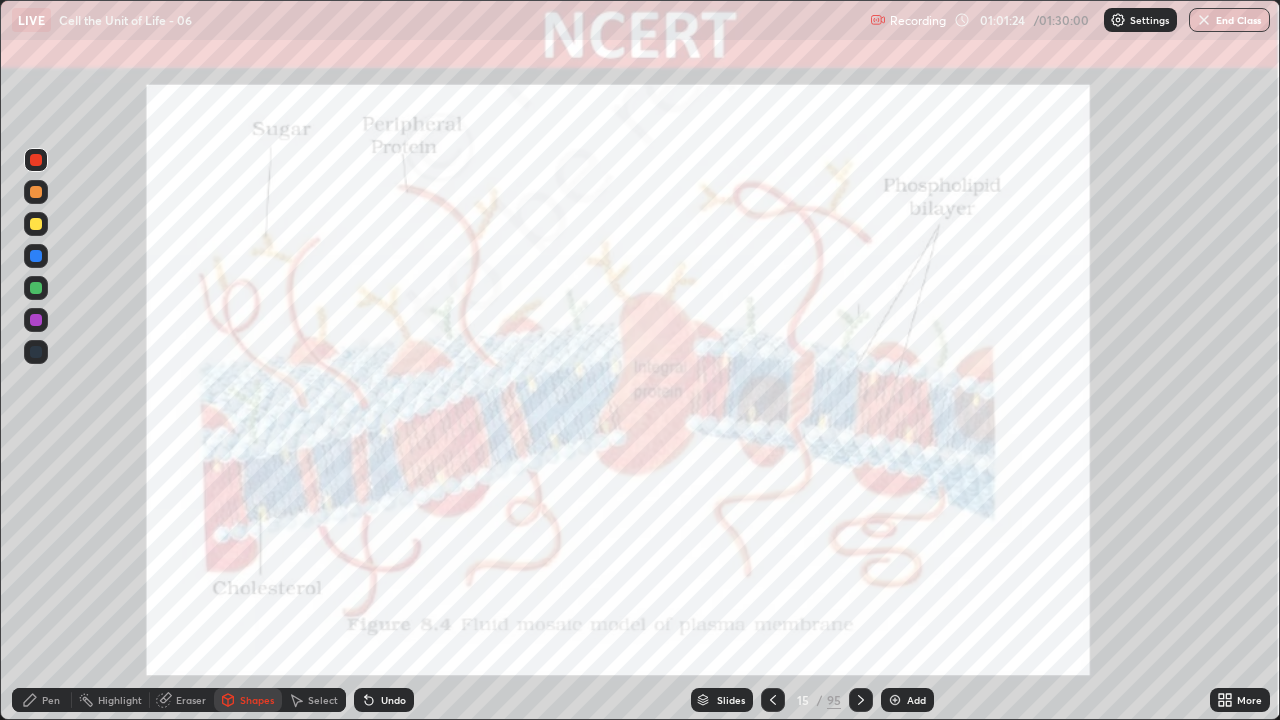 click on "Eraser" at bounding box center (191, 700) 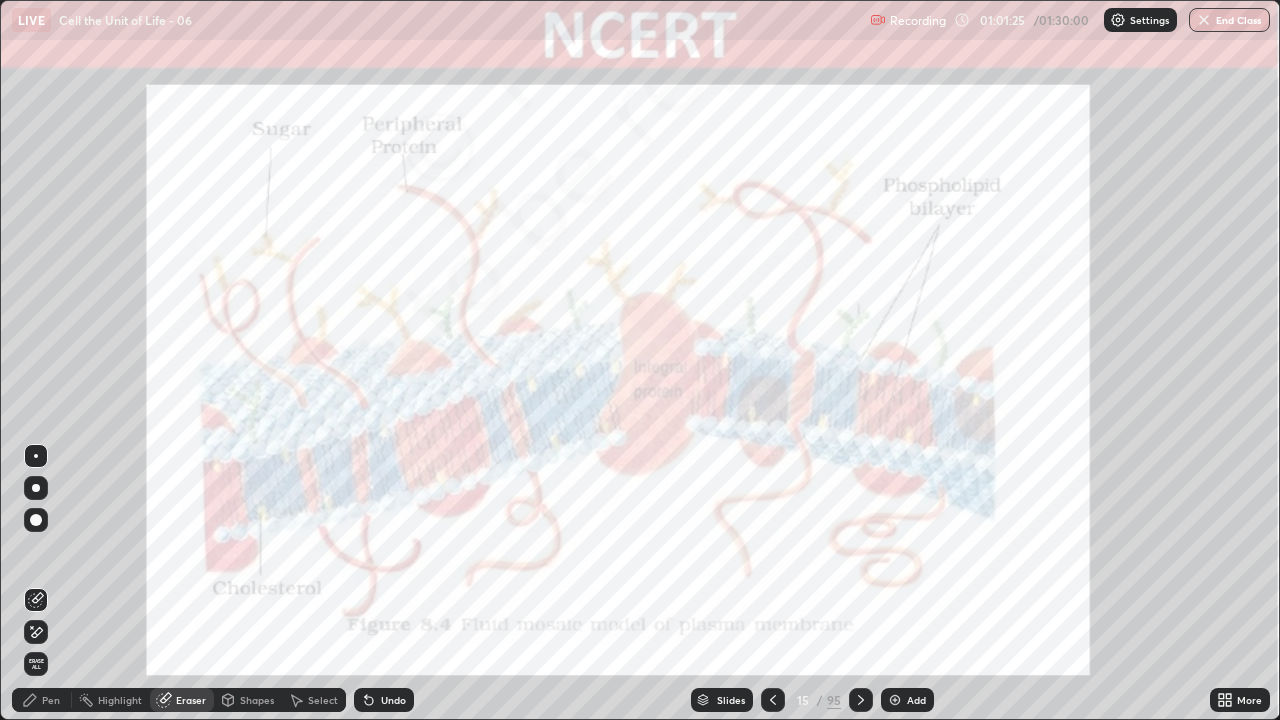 click on "Highlight" at bounding box center (120, 700) 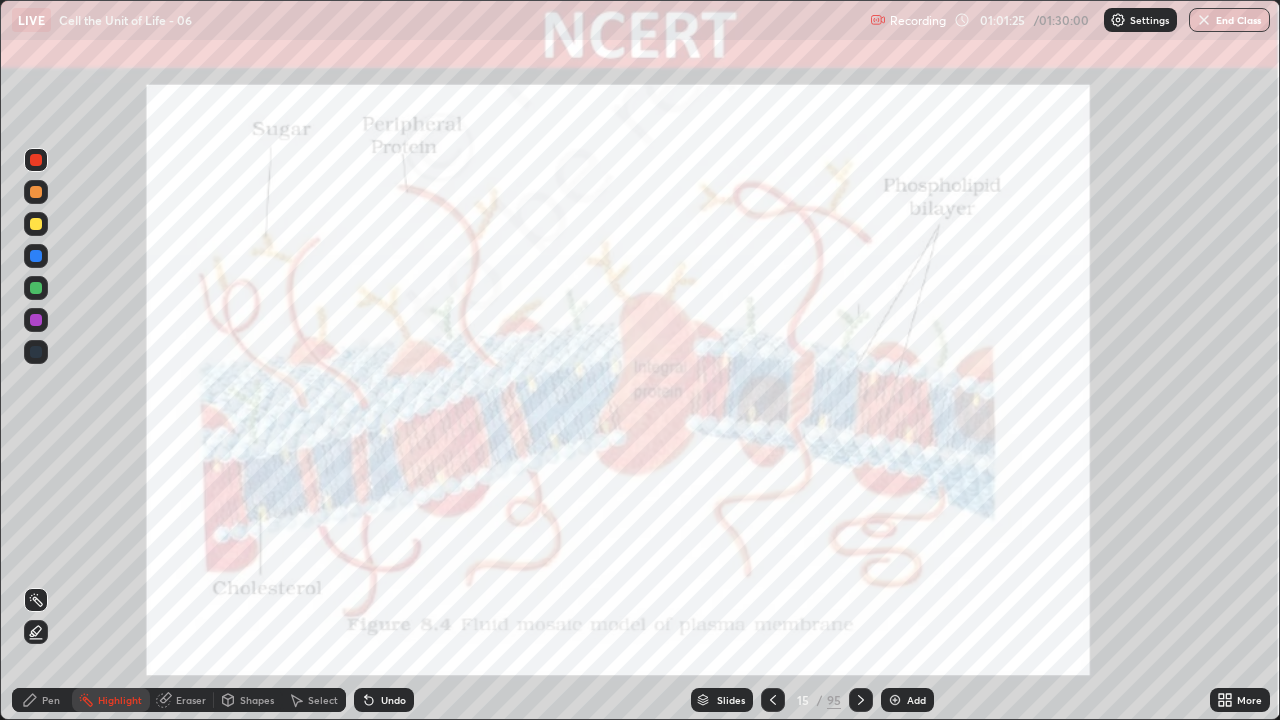 click 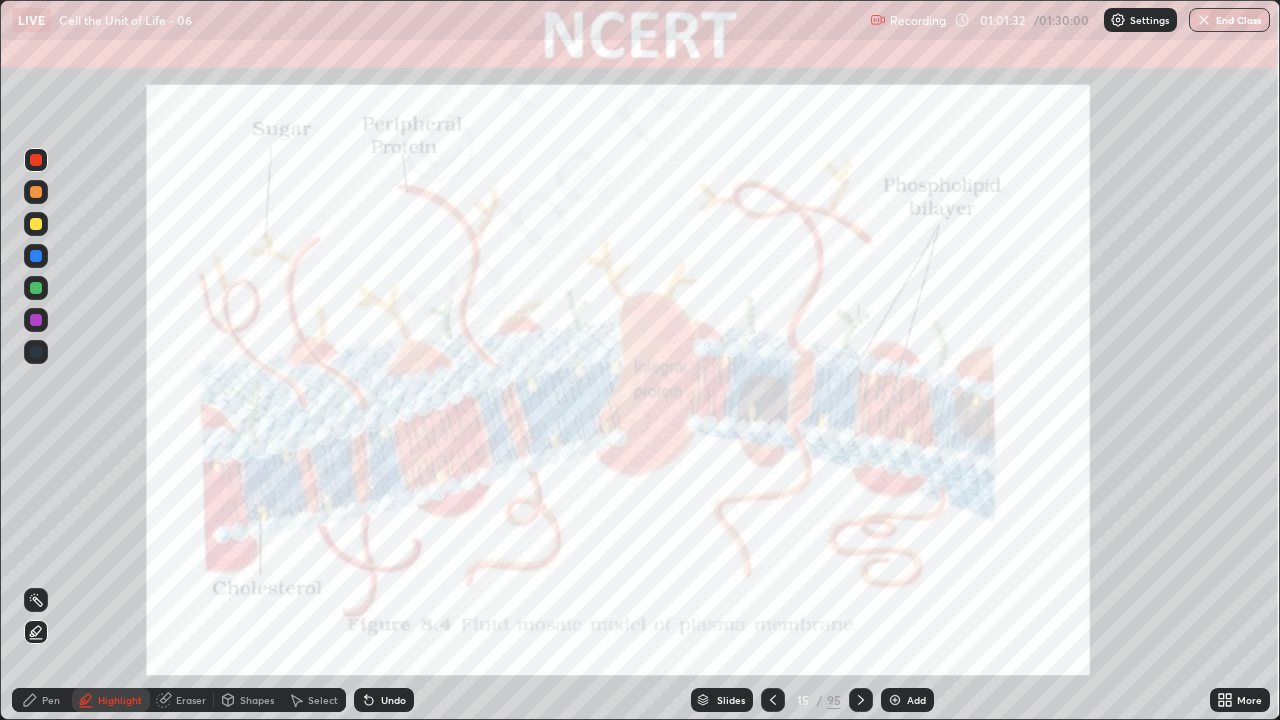 click on "Undo" at bounding box center [393, 700] 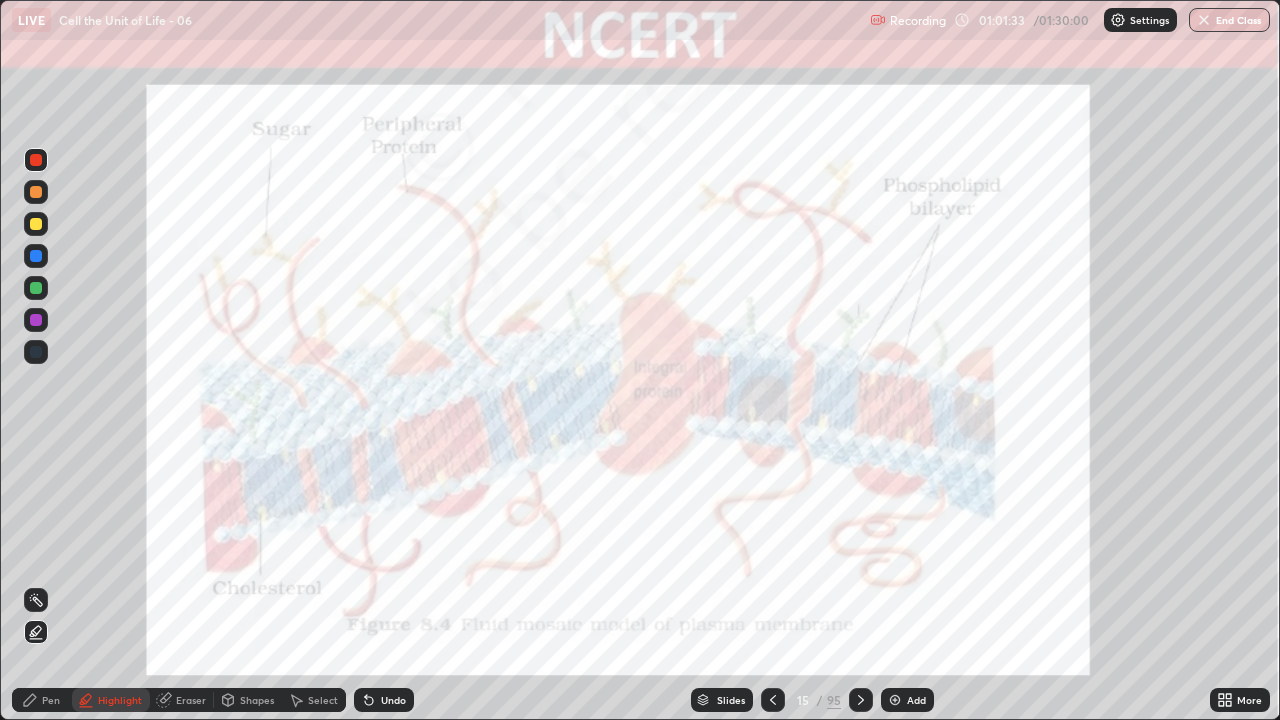 click on "Pen" at bounding box center (42, 700) 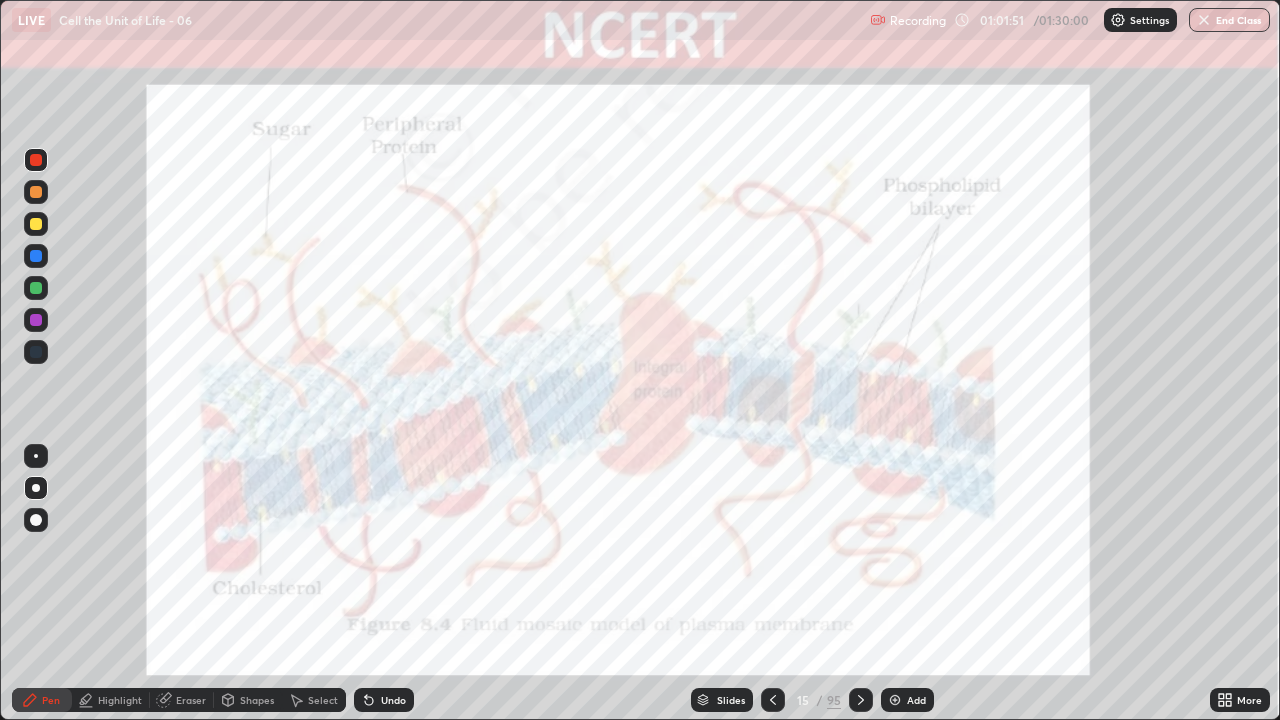 click on "Undo" at bounding box center [393, 700] 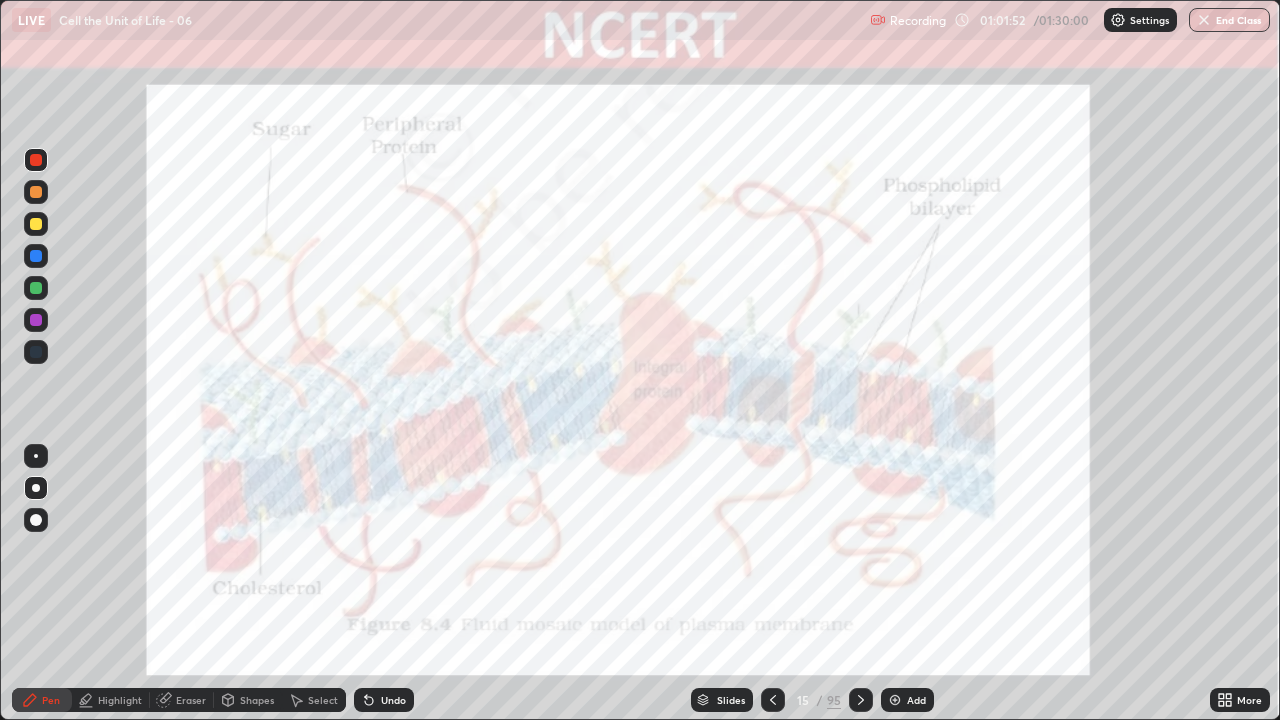 click on "Undo" at bounding box center (393, 700) 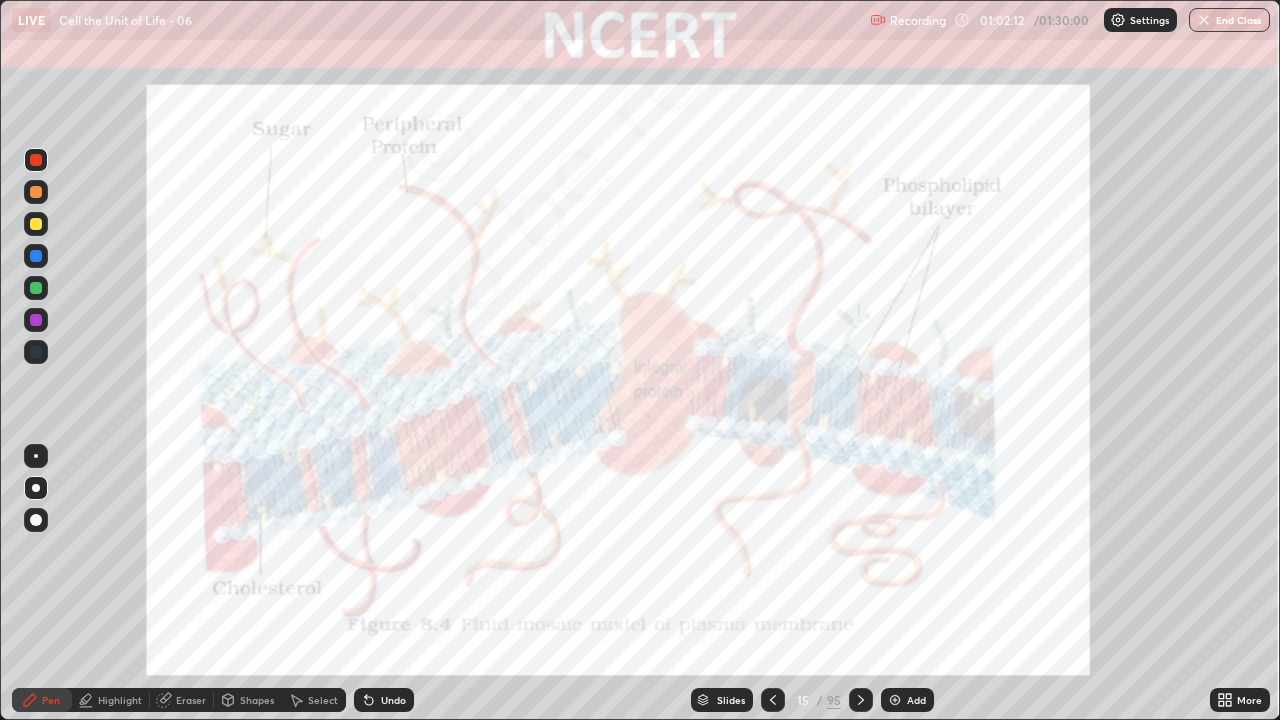 click at bounding box center (36, 352) 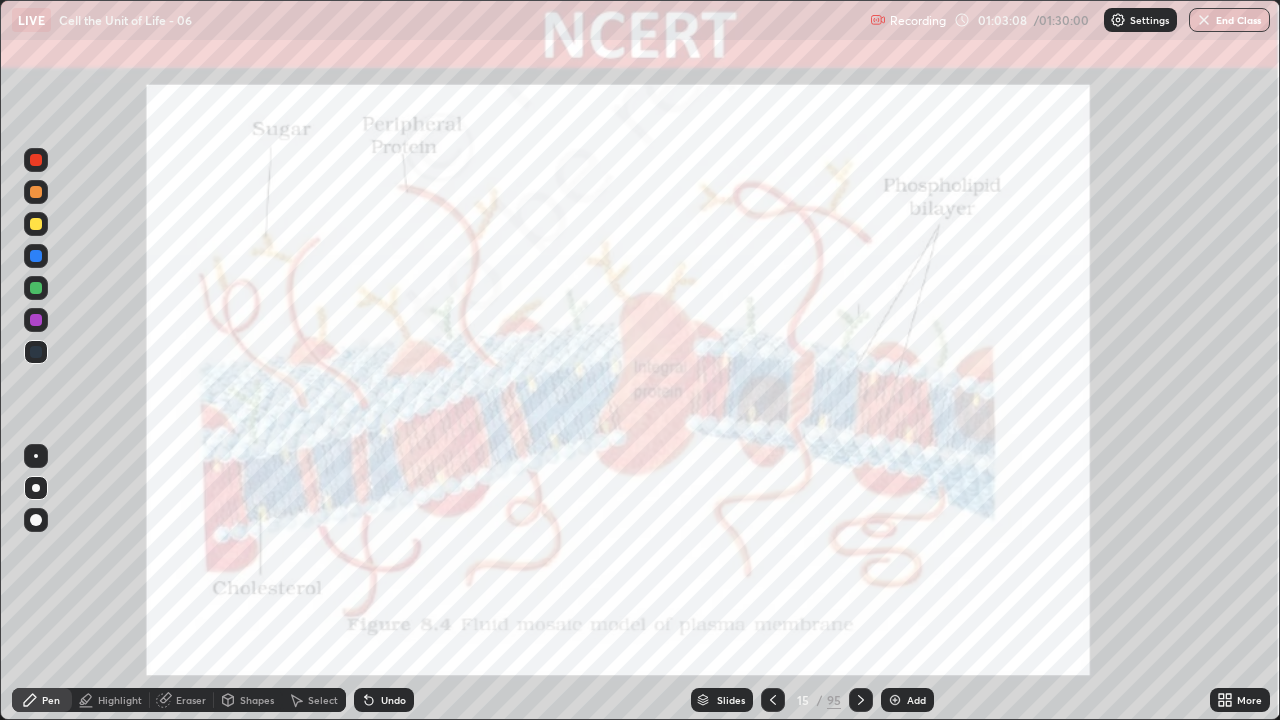click at bounding box center (36, 224) 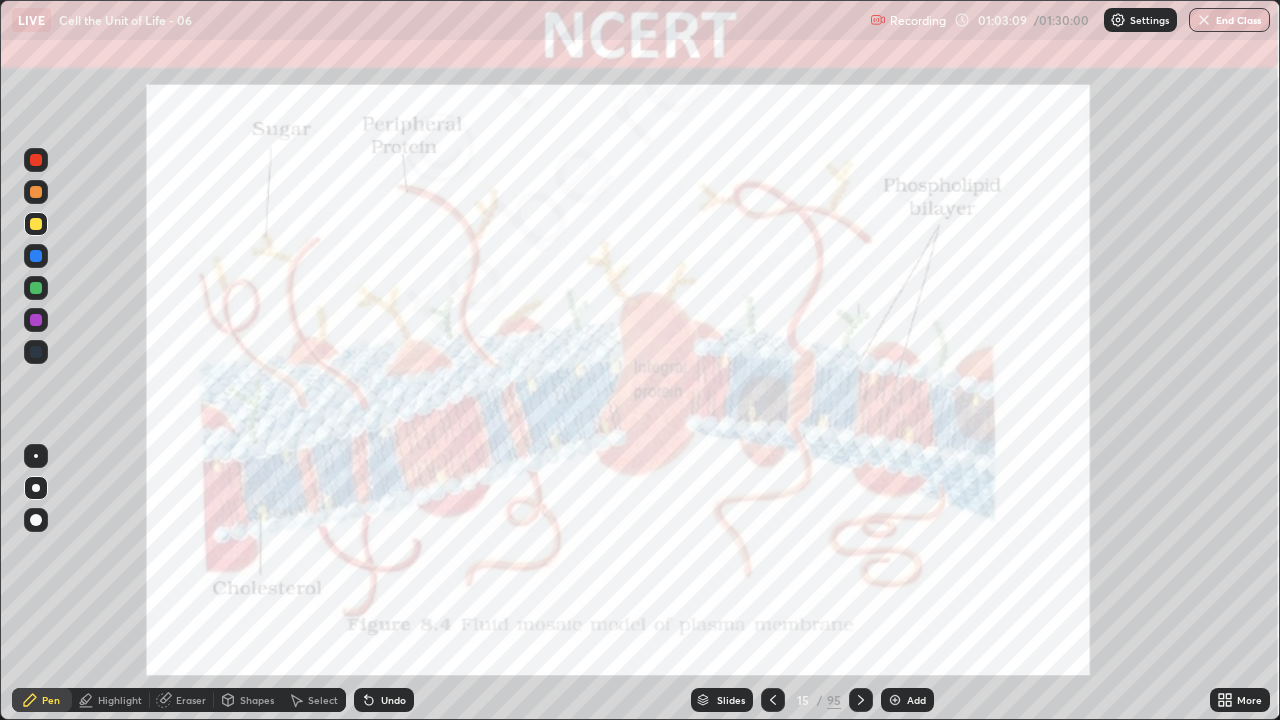 click at bounding box center [36, 160] 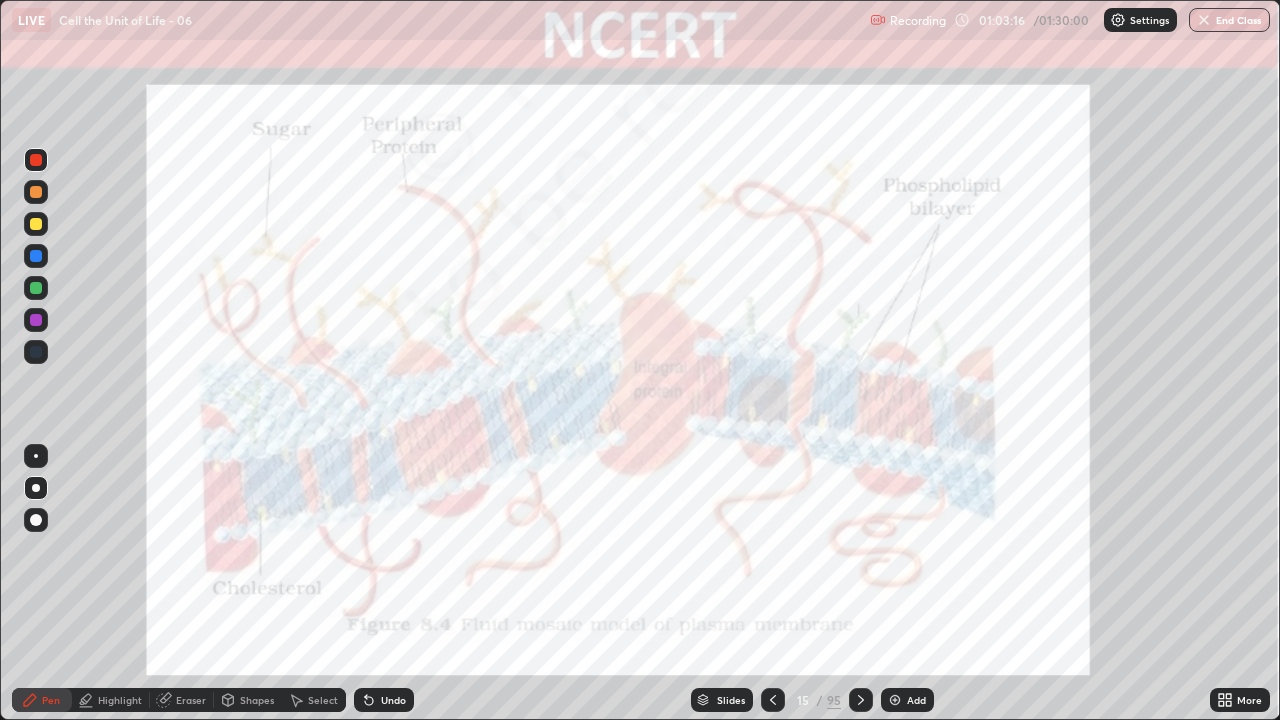 click at bounding box center [36, 352] 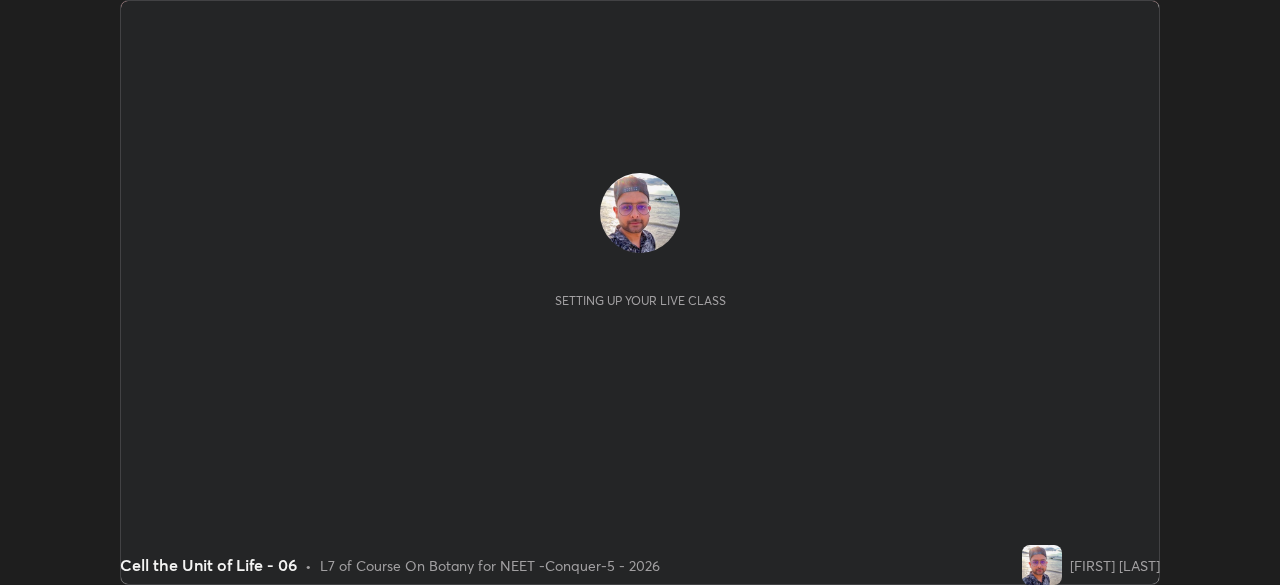 scroll, scrollTop: 0, scrollLeft: 0, axis: both 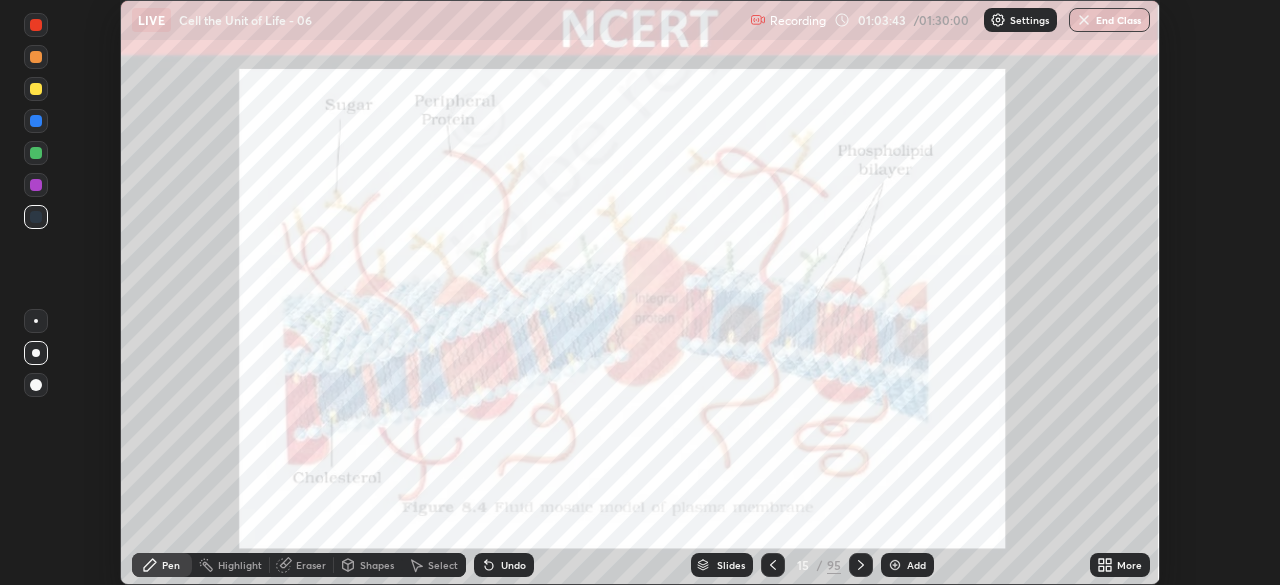 click 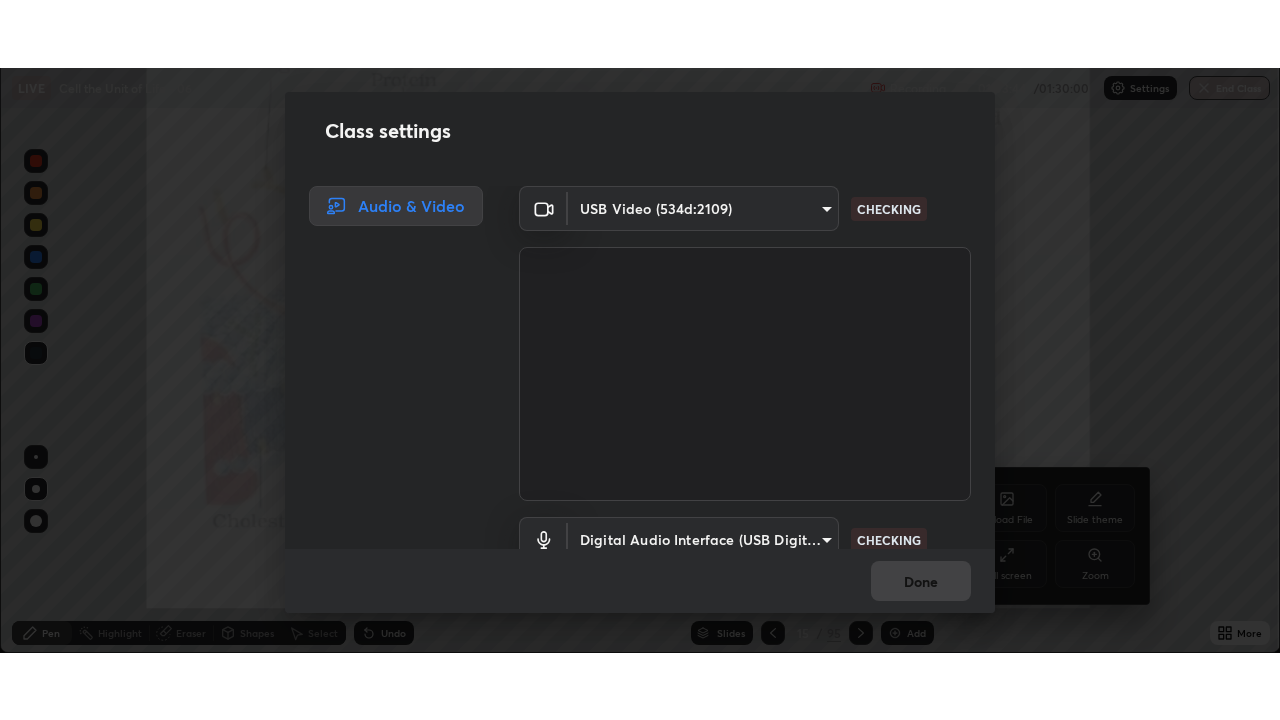 scroll, scrollTop: 99280, scrollLeft: 98720, axis: both 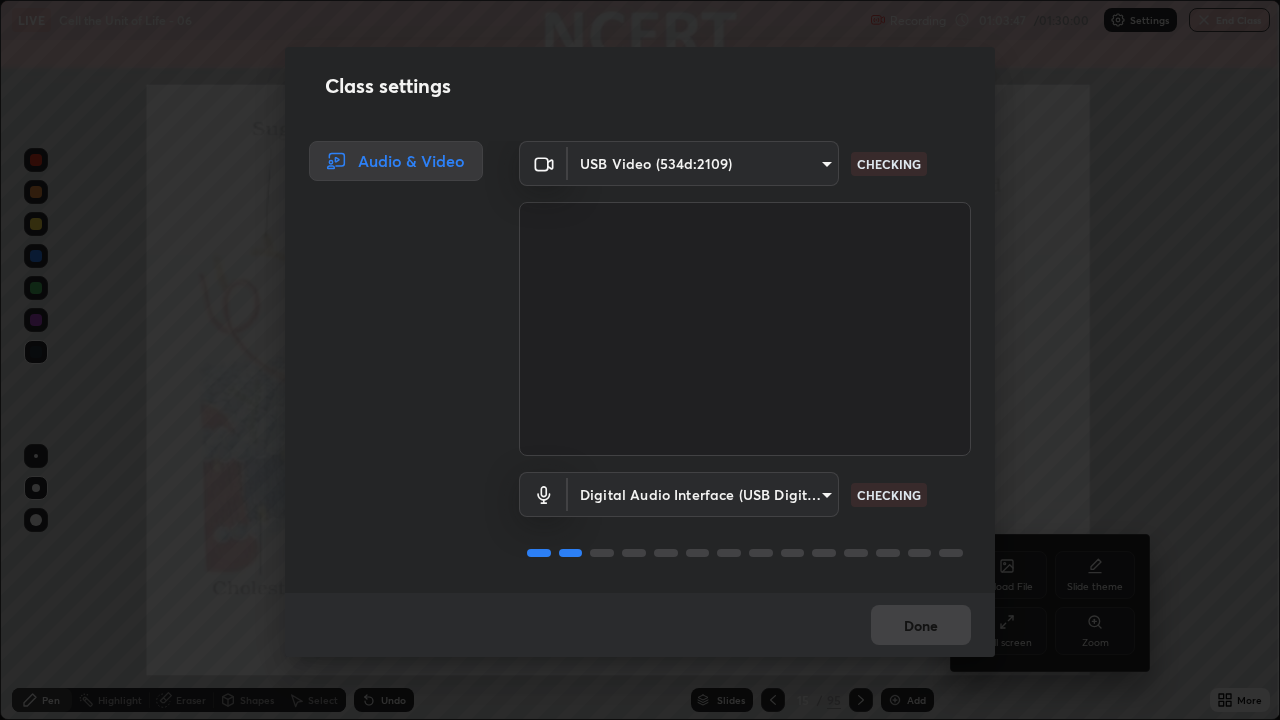 click on "Erase all LIVE Cell the Unit of Life - 06 Recording 01:03:47 /  01:30:00 Settings End Class Setting up your live class Cell the Unit of Life - 06 • L7 of Course On Botany for NEET -Conquer-5 - 2026 [FIRST] [LAST] Pen Highlight Eraser Shapes Select Undo Slides 15 / 95 Add More No doubts shared Encourage your learners to ask a doubt for better clarity Report an issue Reason for reporting Buffering Chat not working Audio - Video sync issue Educator video quality low ​ Attach an image Report Upload File Slide theme Full screen Zoom Class settings Audio & Video USB Video (534d:2109) 8af73e8d16ef8e3bb7c62716022b9fe157133e9521606ce818031bd72dda2f9e CHECKING Digital Audio Interface (USB Digital Audio) 32bfdab7dbe72c35781114410bcfa462a123b92e9f25767086b8796cd092dc63 CHECKING Done" at bounding box center [640, 360] 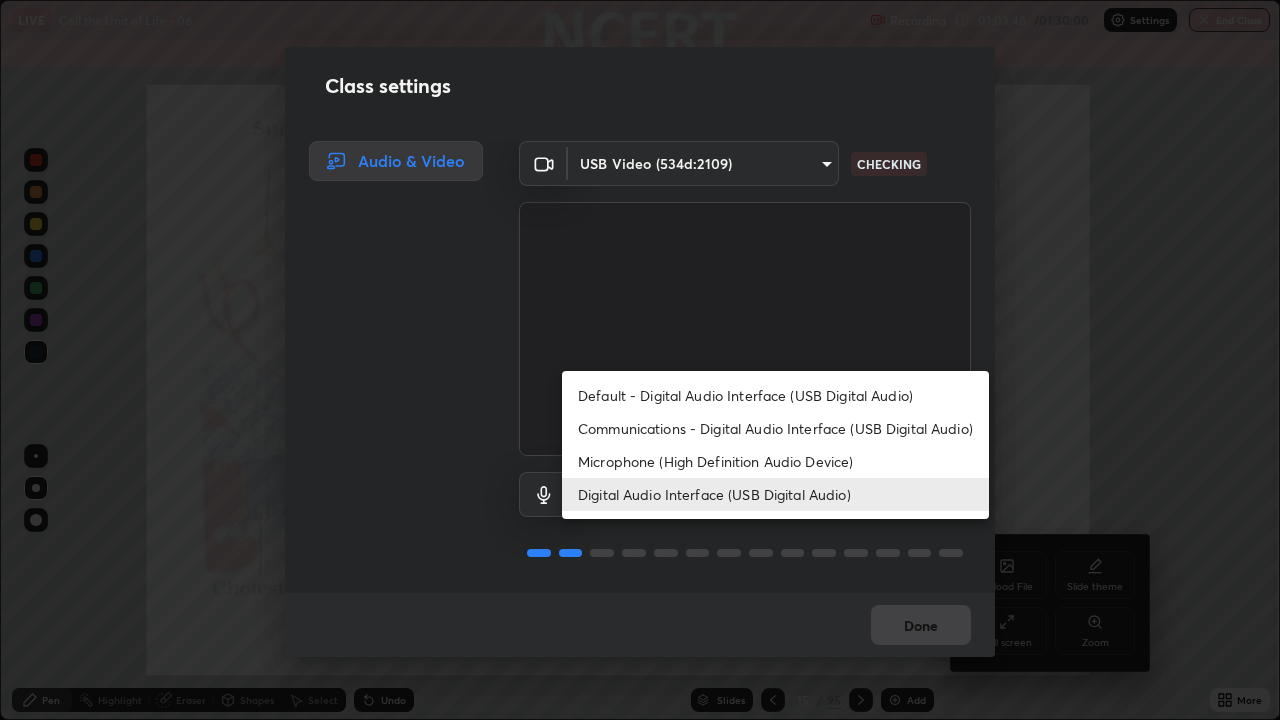 click on "Digital Audio Interface (USB Digital Audio)" at bounding box center [775, 494] 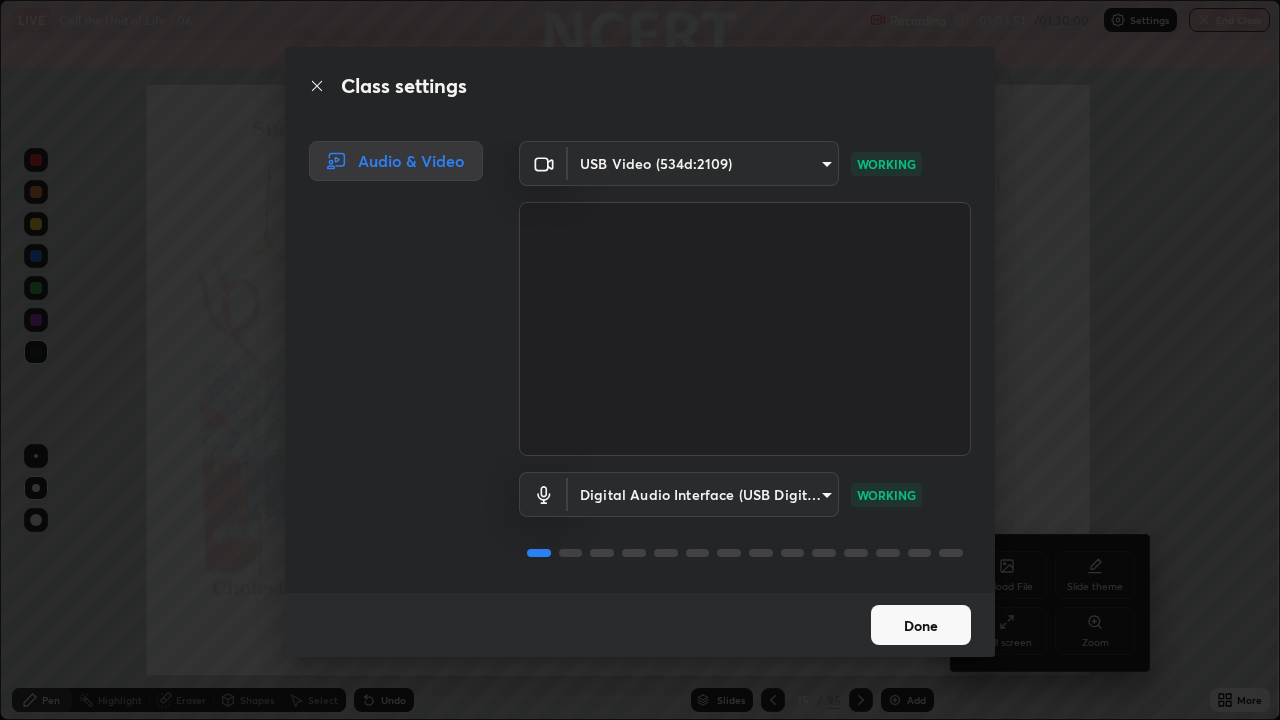 click on "Done" at bounding box center (921, 625) 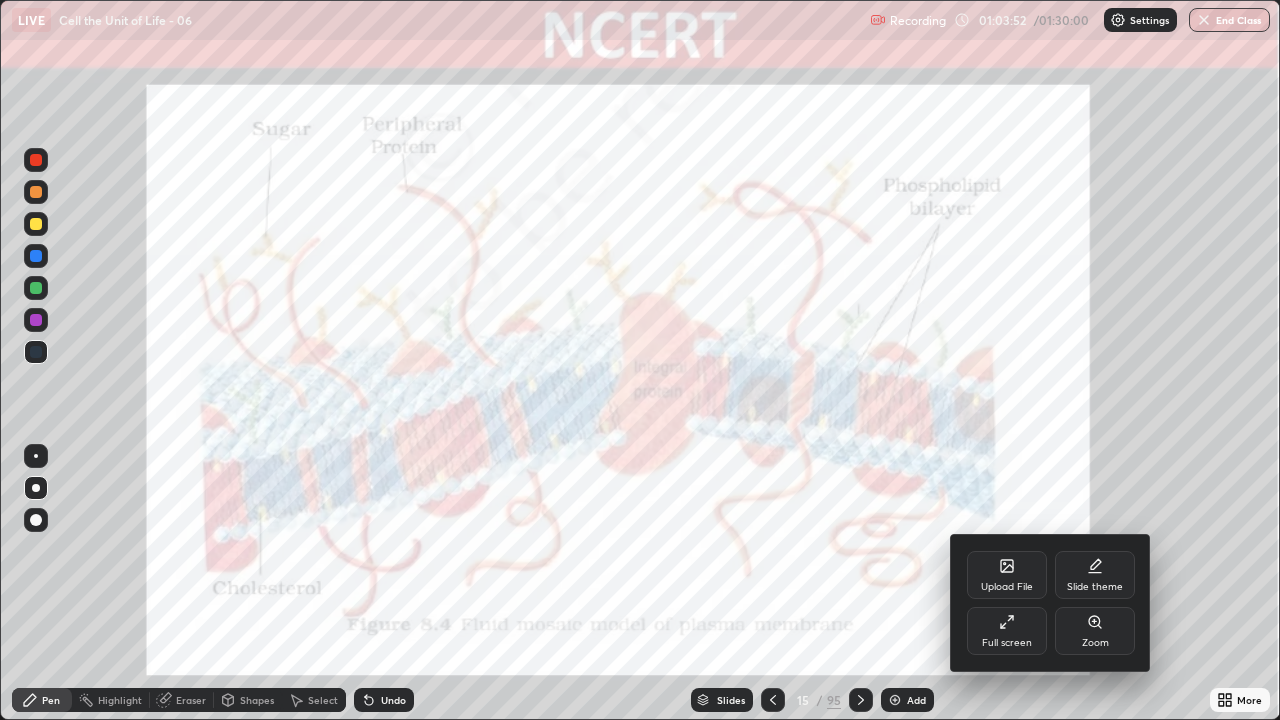 click at bounding box center [640, 360] 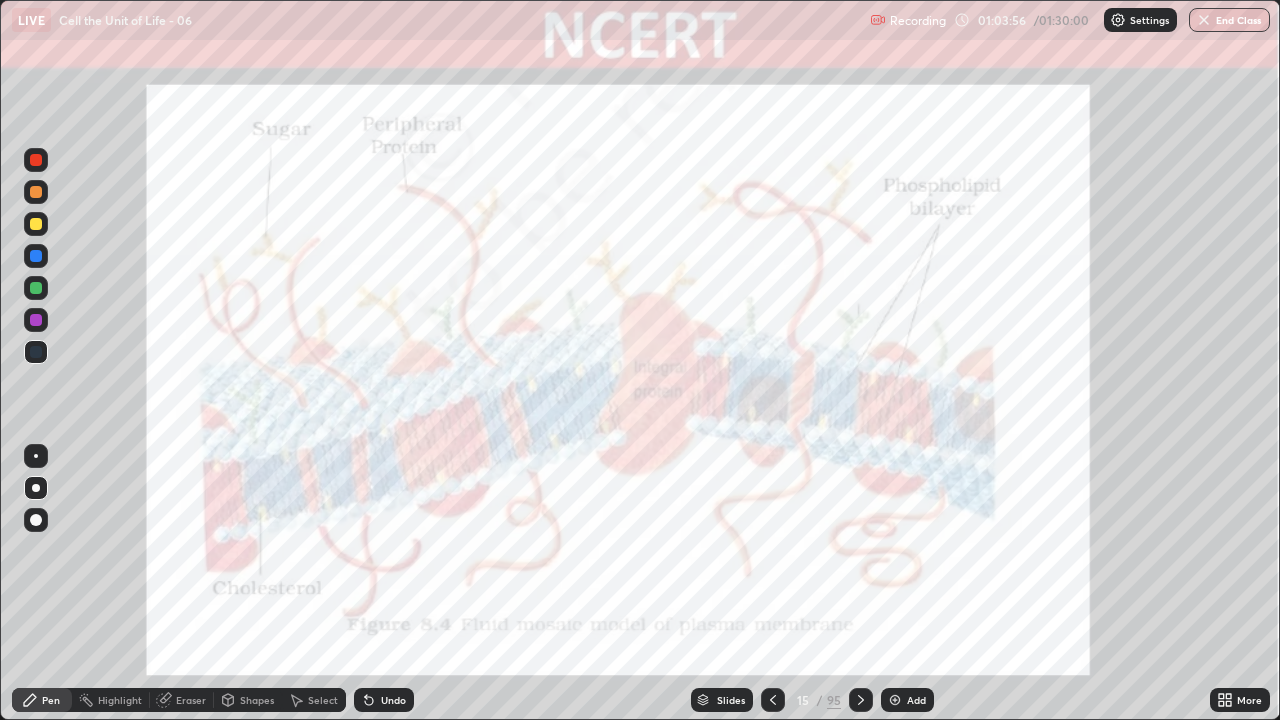 click at bounding box center (36, 160) 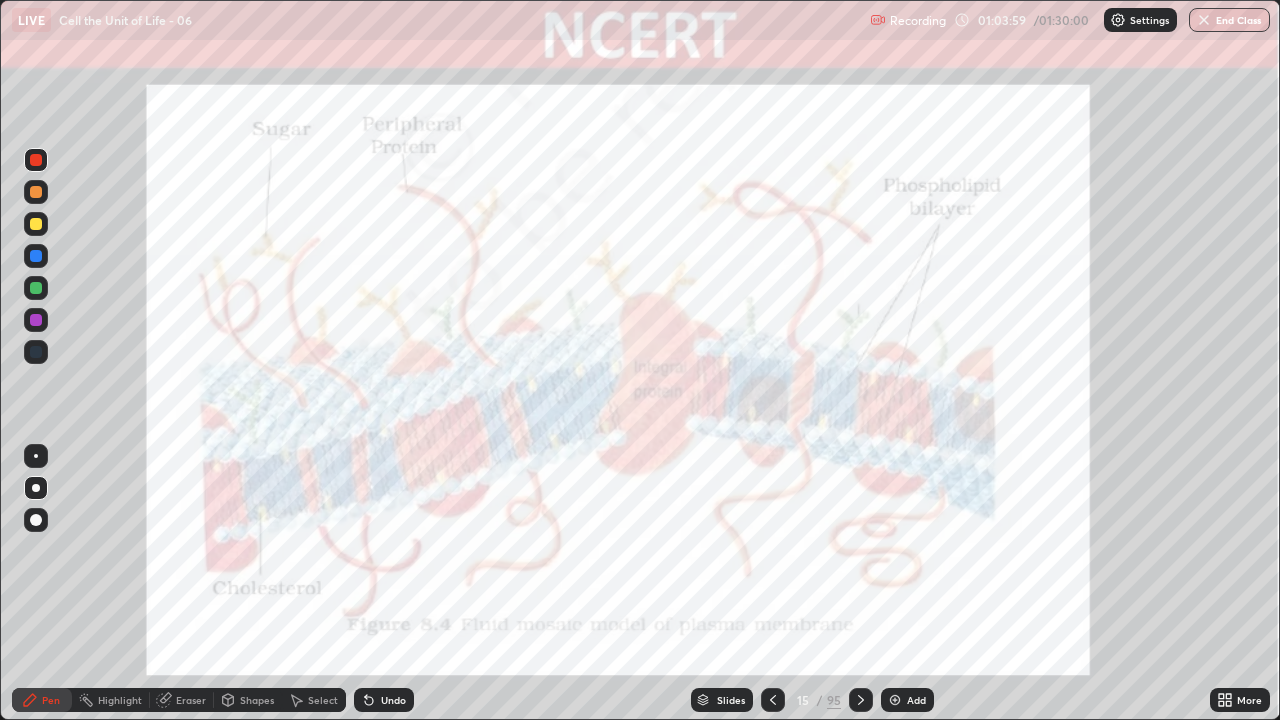 click on "Pen" at bounding box center [42, 700] 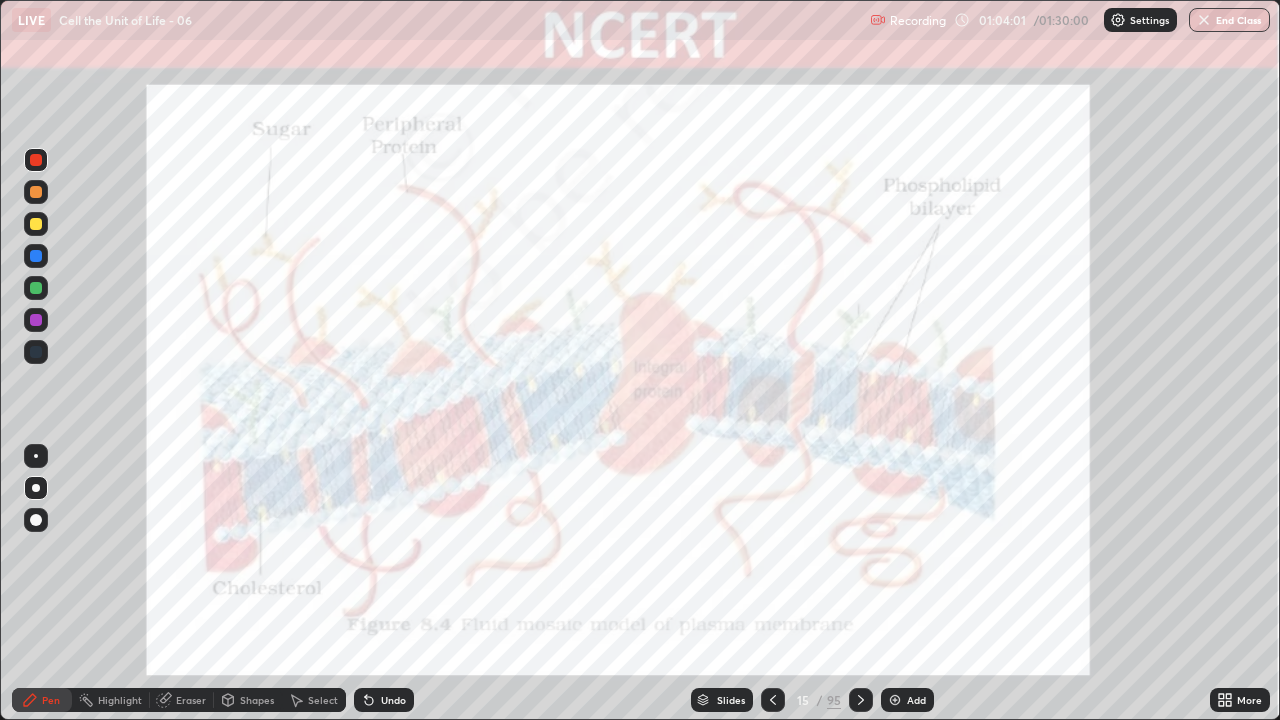 click 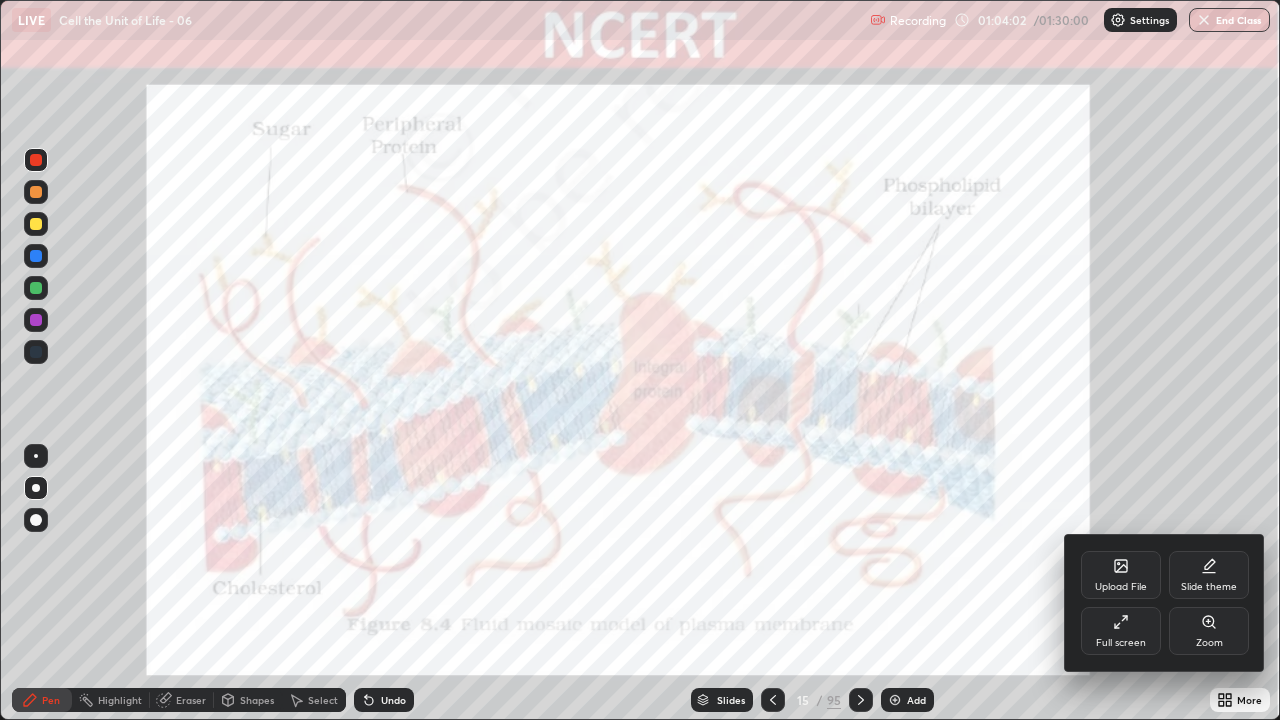 click on "Full screen" at bounding box center (1121, 643) 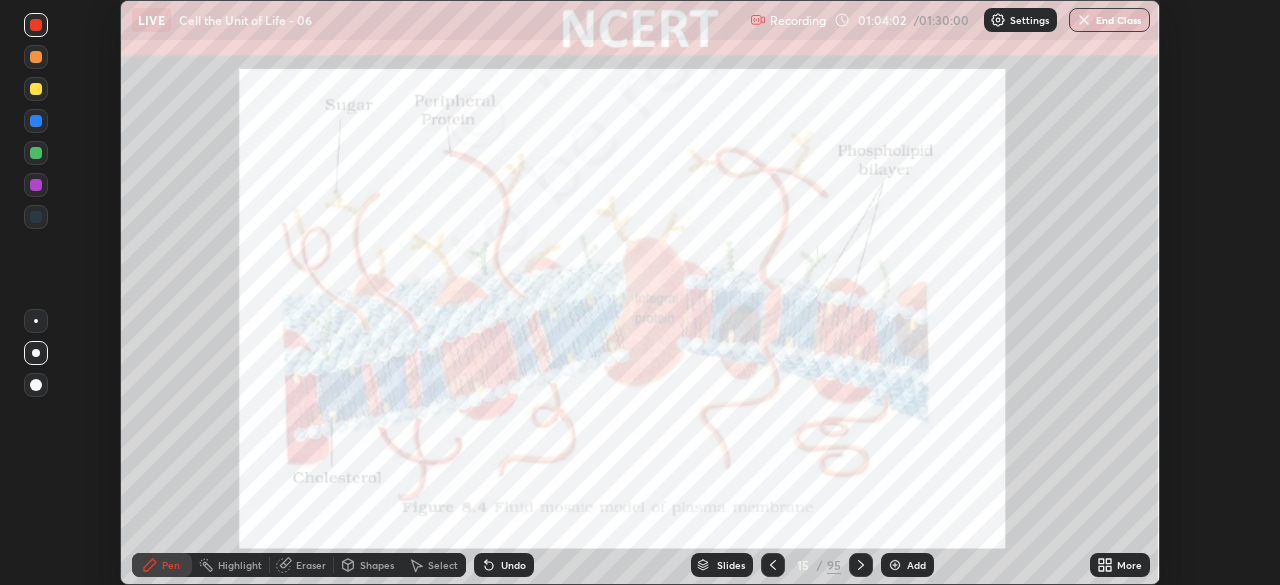 scroll, scrollTop: 585, scrollLeft: 1280, axis: both 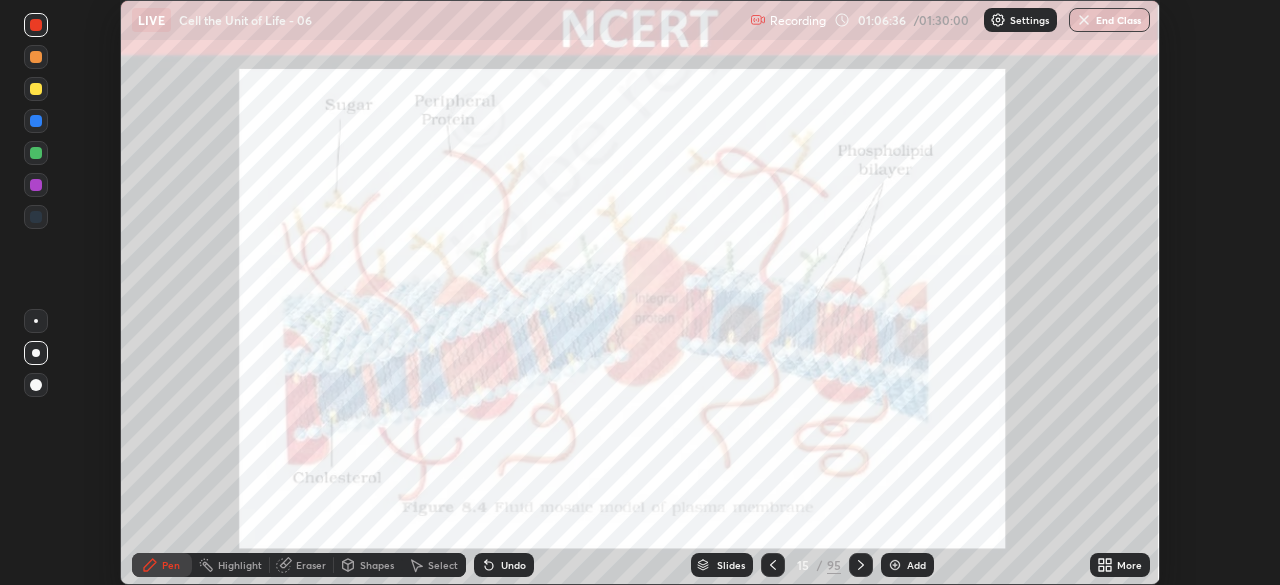 click 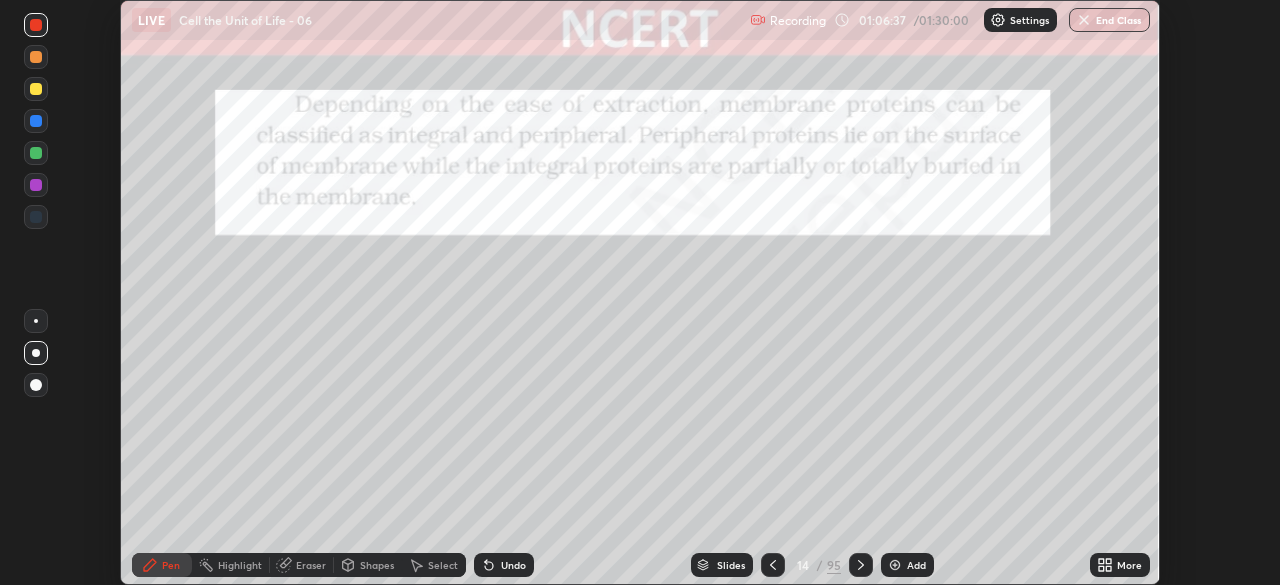 click 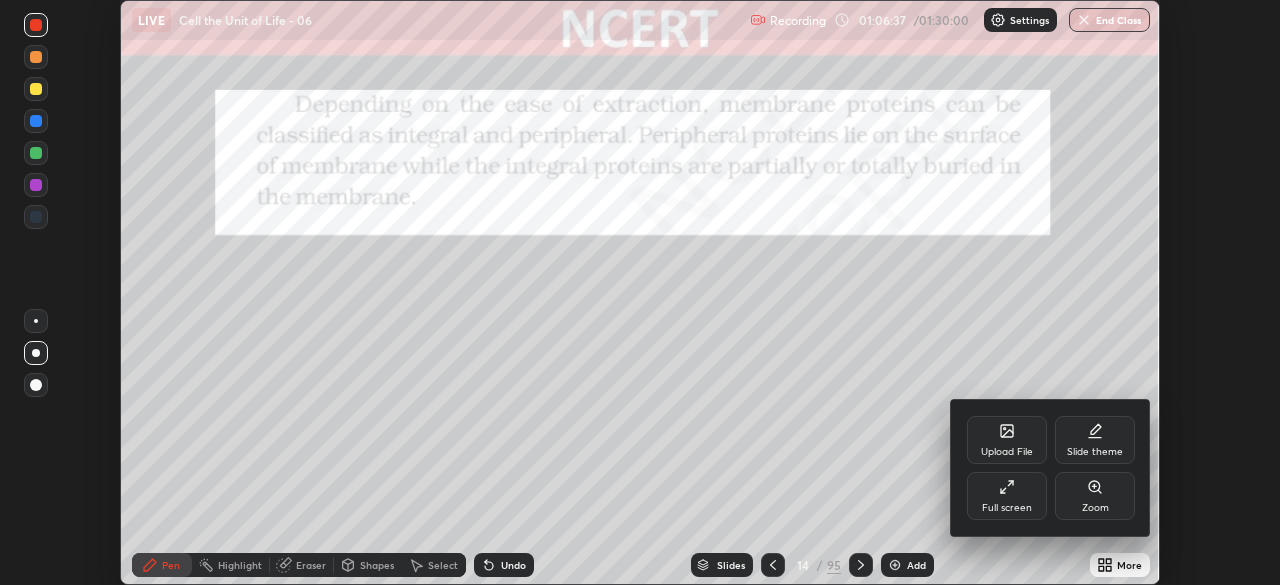 click 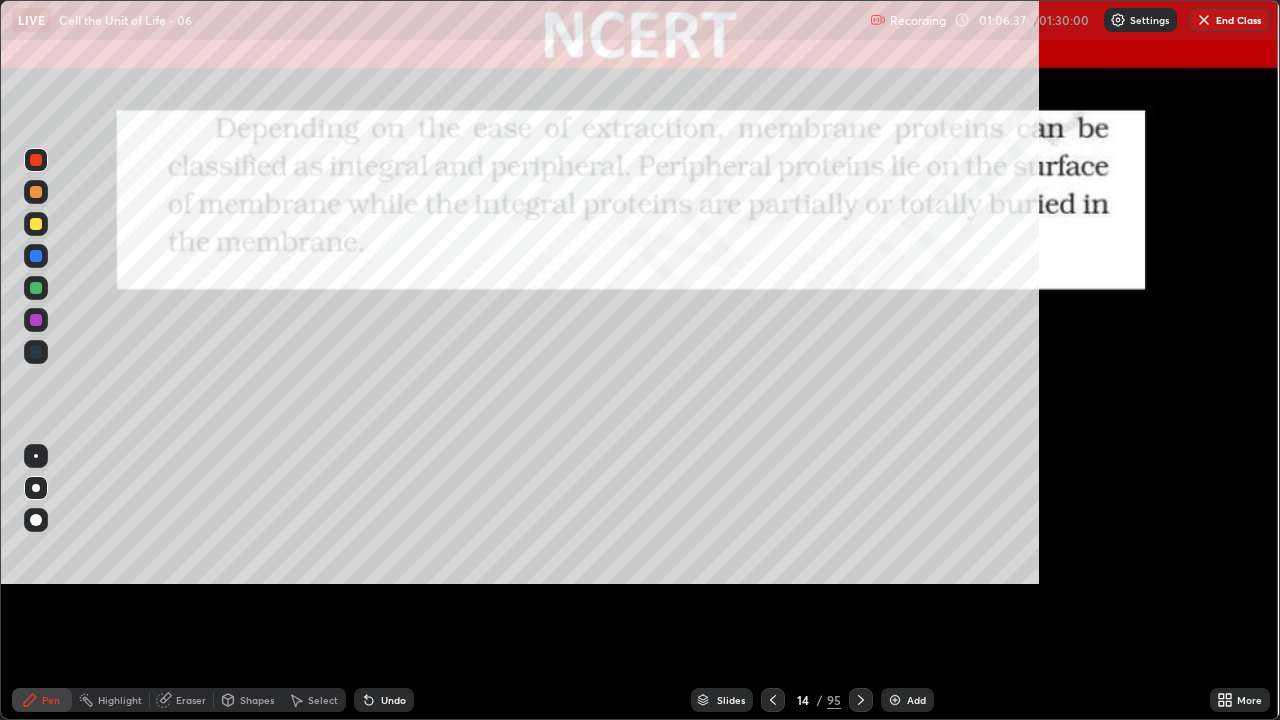 scroll, scrollTop: 99280, scrollLeft: 98720, axis: both 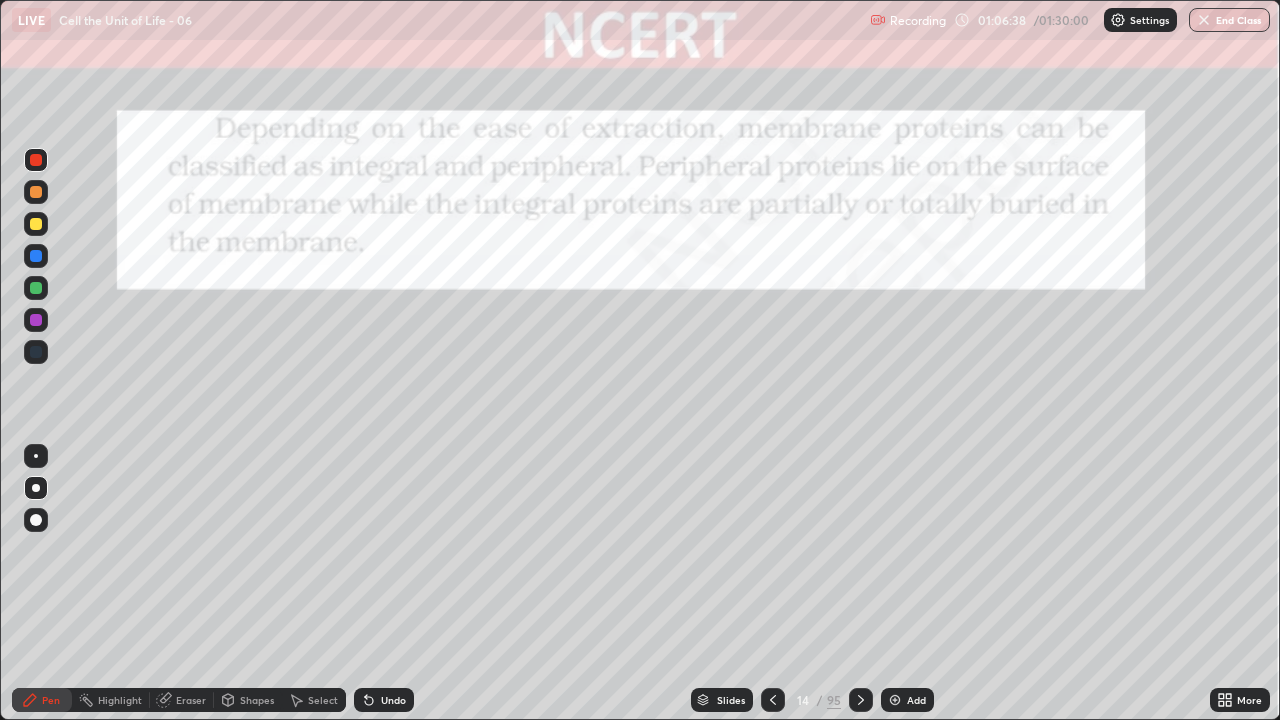 click on "Shapes" at bounding box center [257, 700] 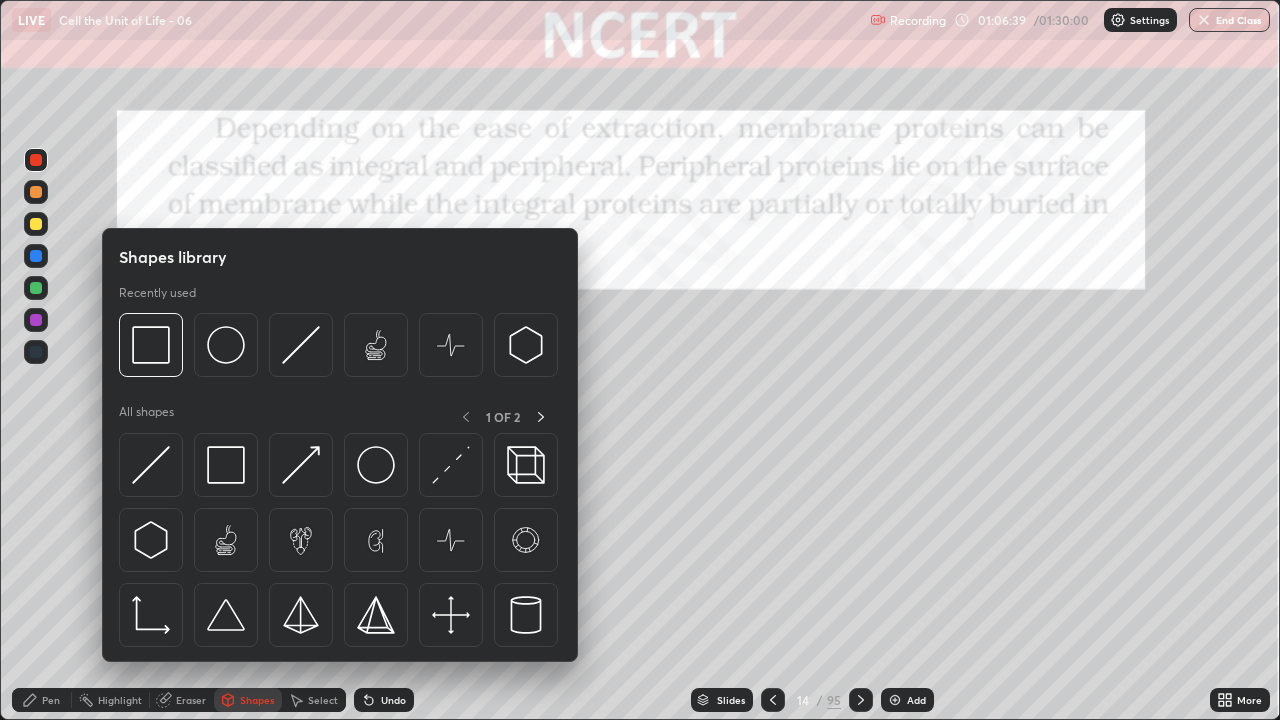 click at bounding box center (226, 465) 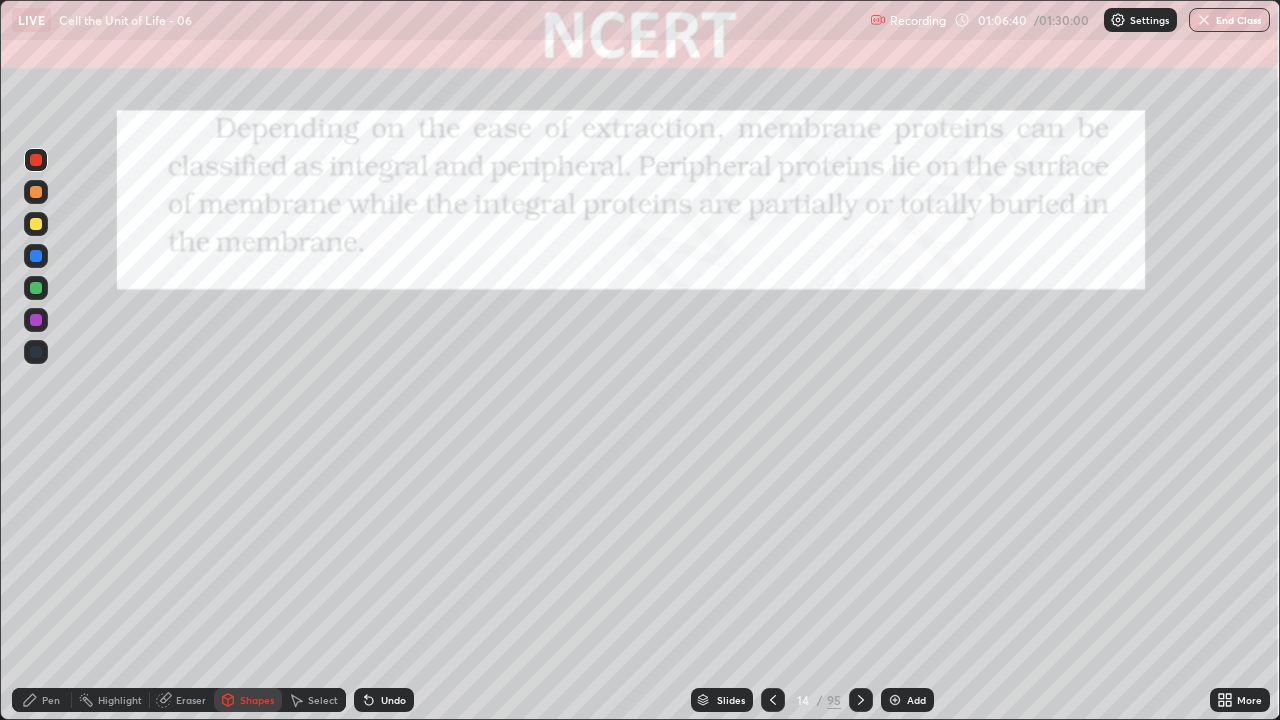 click at bounding box center [36, 160] 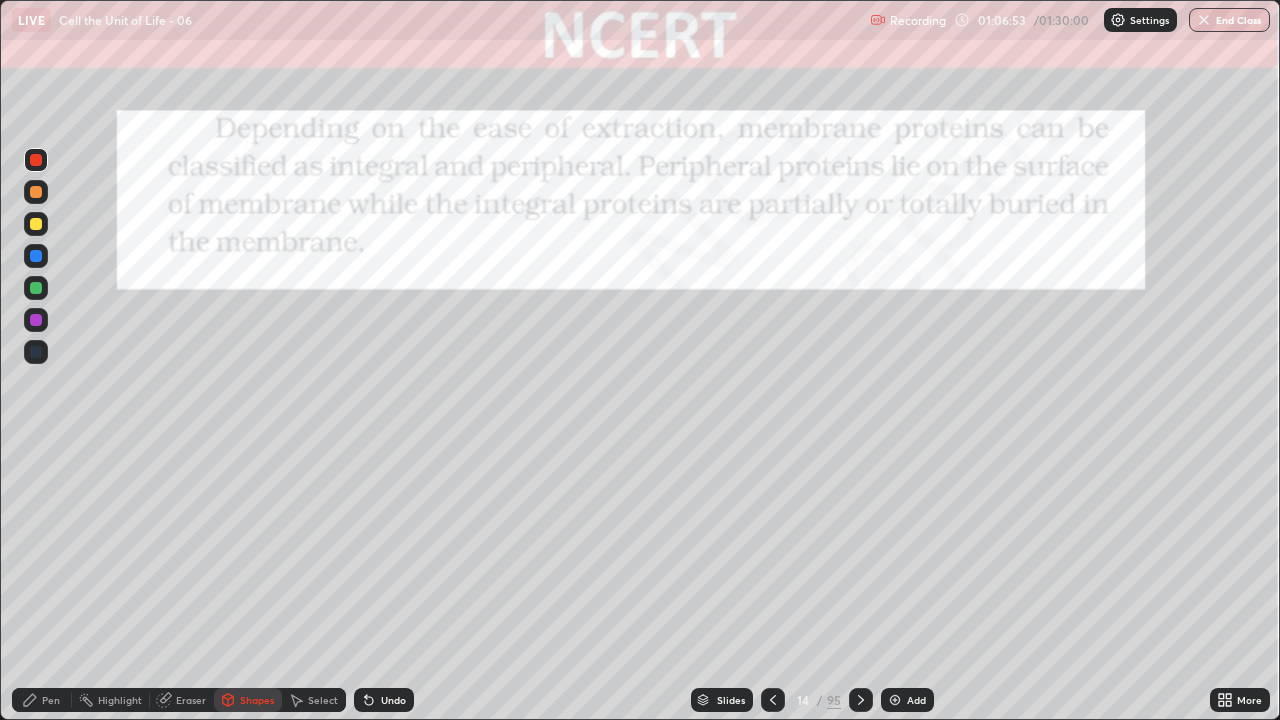 click on "Pen" at bounding box center [51, 700] 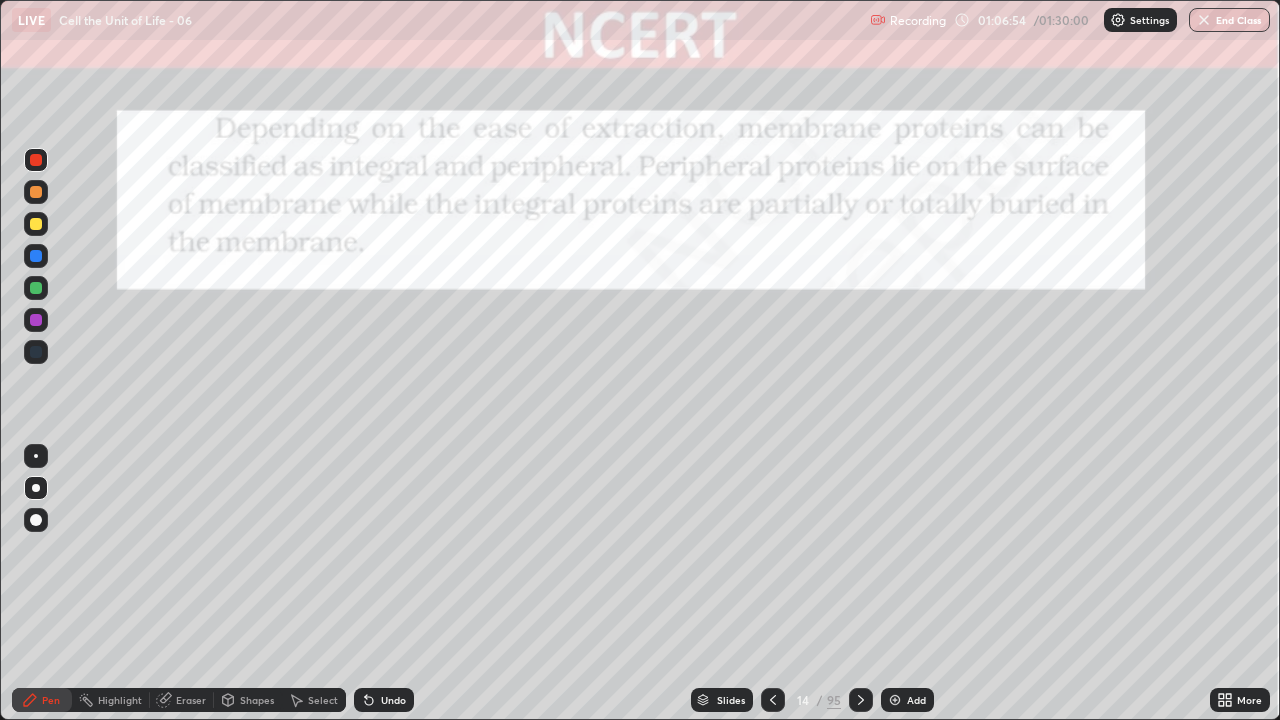click at bounding box center [36, 488] 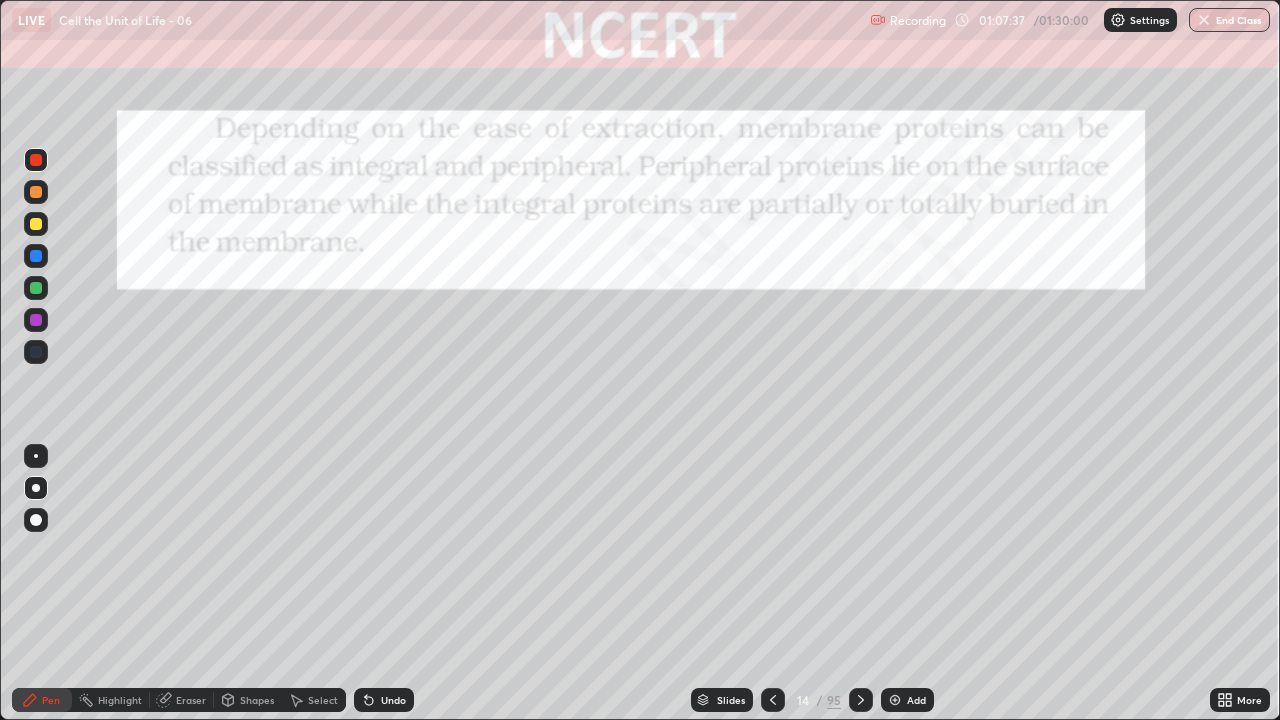 click 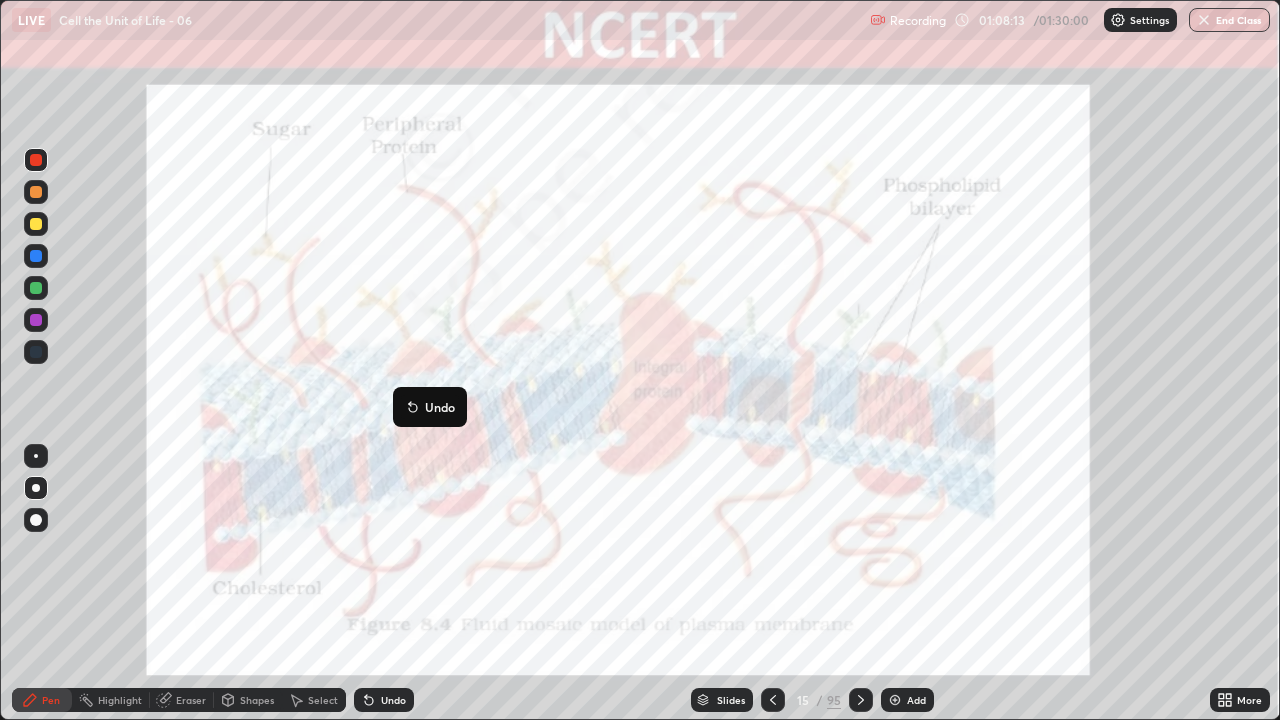 click at bounding box center (36, 256) 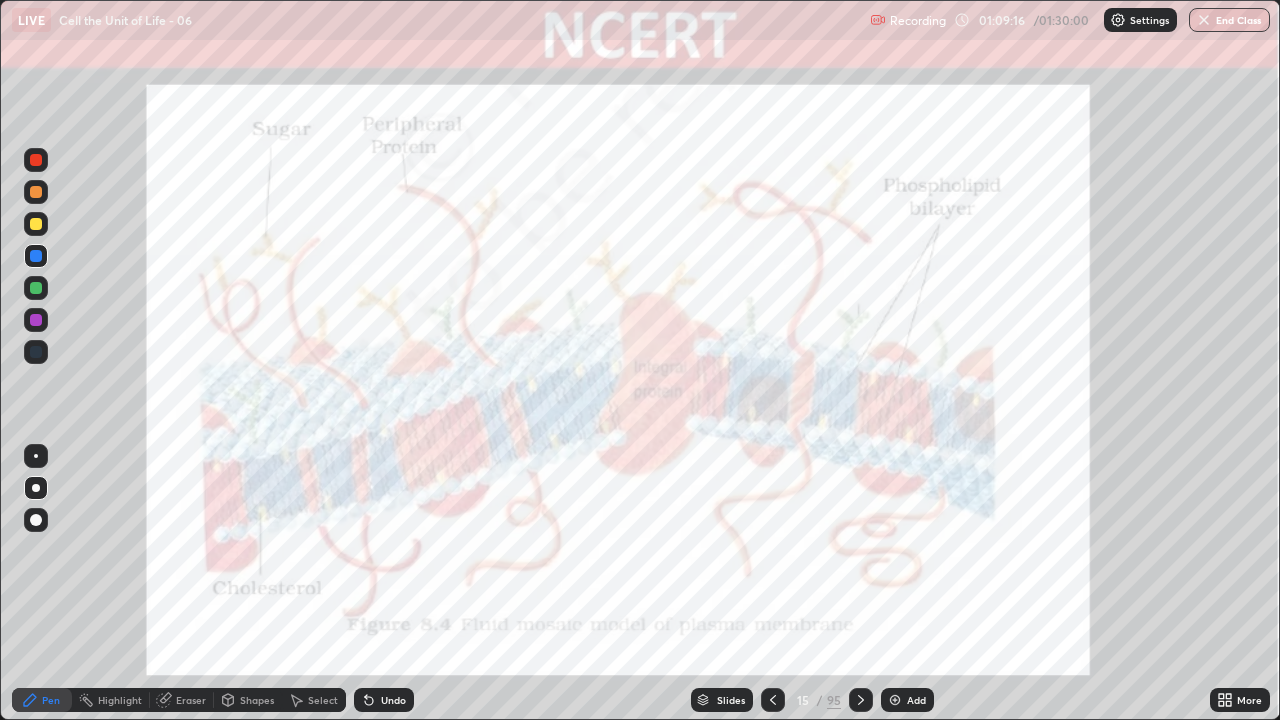 click 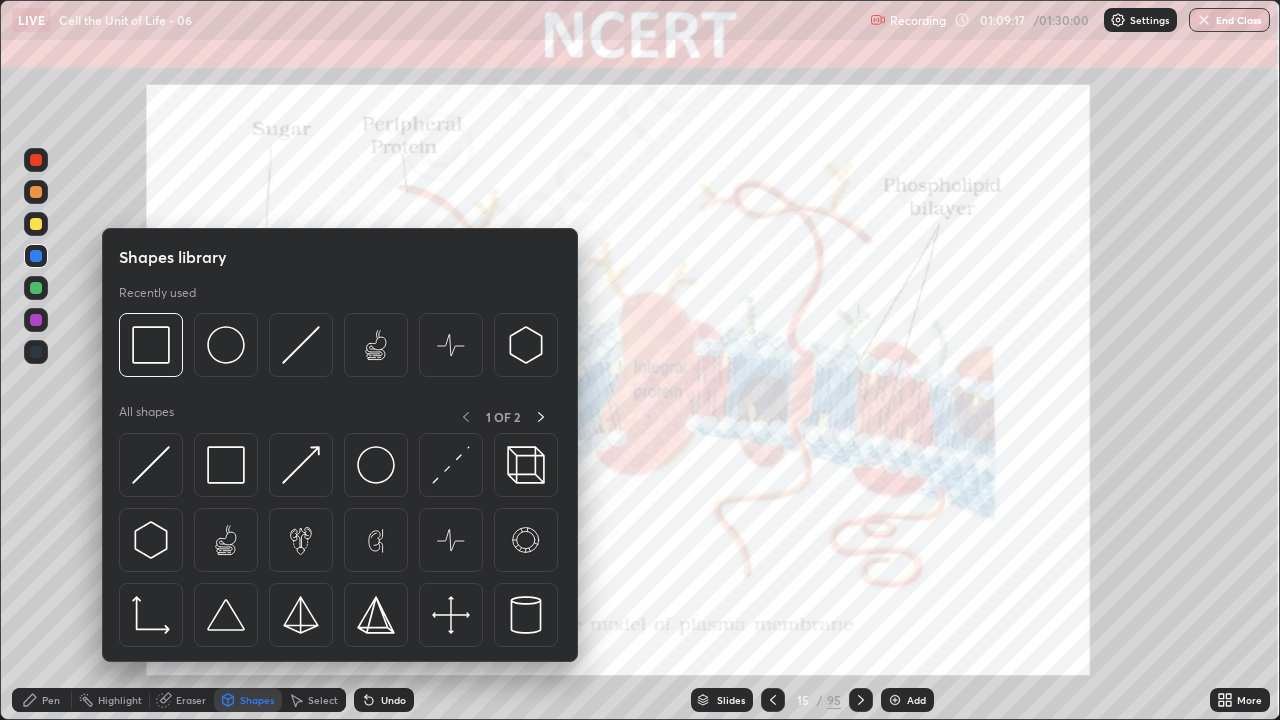 click on "Eraser" at bounding box center [191, 700] 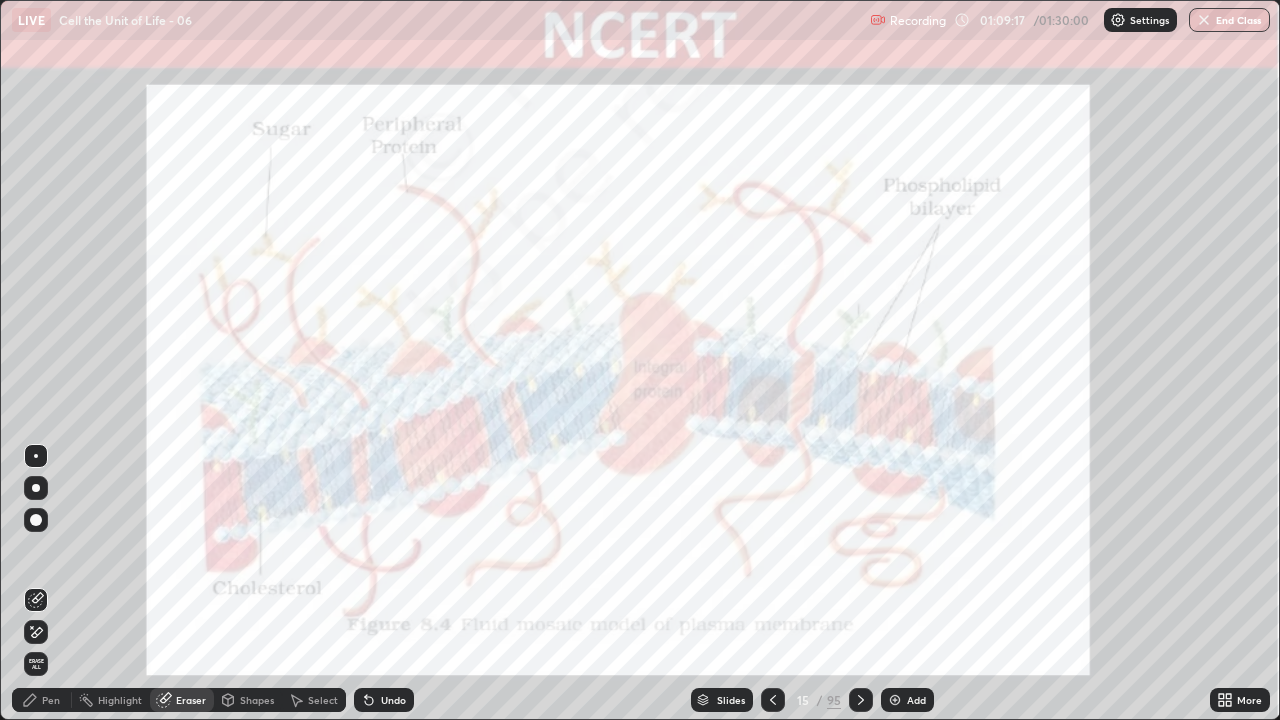 click on "Highlight" at bounding box center (120, 700) 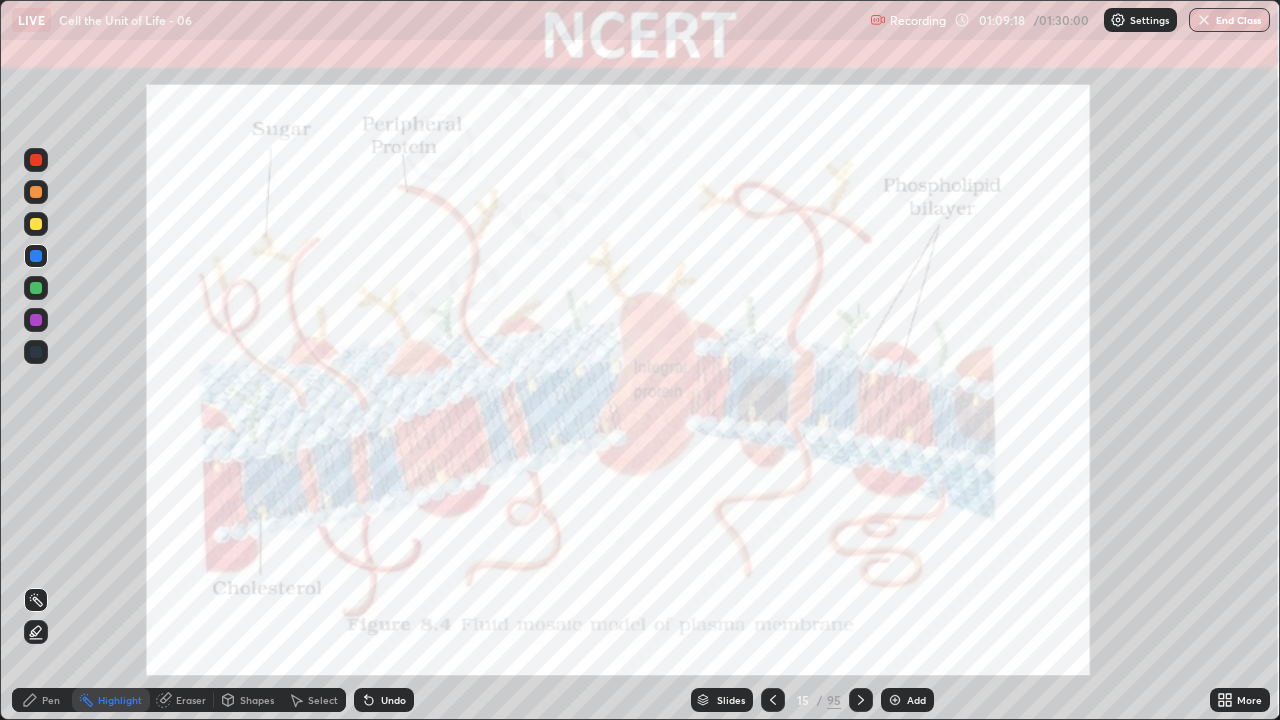 click 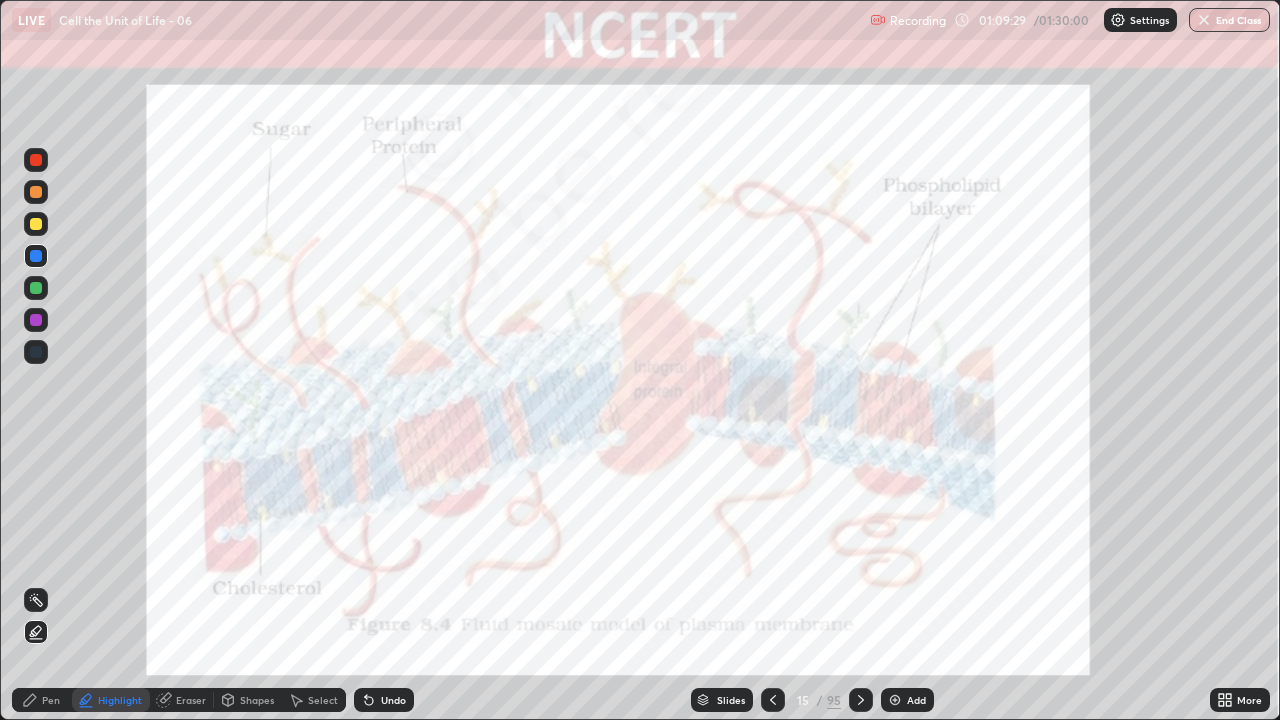 click on "Undo" at bounding box center [393, 700] 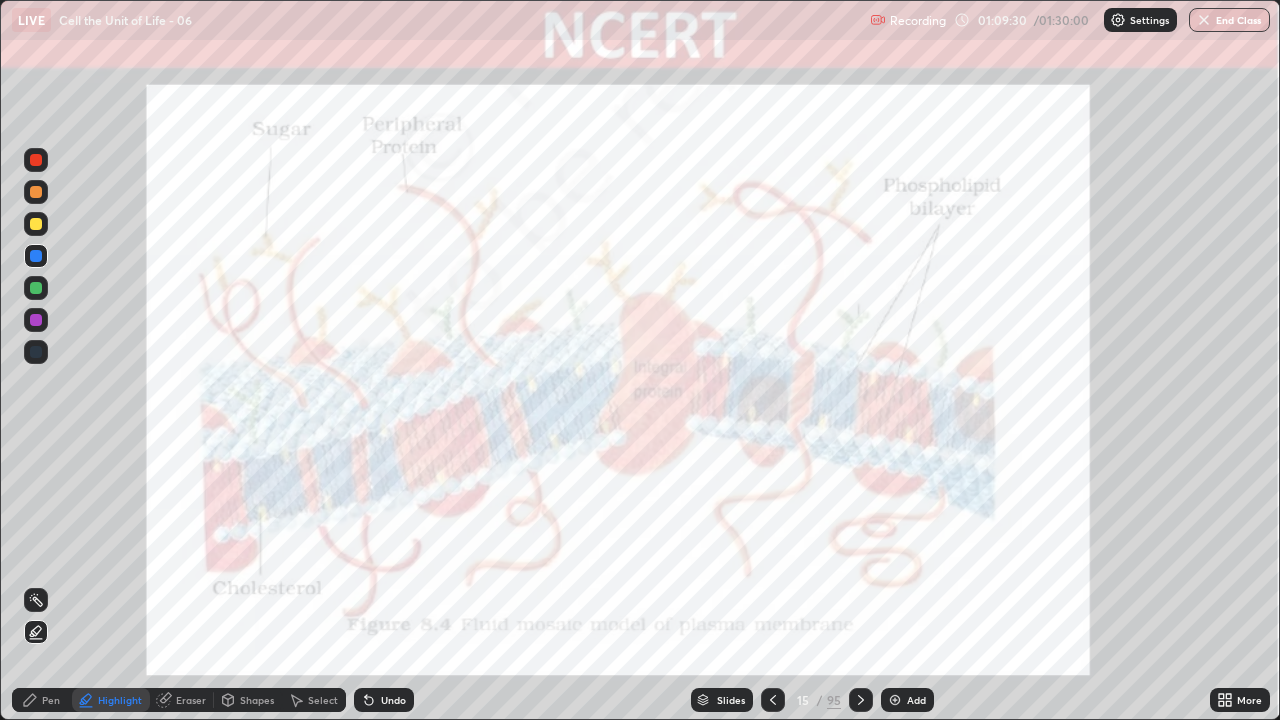 click on "Undo" at bounding box center [393, 700] 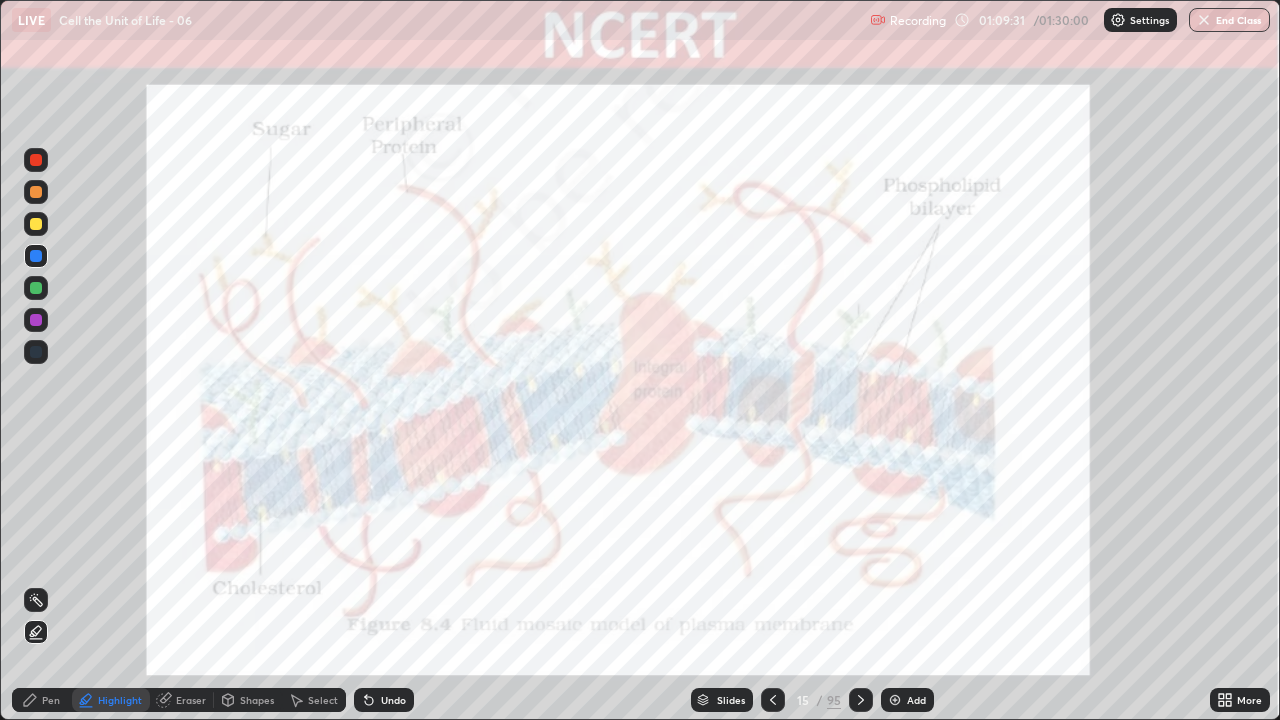 click on "Undo" at bounding box center (393, 700) 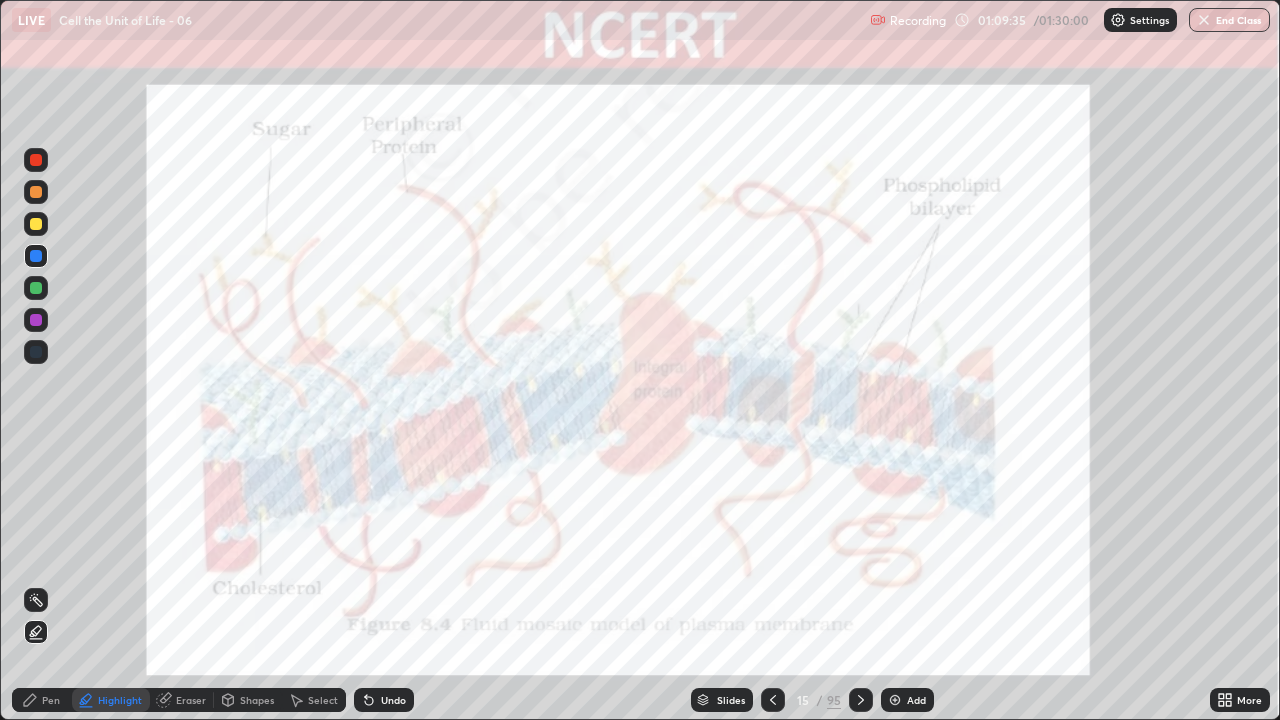 click on "Pen" at bounding box center [42, 700] 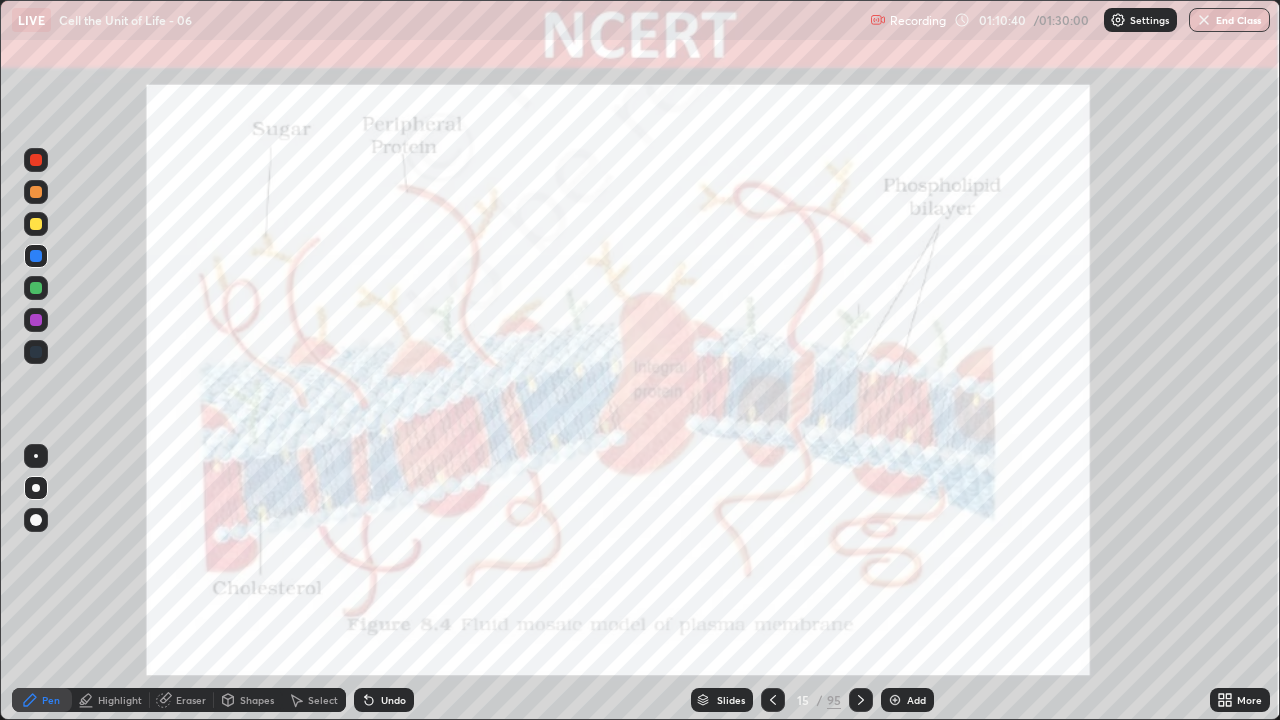 click on "Eraser" at bounding box center [191, 700] 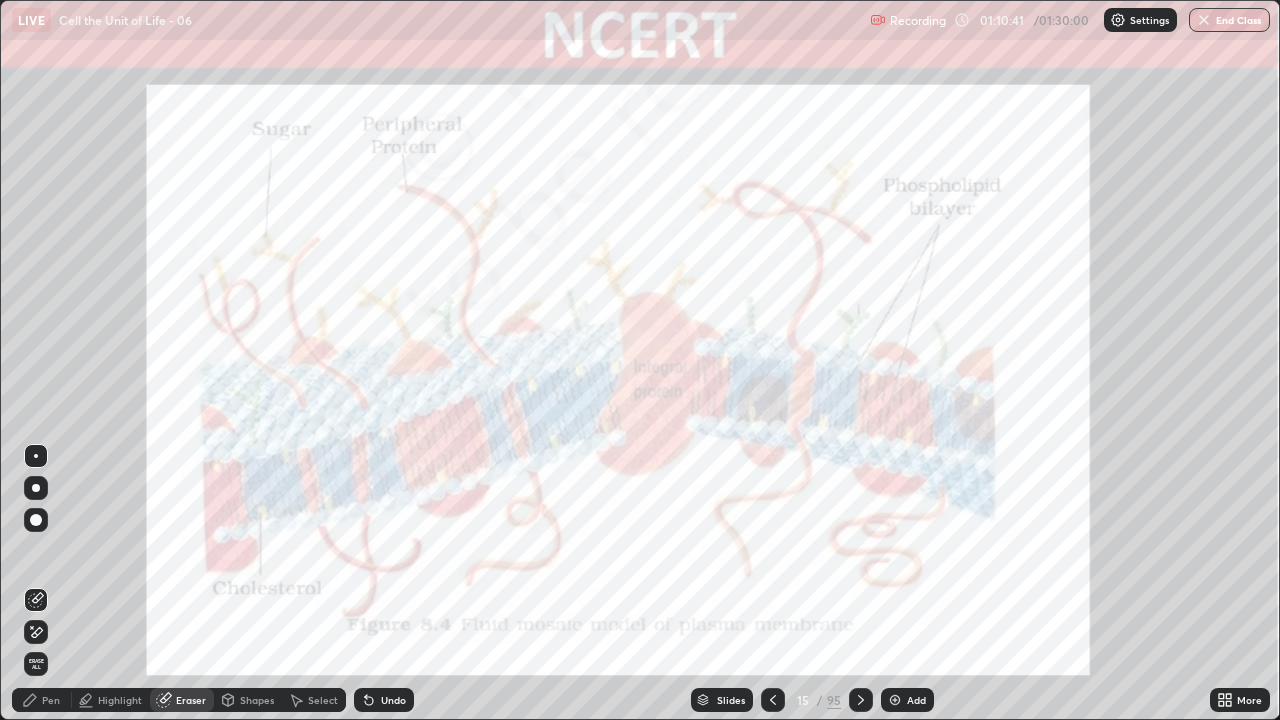 click 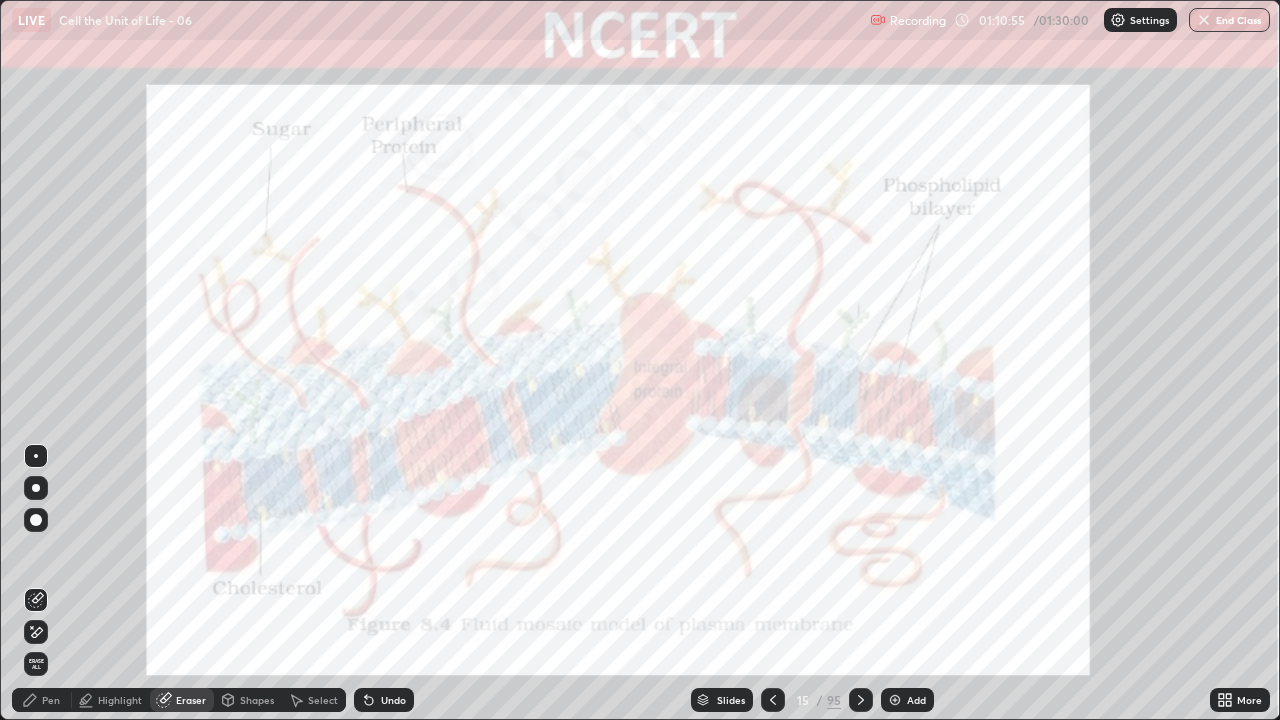 click on "Pen" at bounding box center [42, 700] 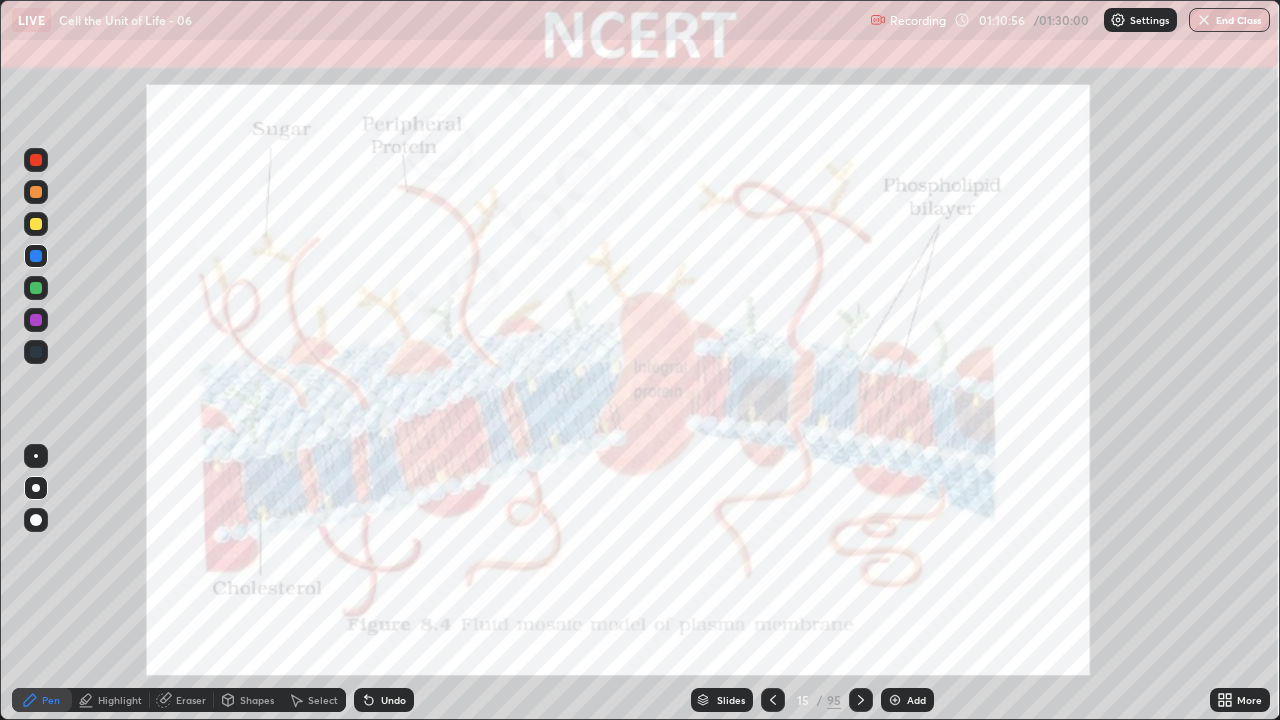 click on "Pen" at bounding box center (51, 700) 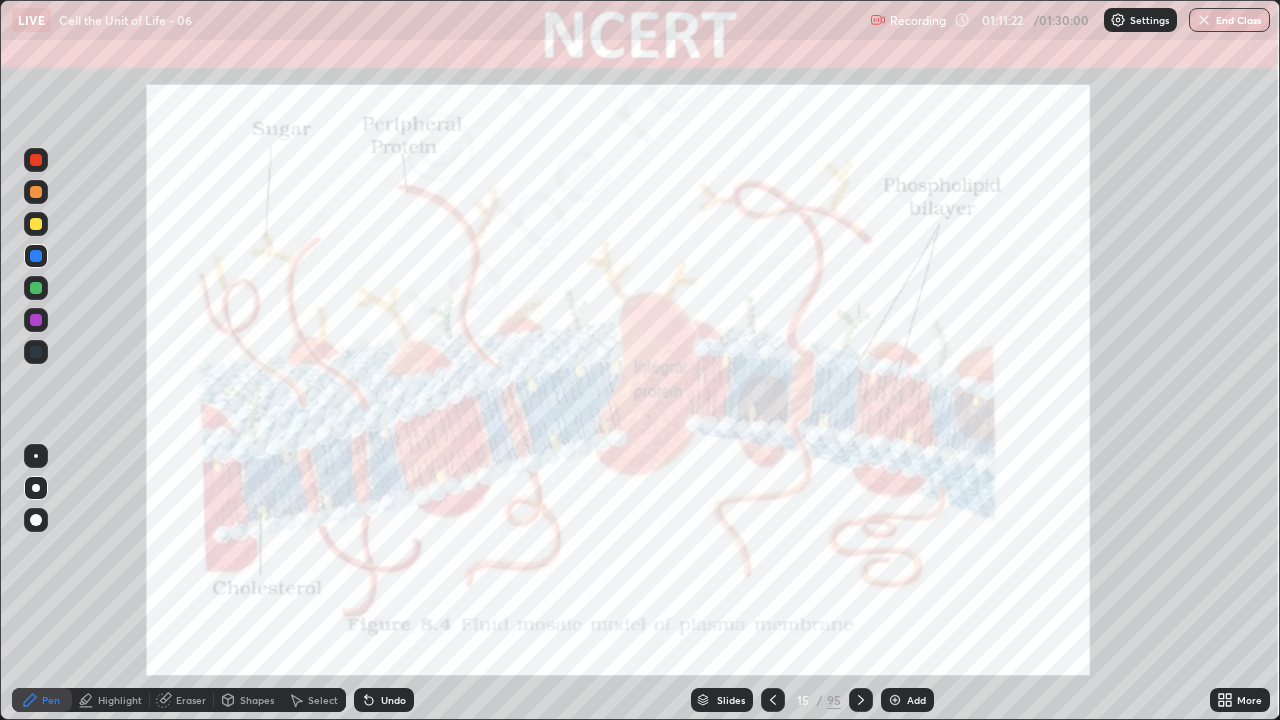 click on "Add" at bounding box center (916, 700) 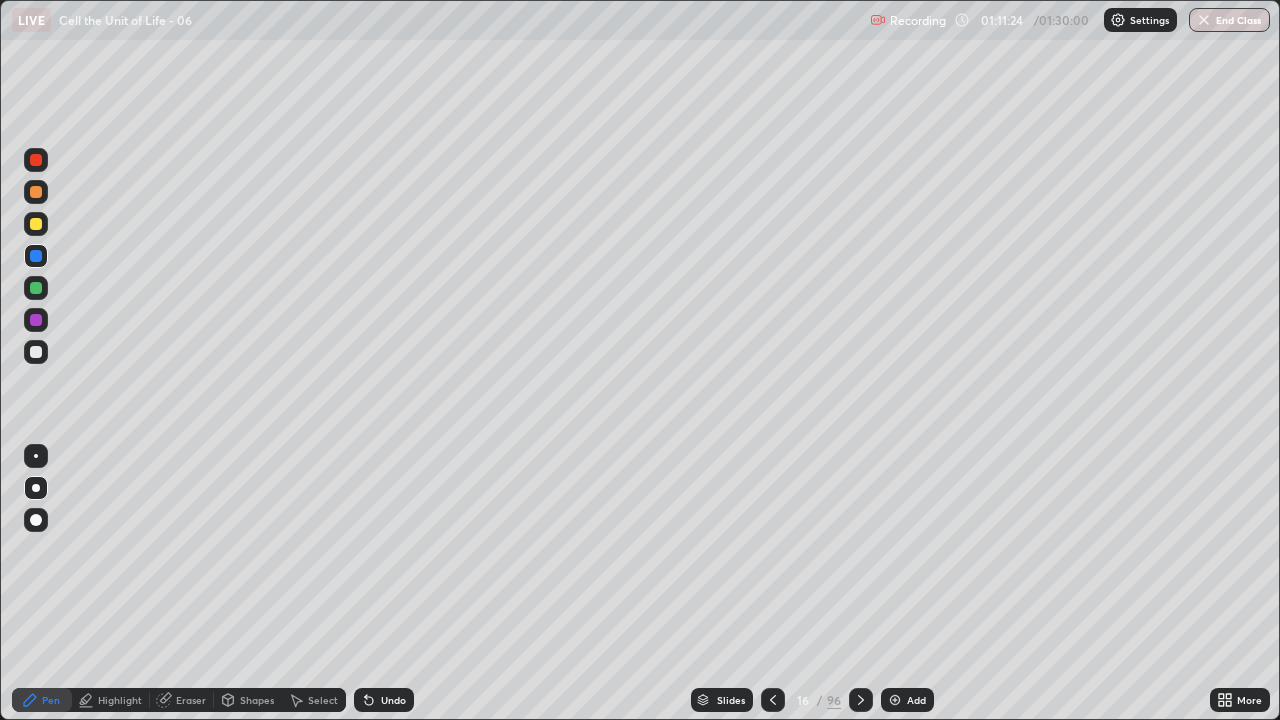 click at bounding box center [36, 352] 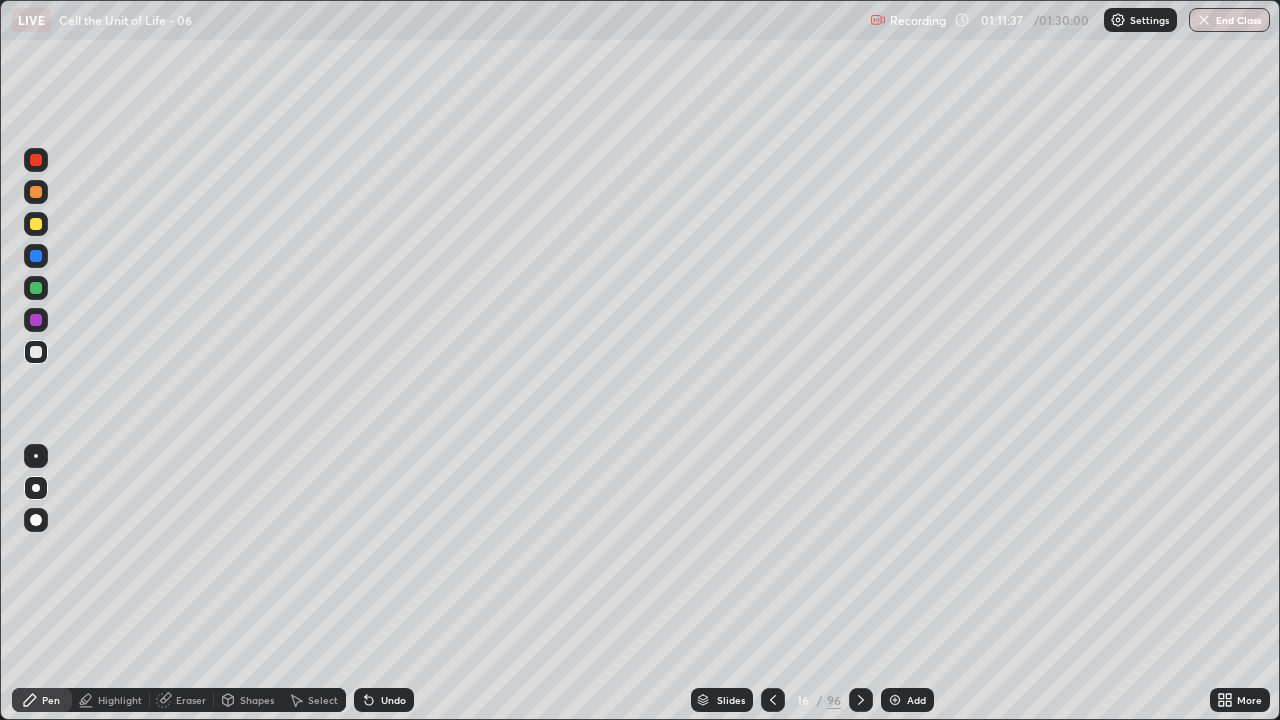 click at bounding box center (36, 352) 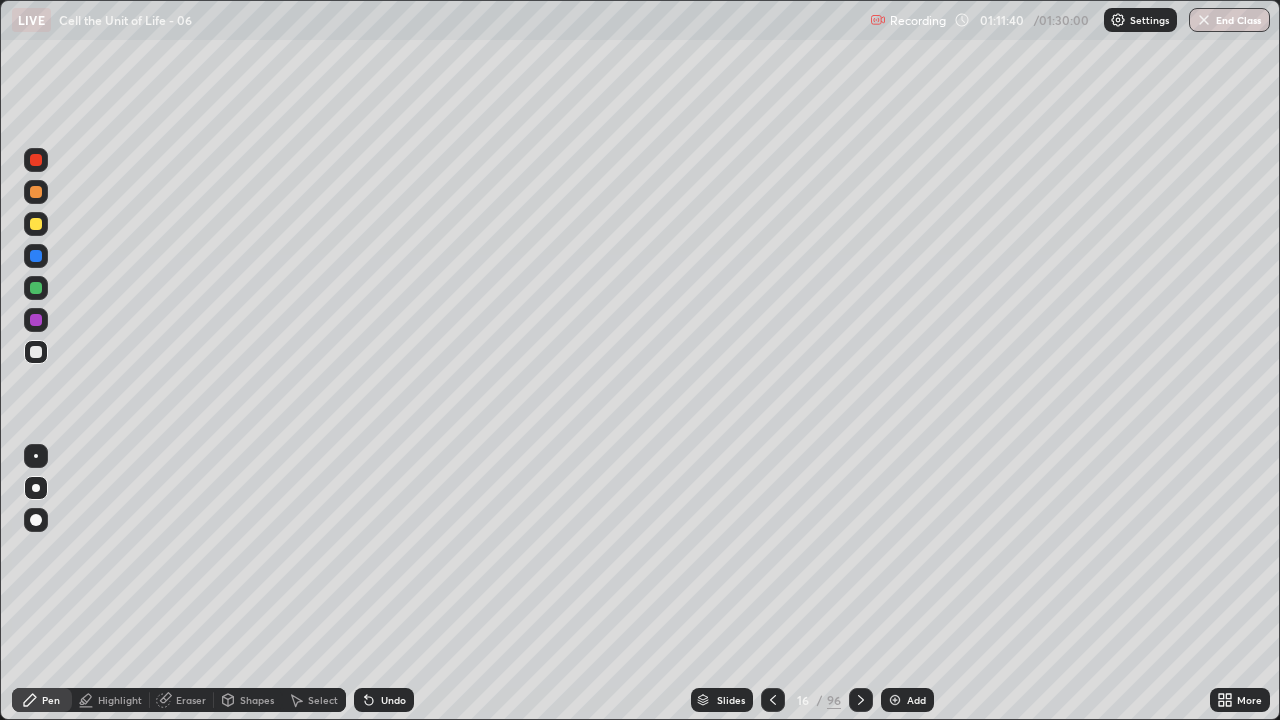 click at bounding box center (36, 160) 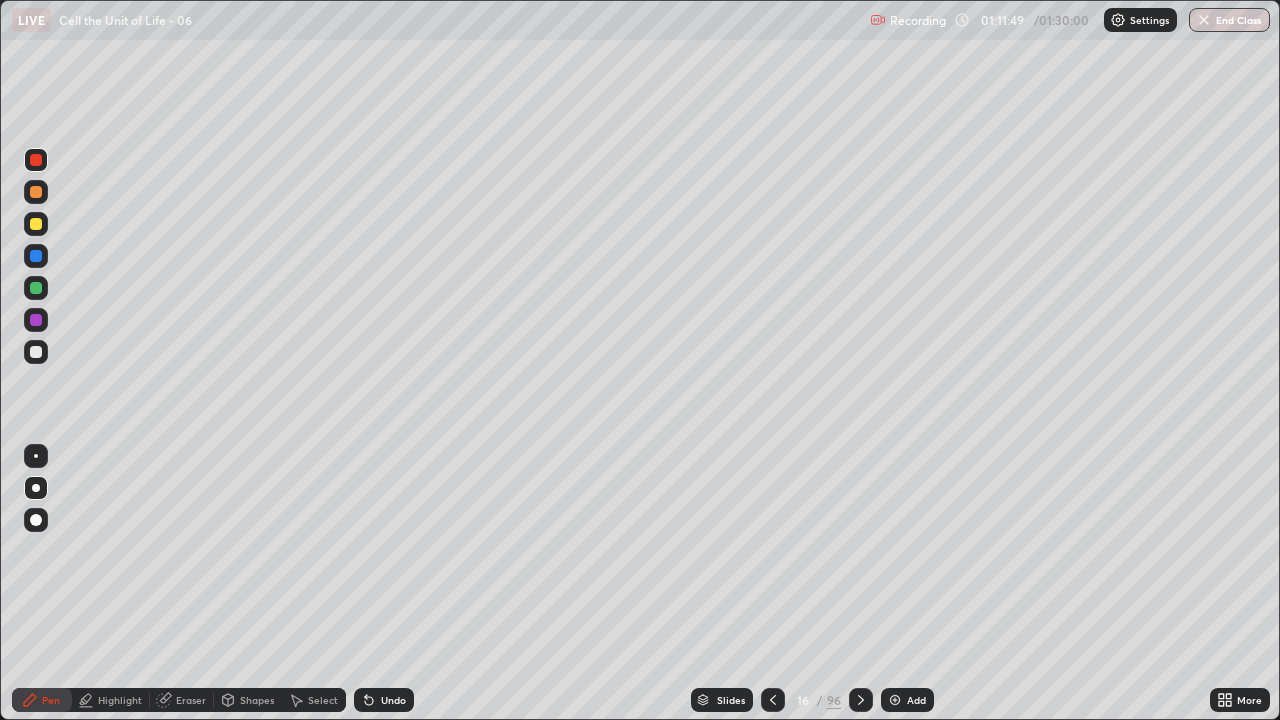click at bounding box center [36, 224] 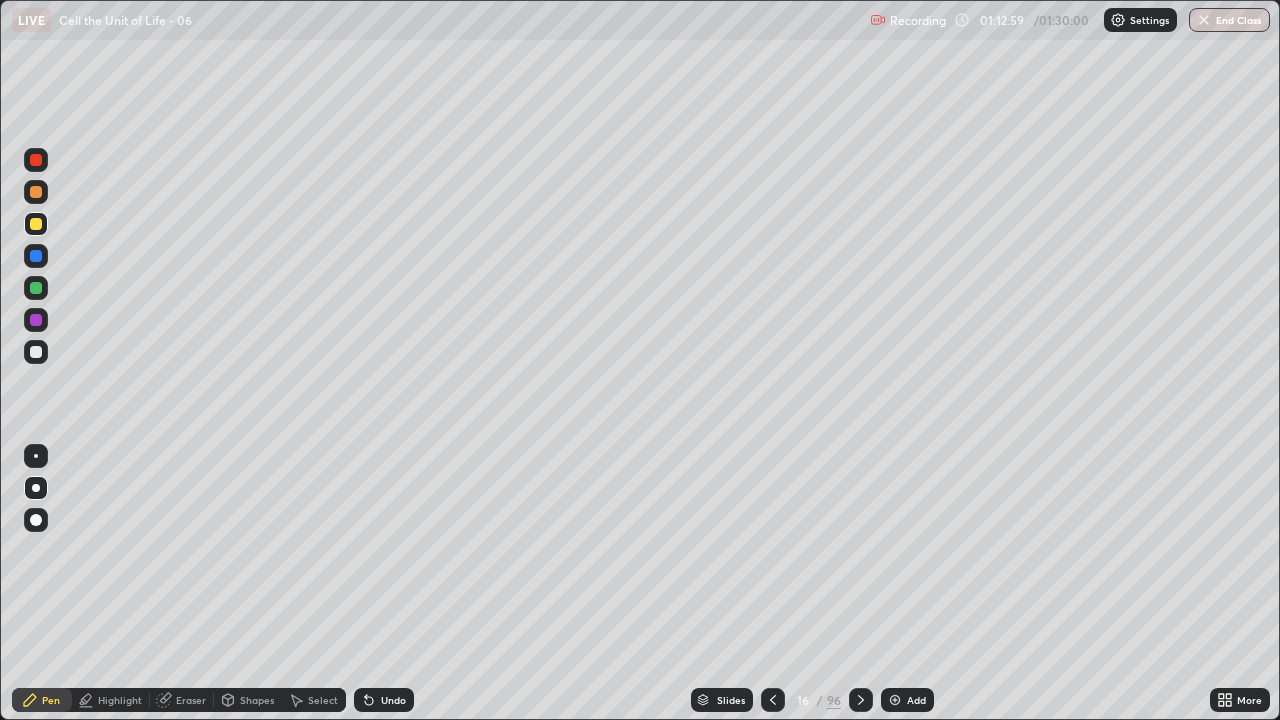 click 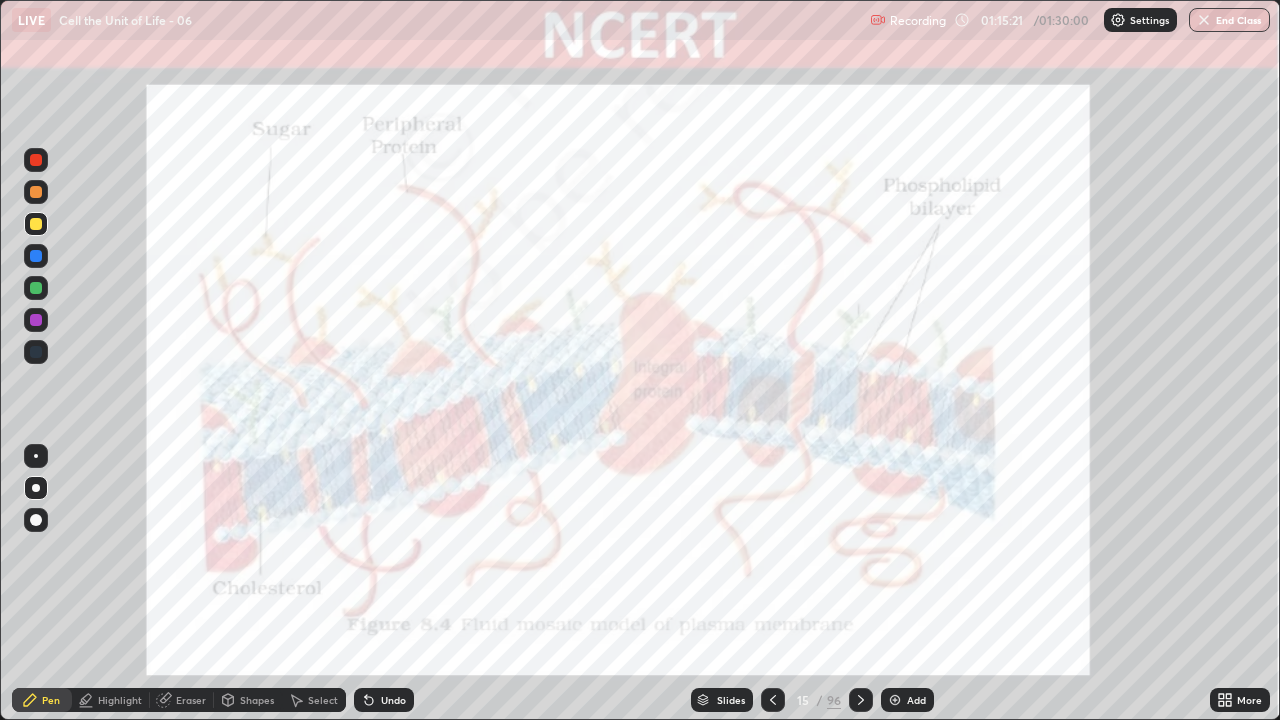 click at bounding box center (36, 160) 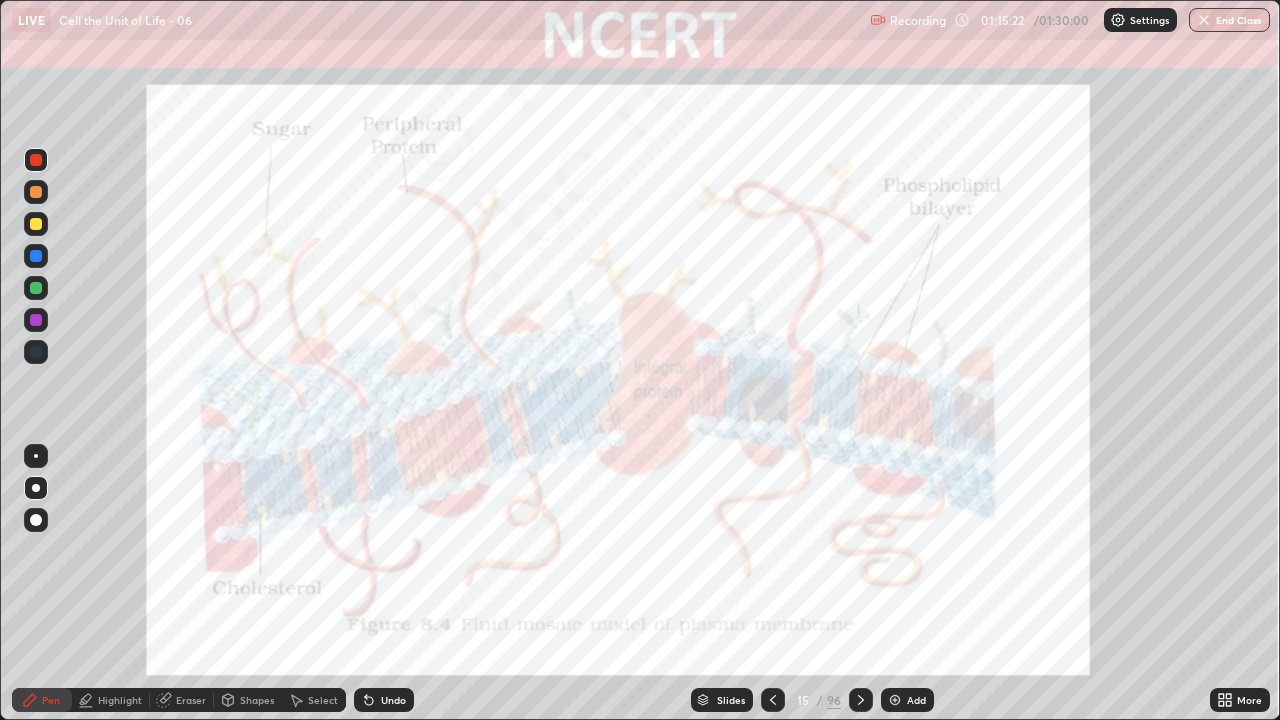 click at bounding box center [36, 160] 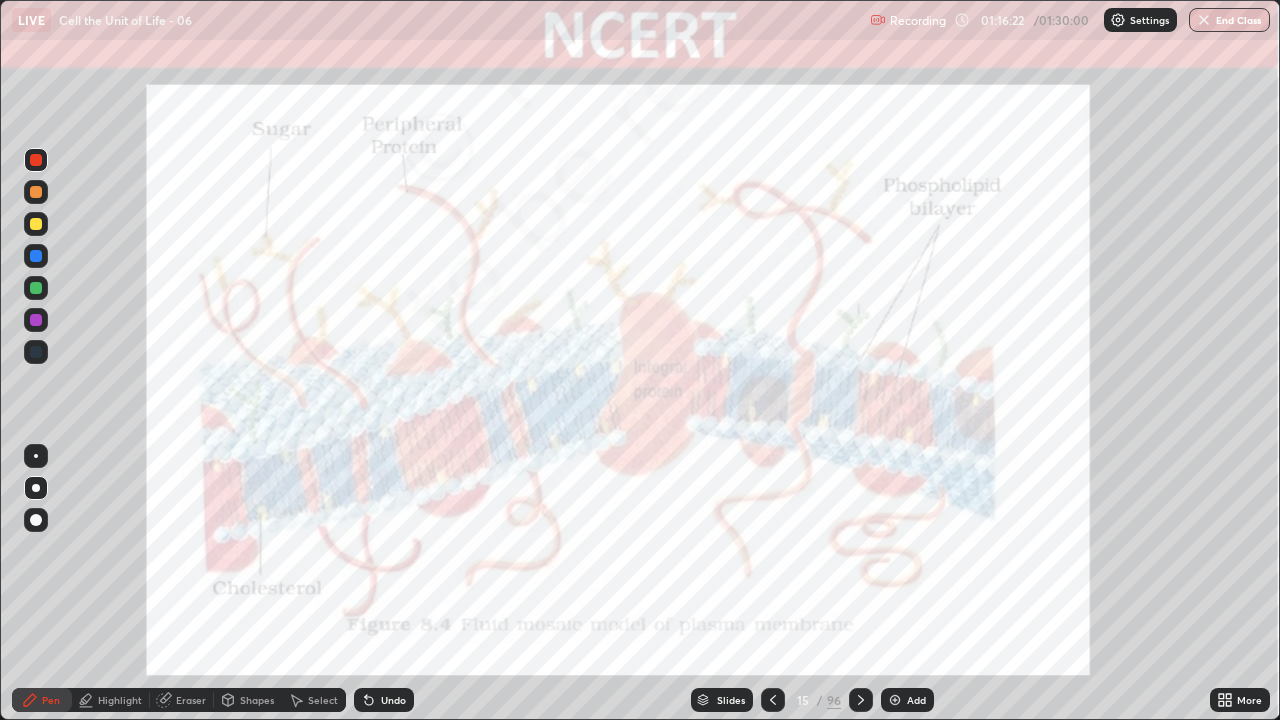 click at bounding box center (36, 320) 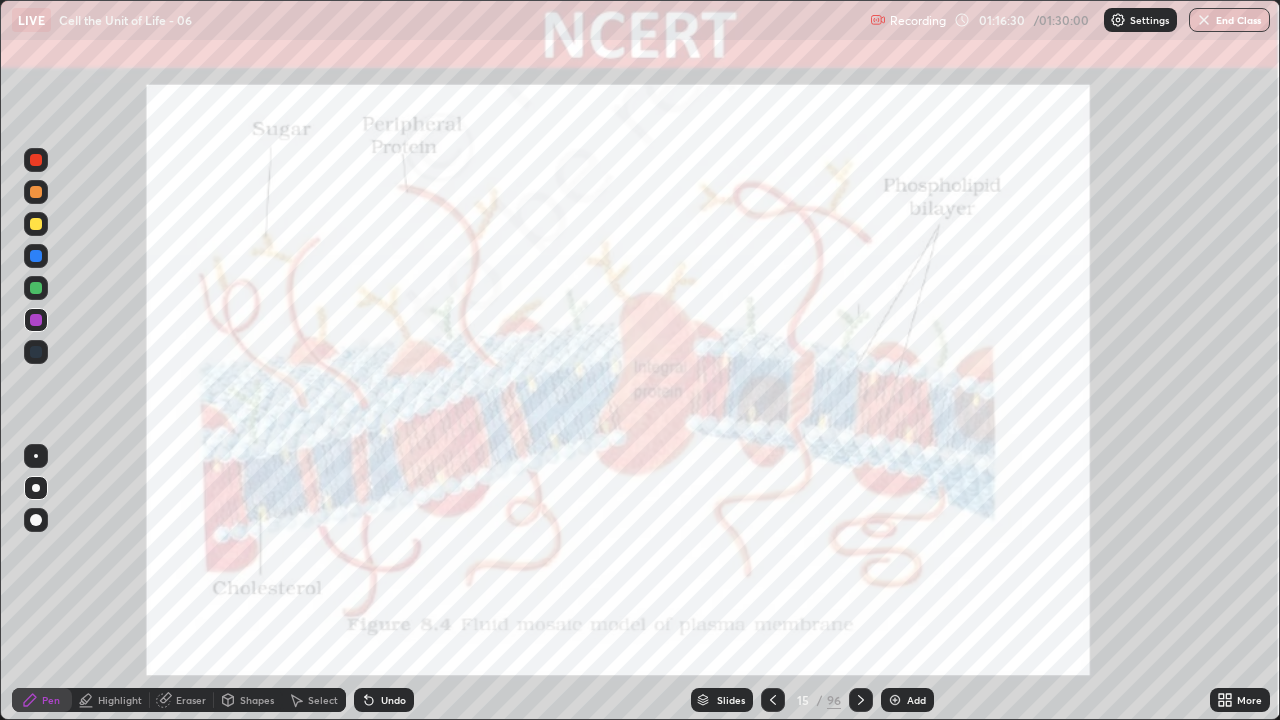 click at bounding box center [36, 288] 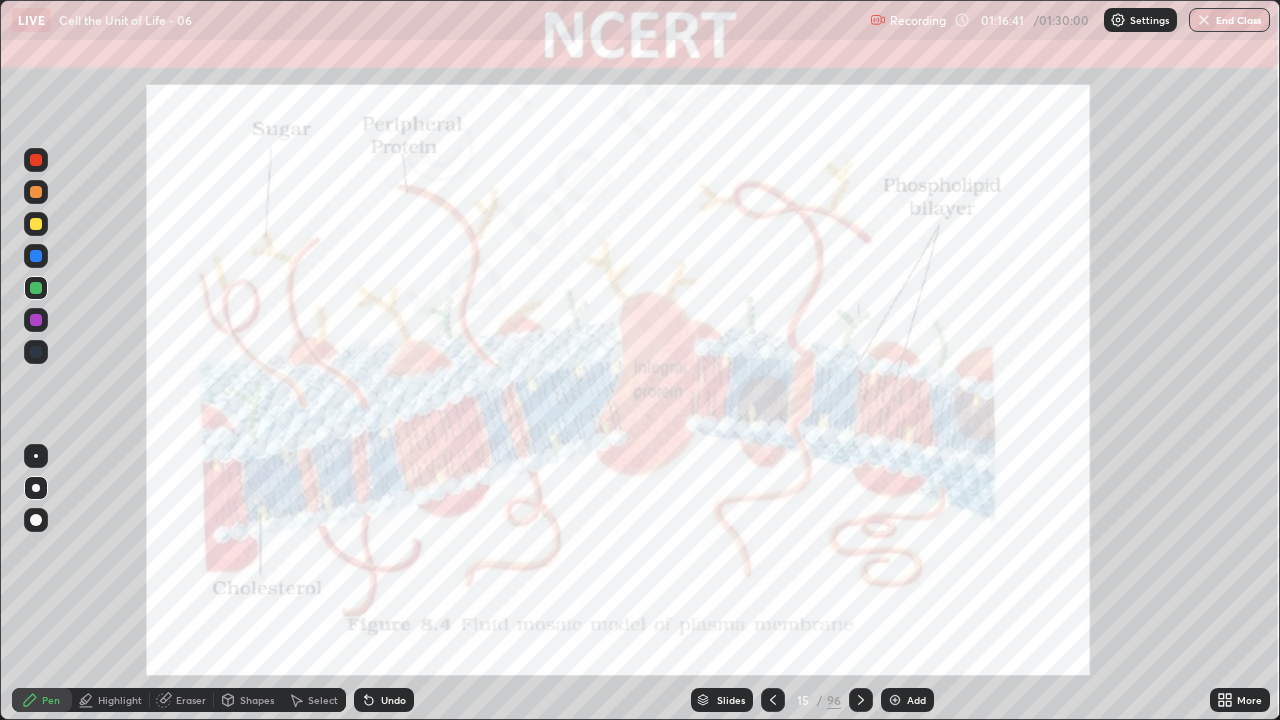 click on "Undo" at bounding box center (393, 700) 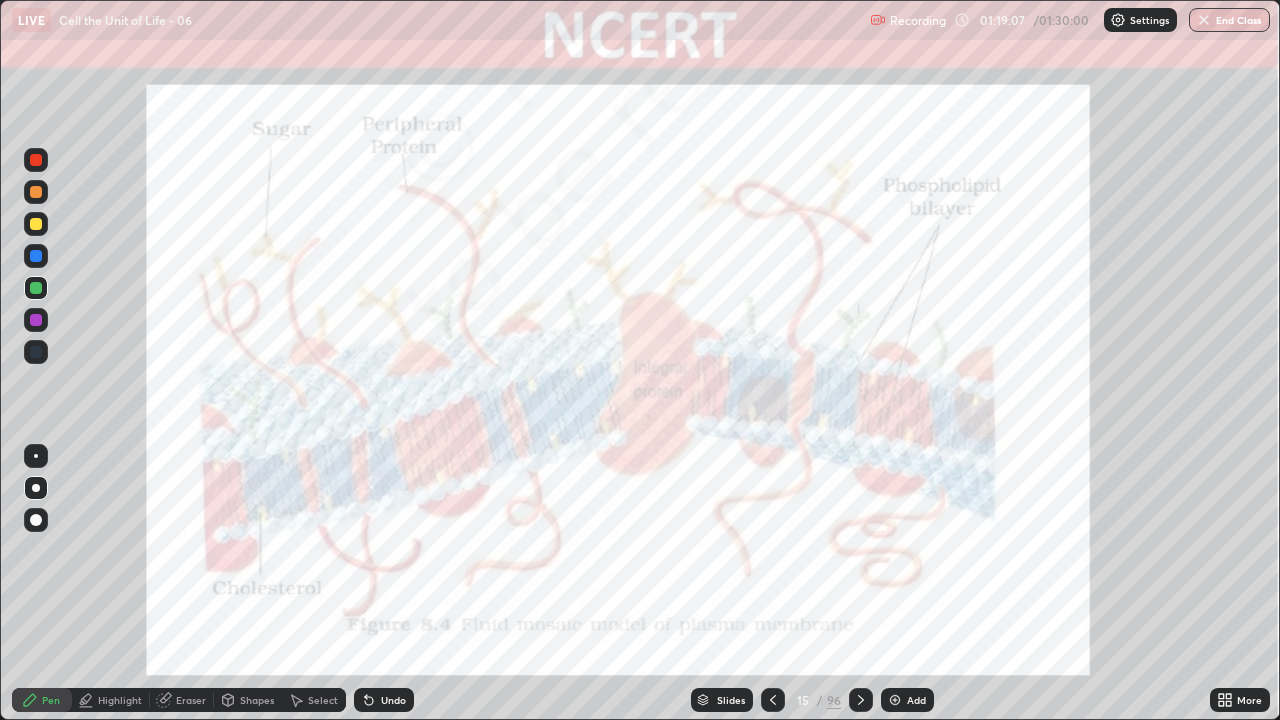 click on "Pen" at bounding box center [51, 700] 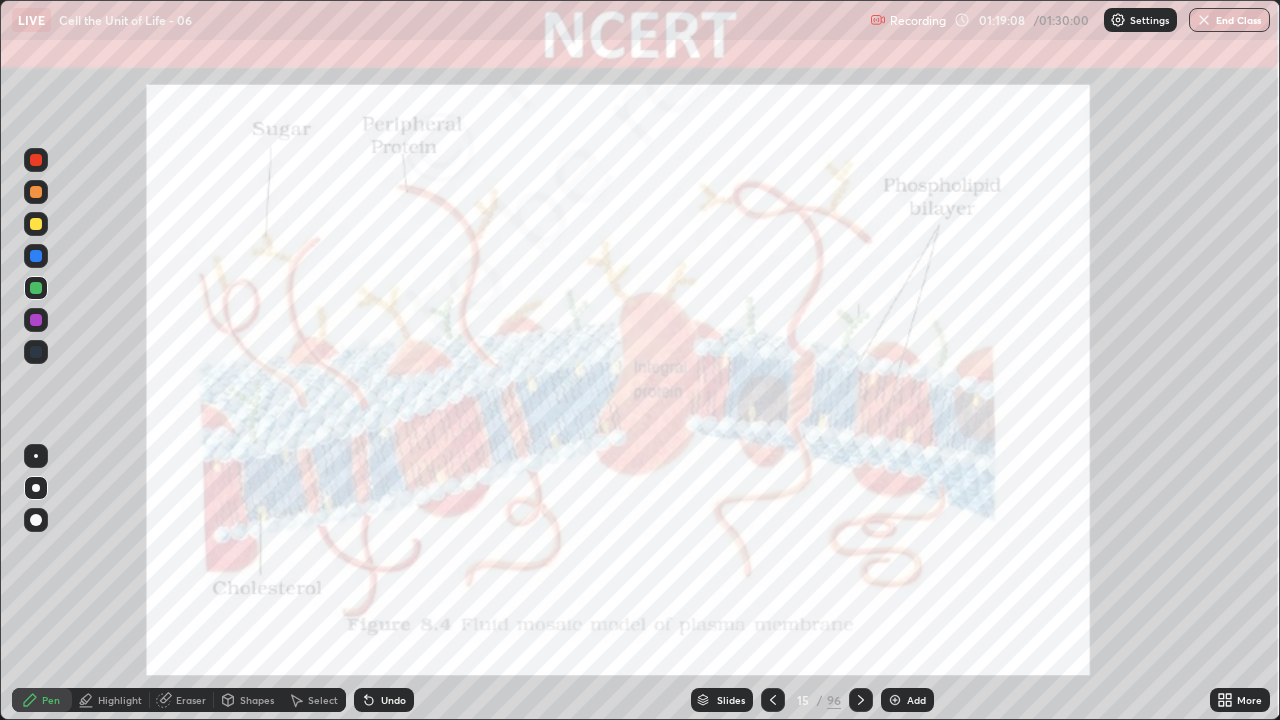 click on "Add" at bounding box center (916, 700) 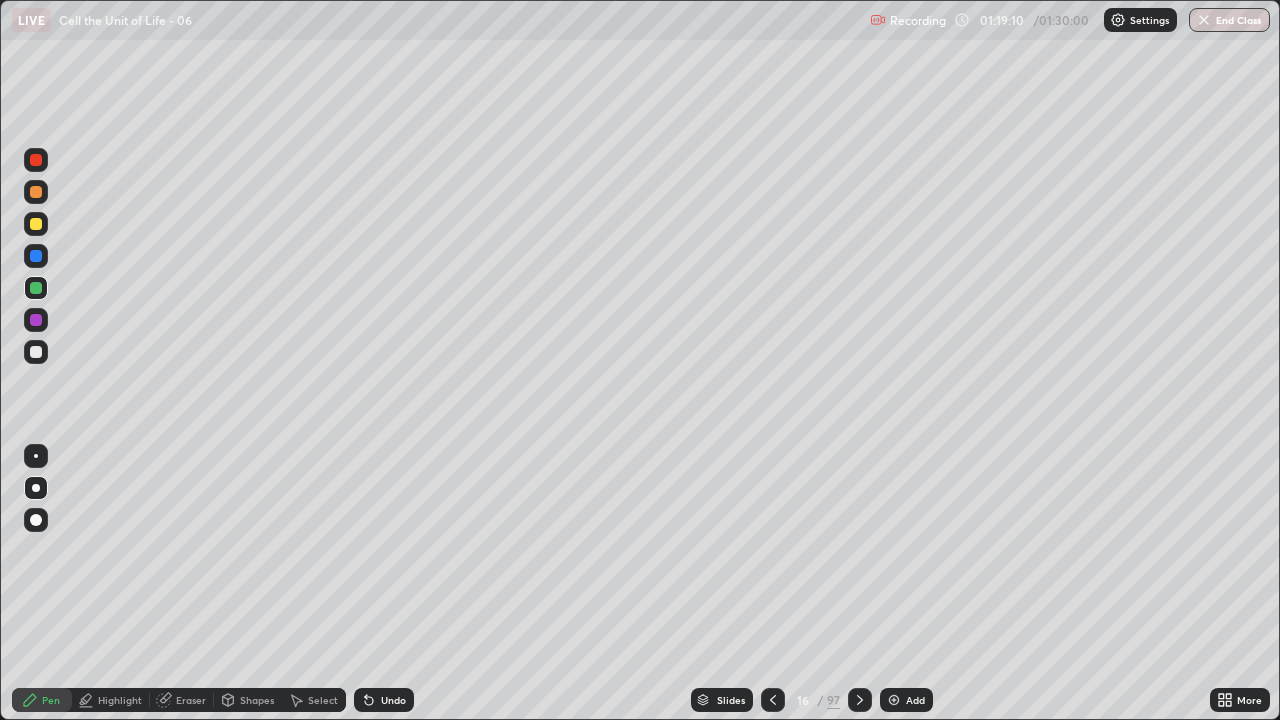 click at bounding box center (36, 488) 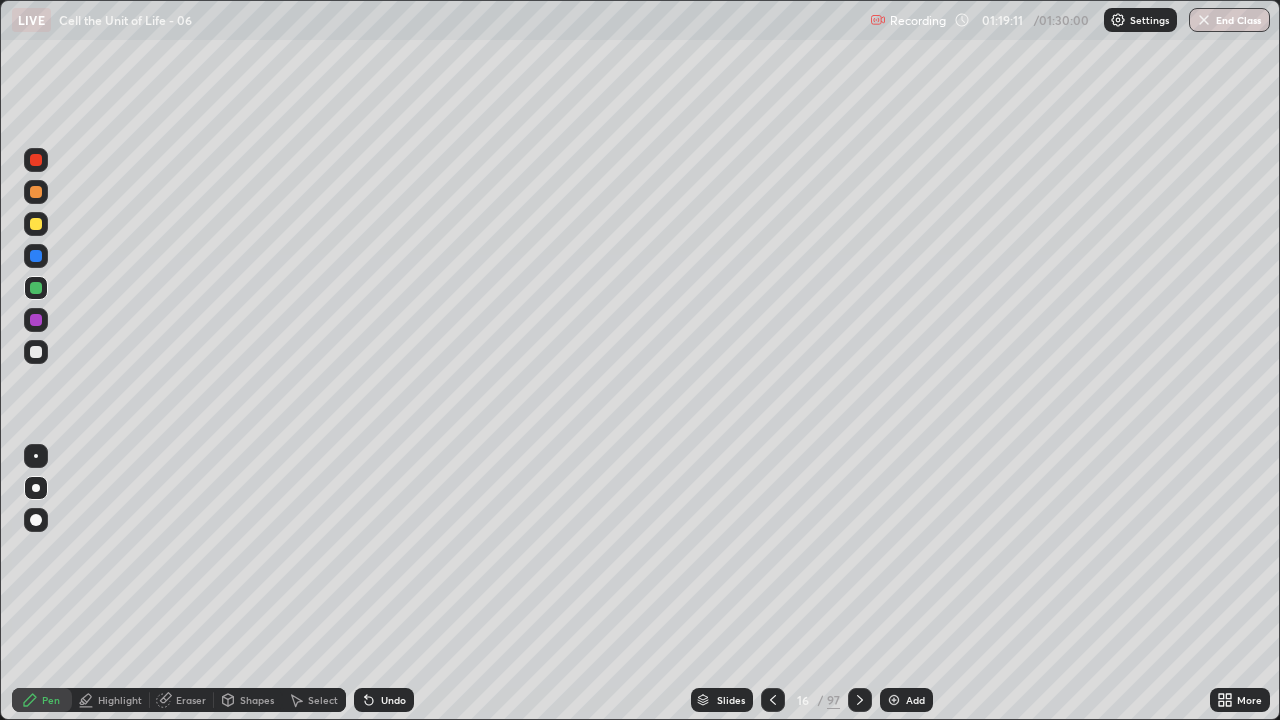 click on "Pen" at bounding box center [51, 700] 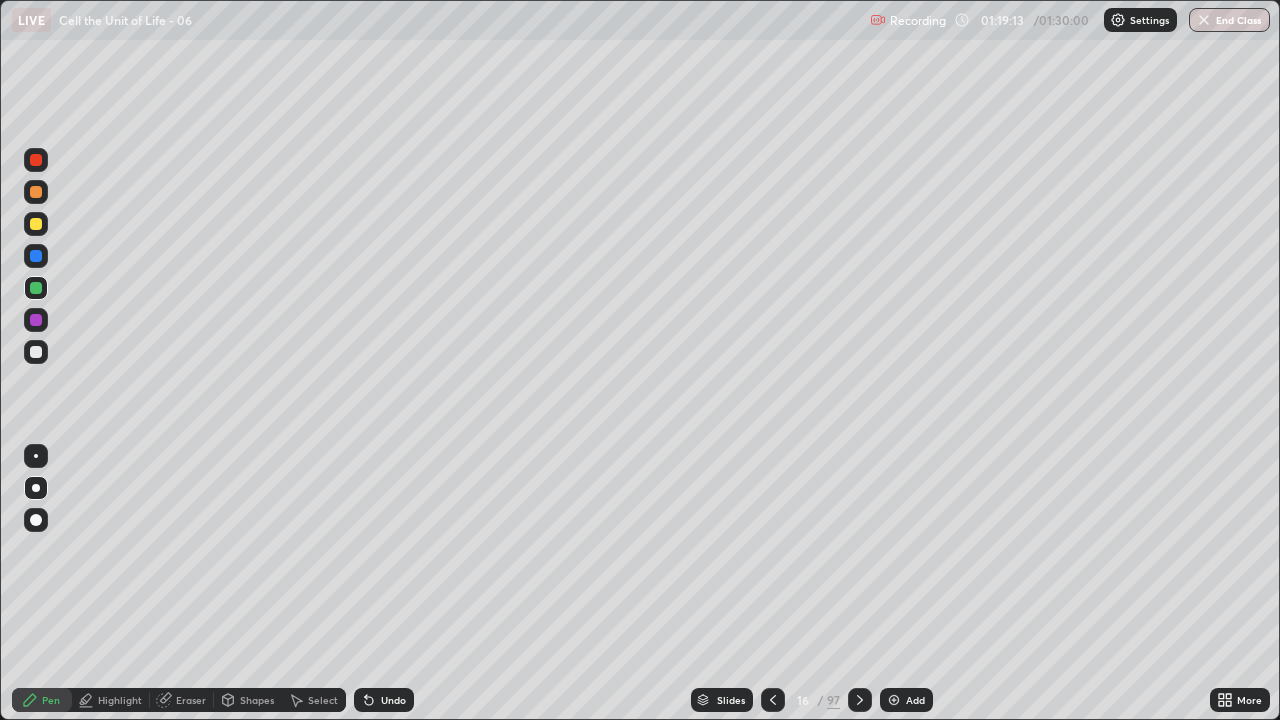 click on "More" at bounding box center [1240, 700] 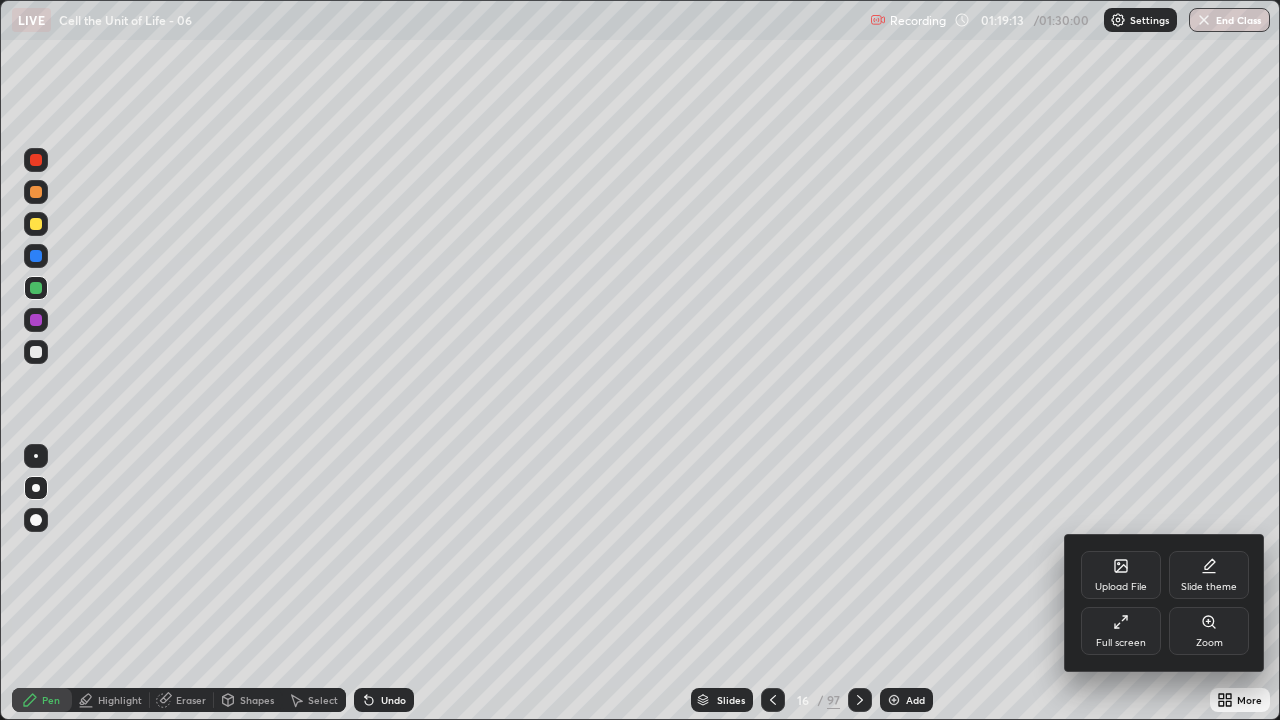 click on "Full screen" at bounding box center [1121, 643] 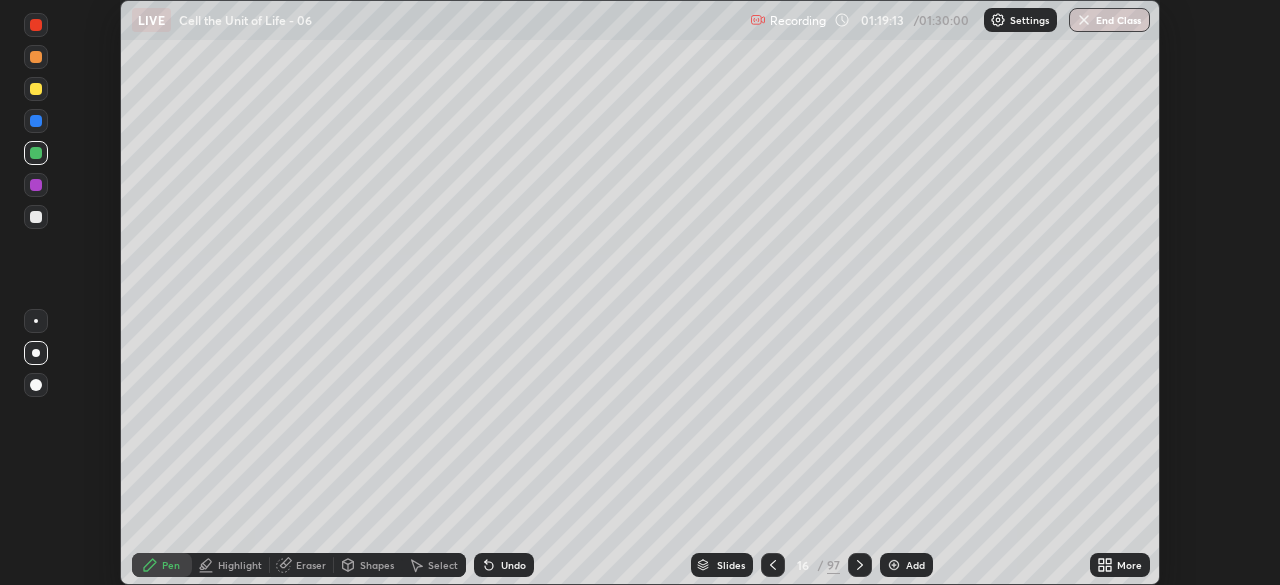 scroll, scrollTop: 585, scrollLeft: 1280, axis: both 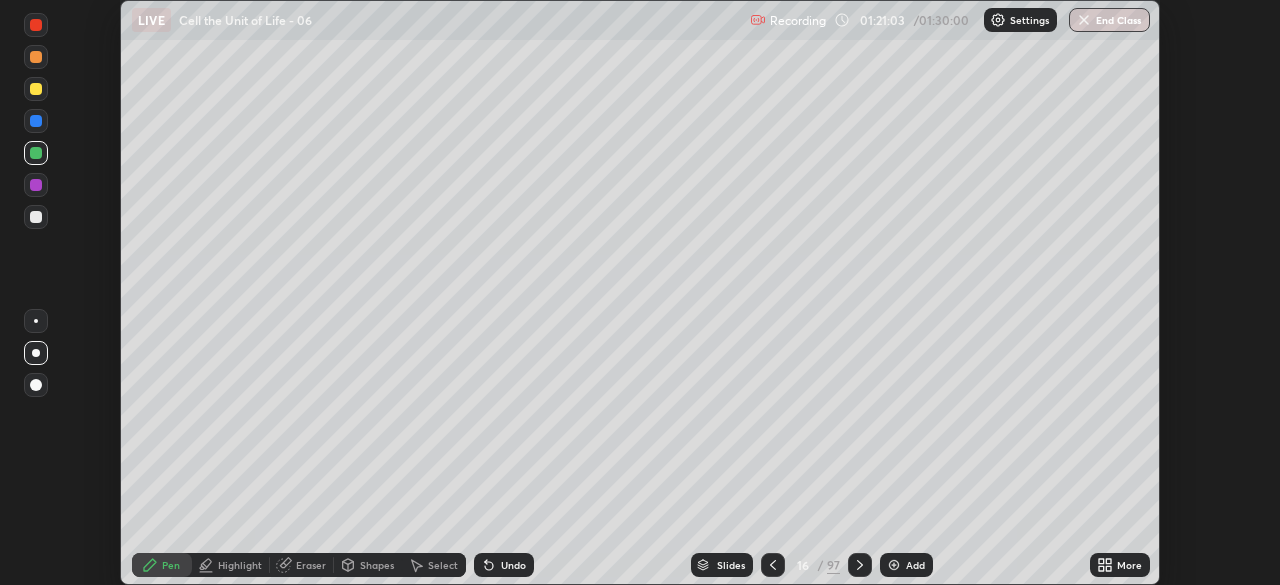 click 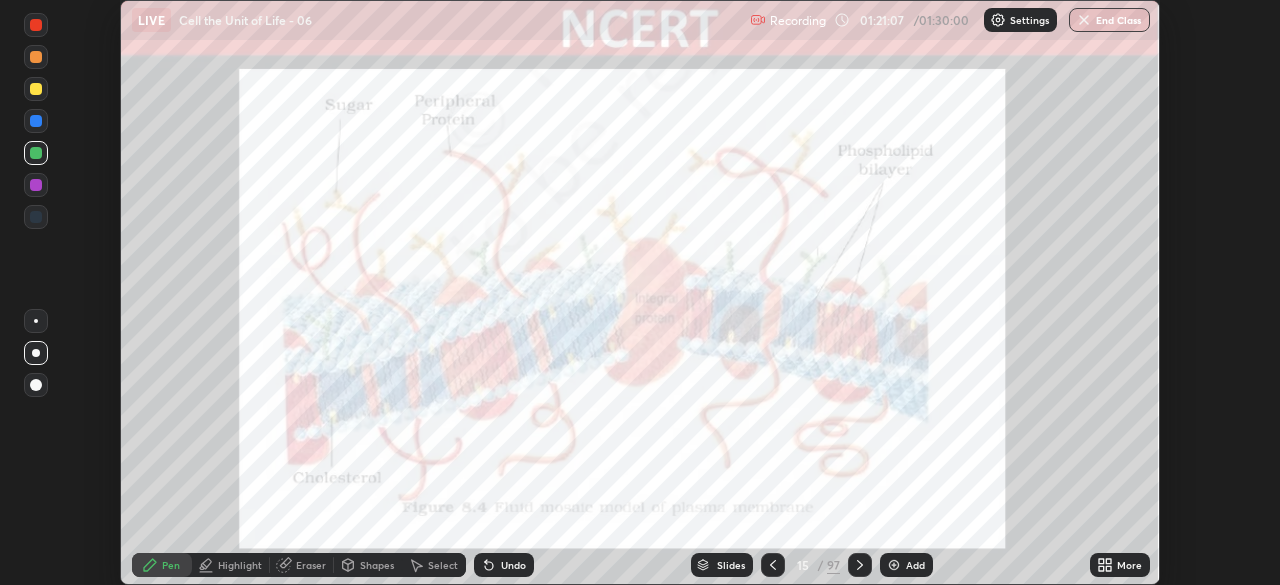 click 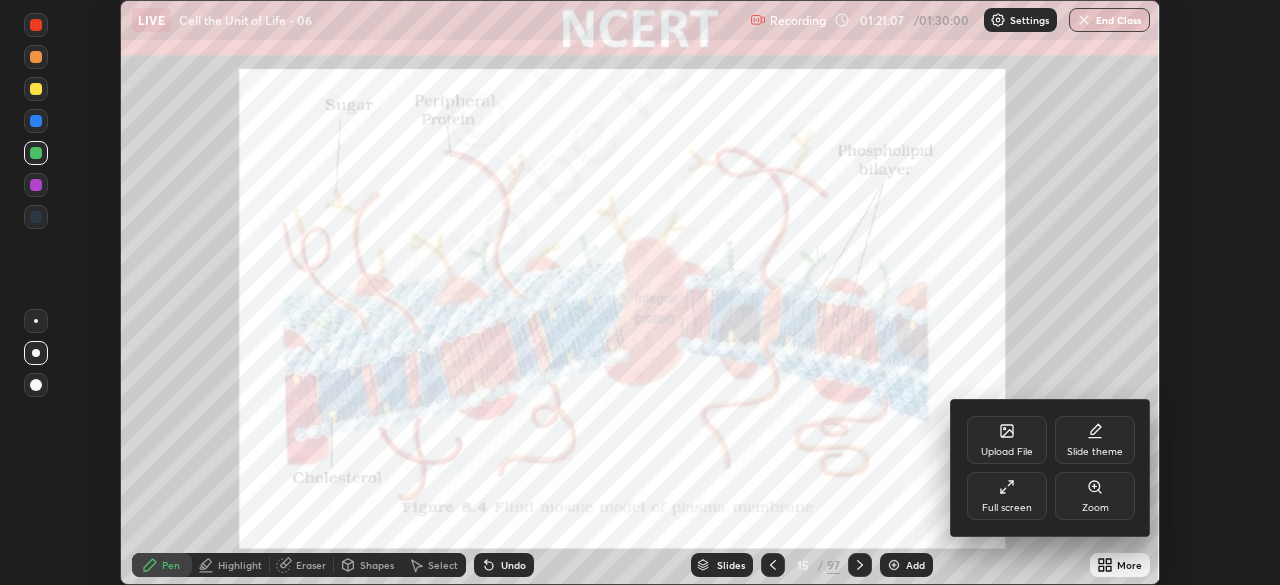 click on "Full screen" at bounding box center [1007, 496] 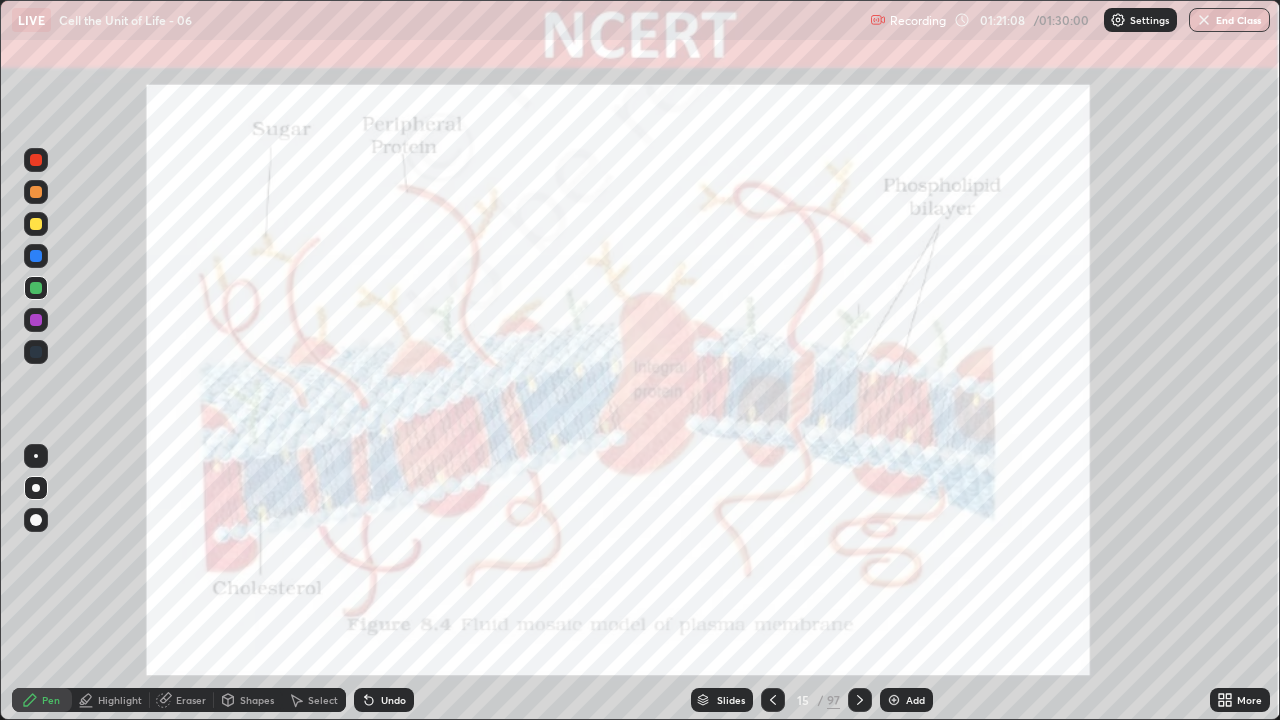scroll, scrollTop: 99280, scrollLeft: 98720, axis: both 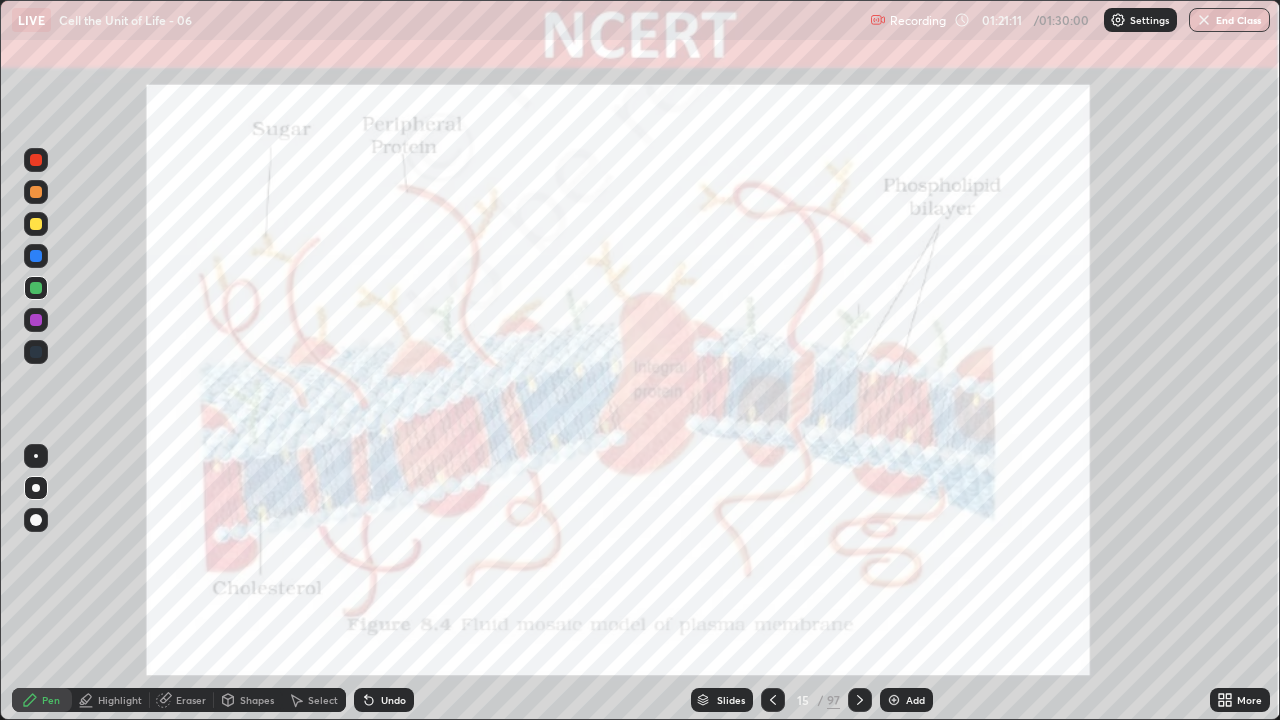 click at bounding box center [36, 160] 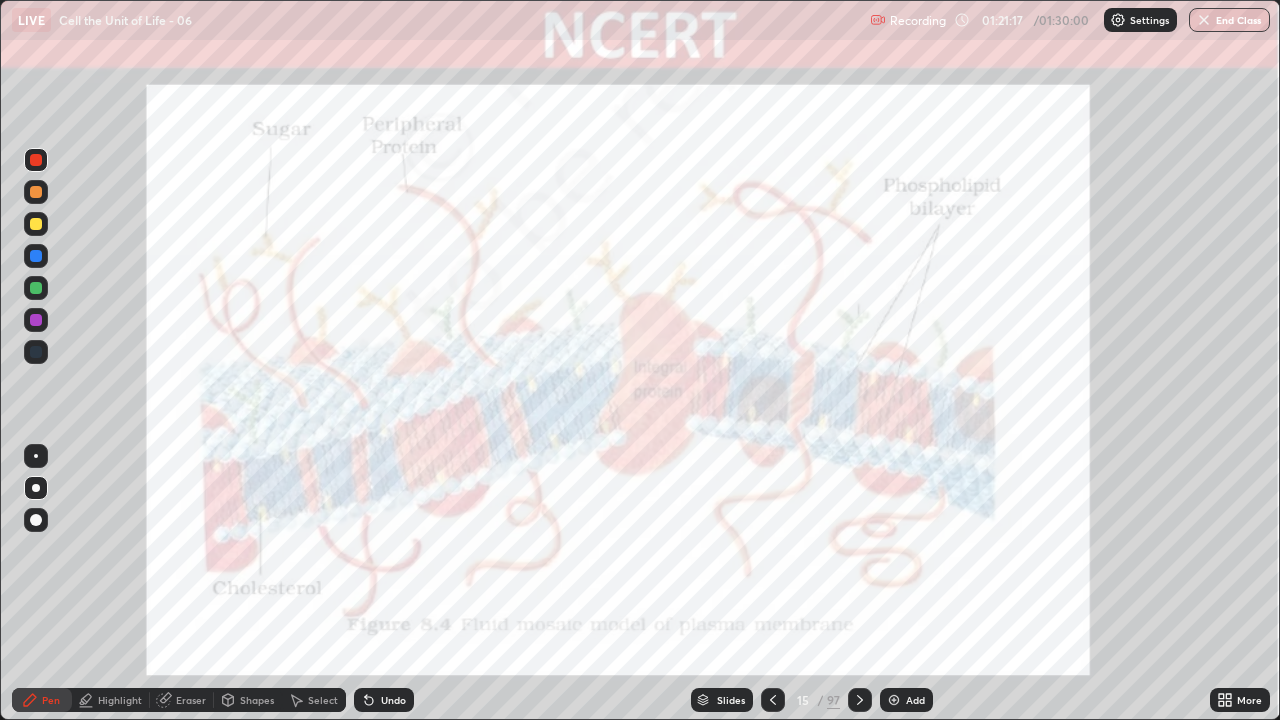 click 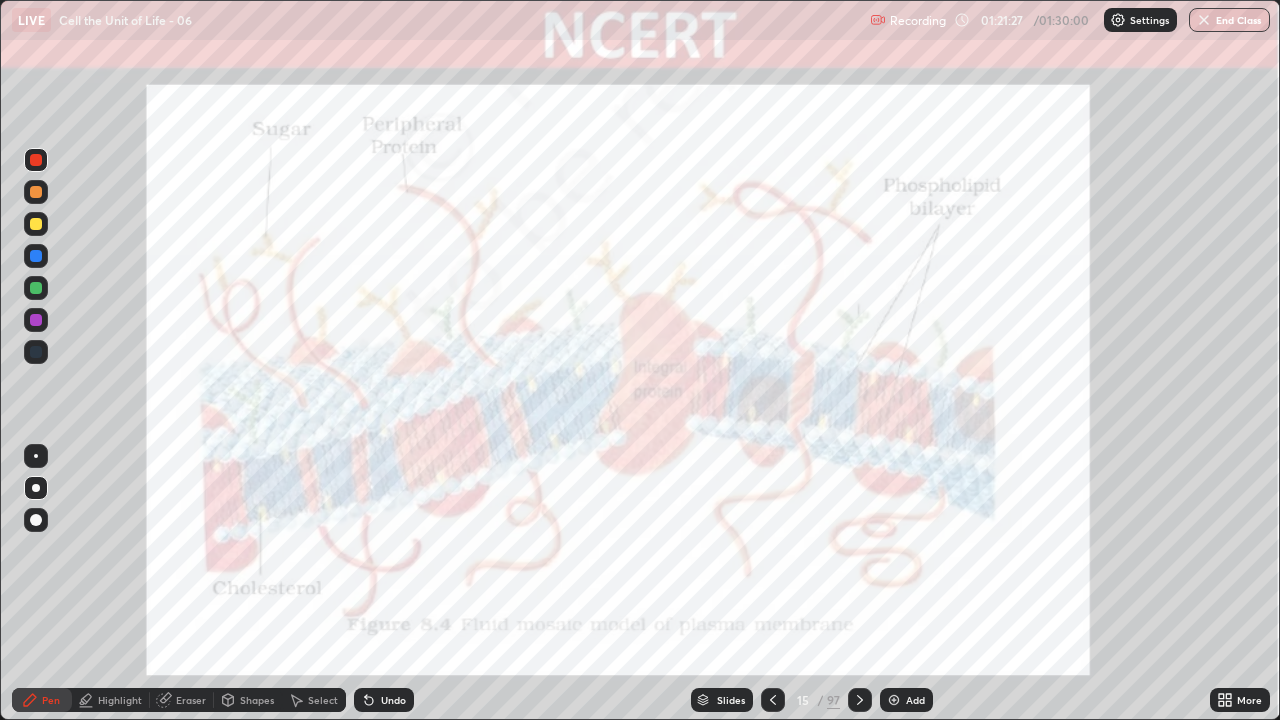 click on "Select" at bounding box center [314, 700] 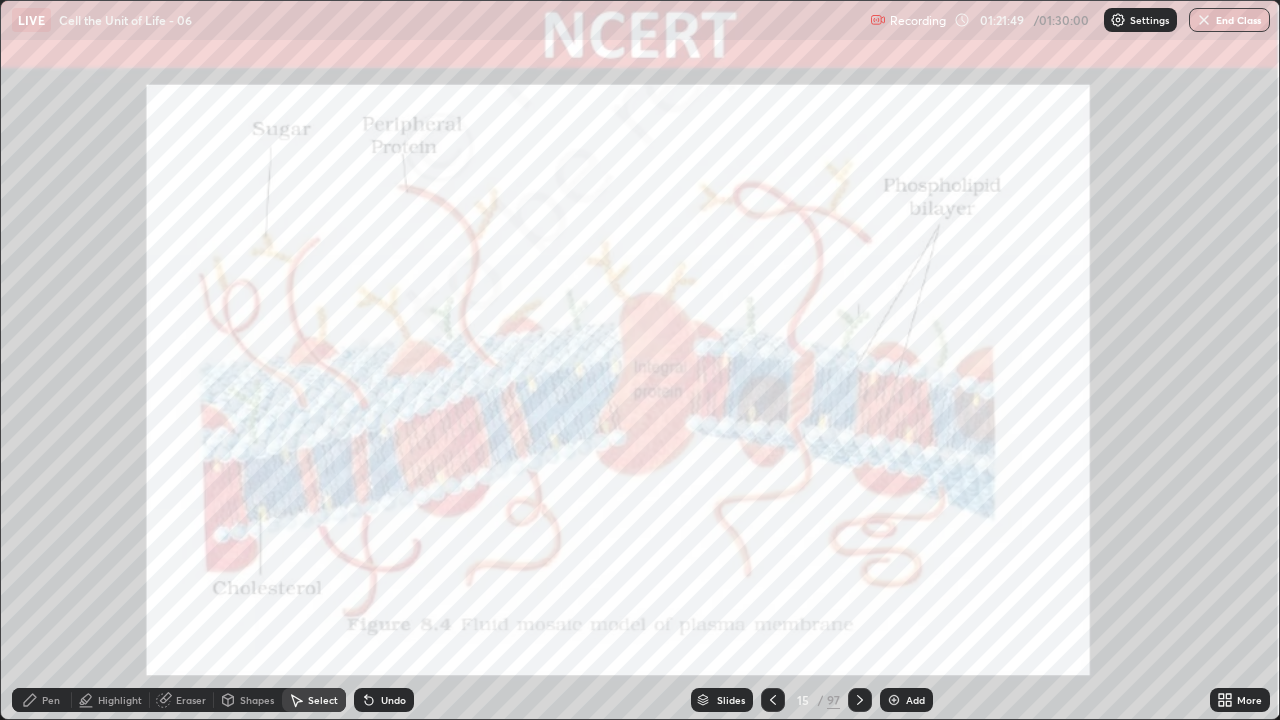 click 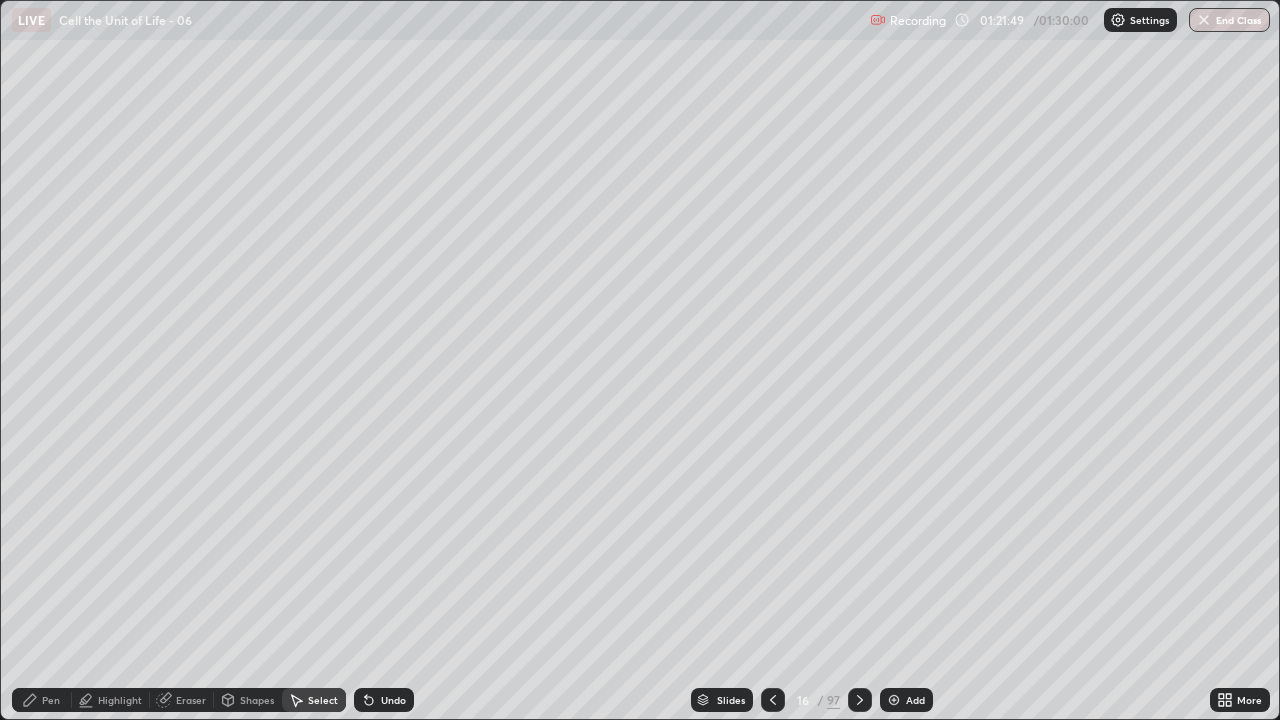 click 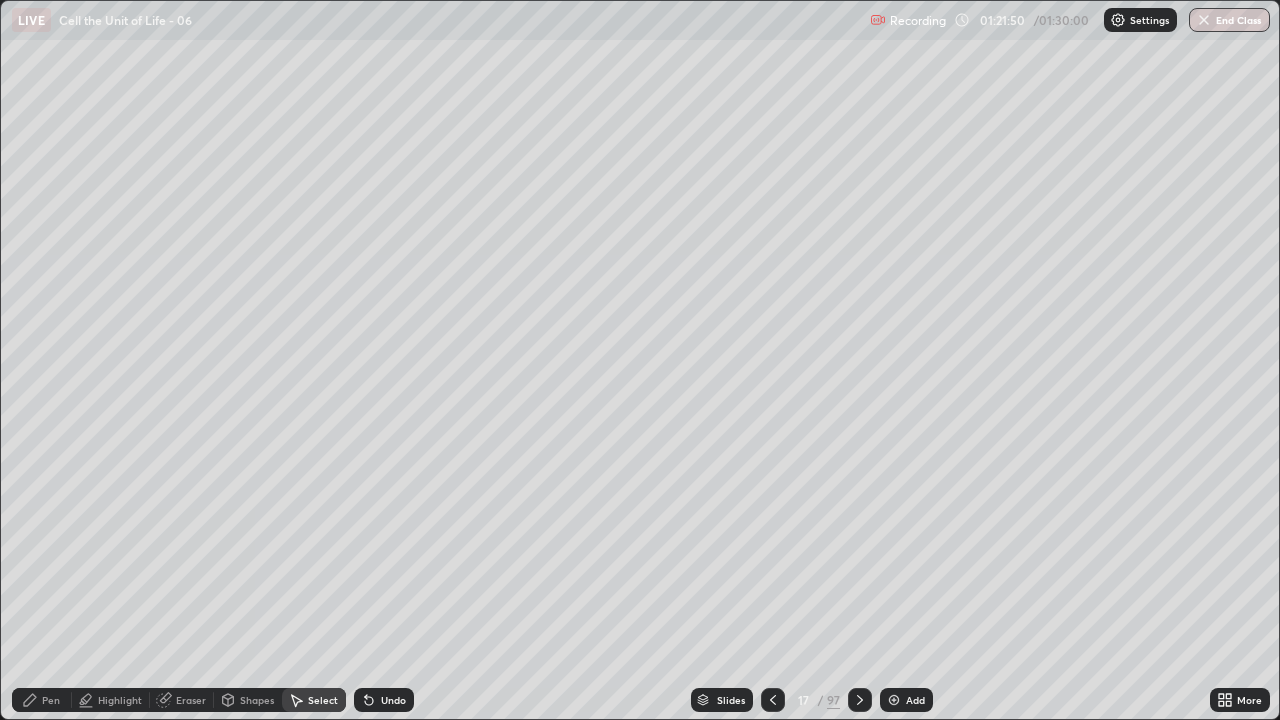 click 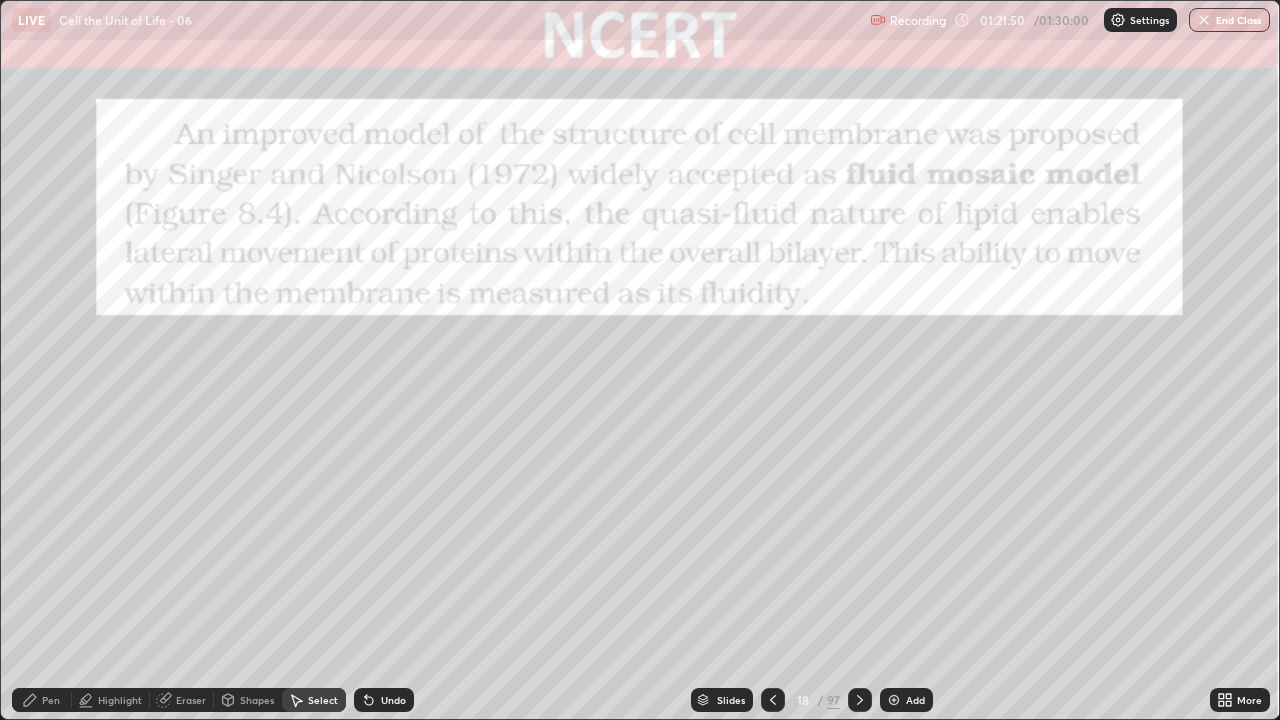 click on "Cell the Unit of Life - 06" at bounding box center (125, 20) 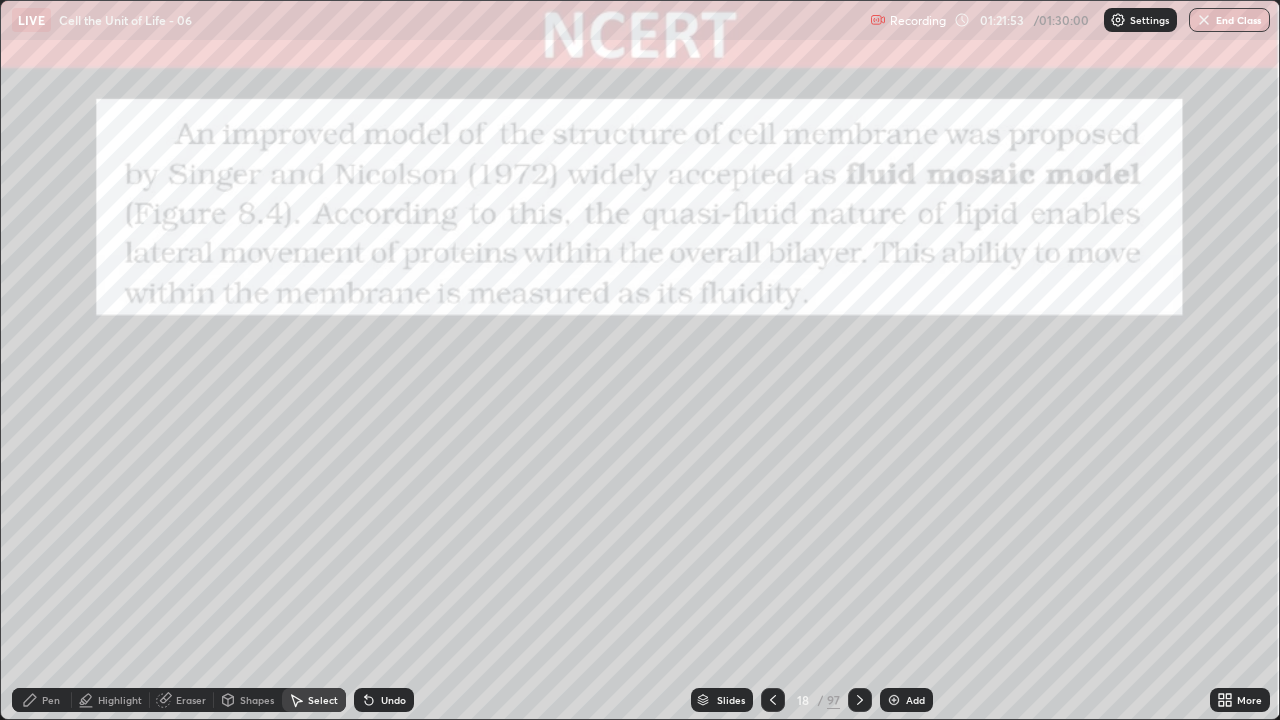 click on "Shapes" at bounding box center (257, 700) 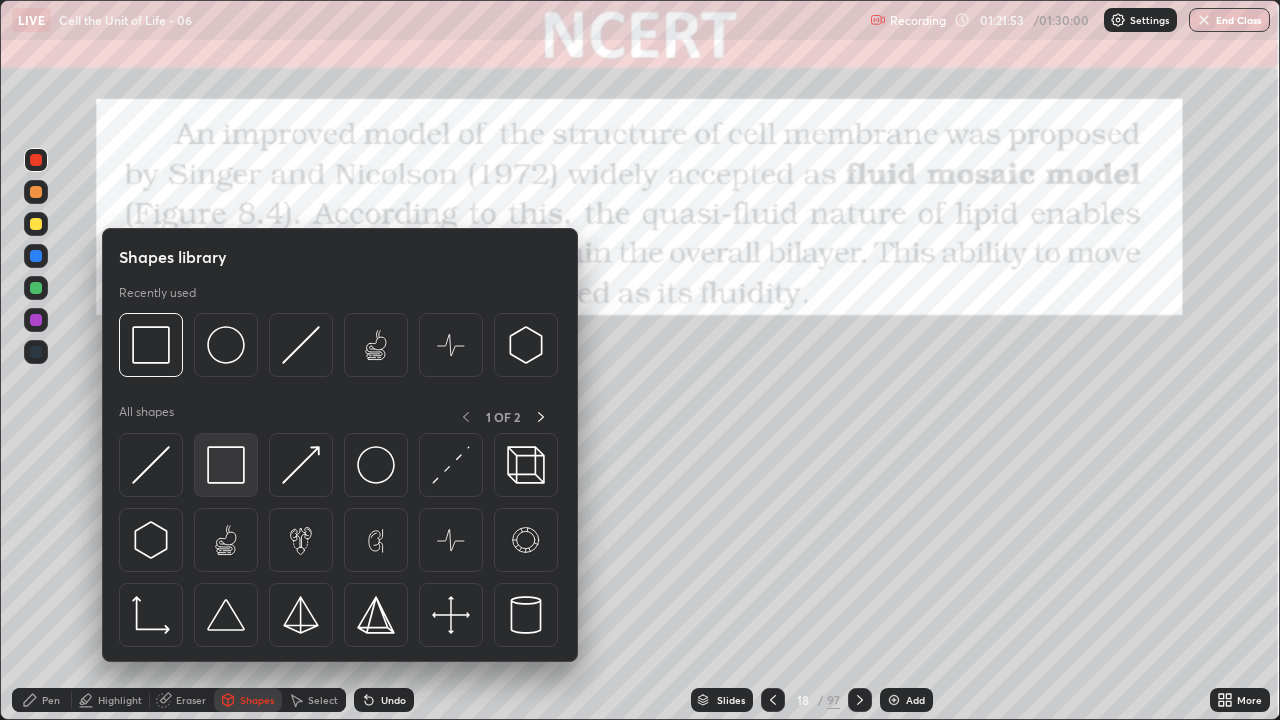 click at bounding box center (226, 465) 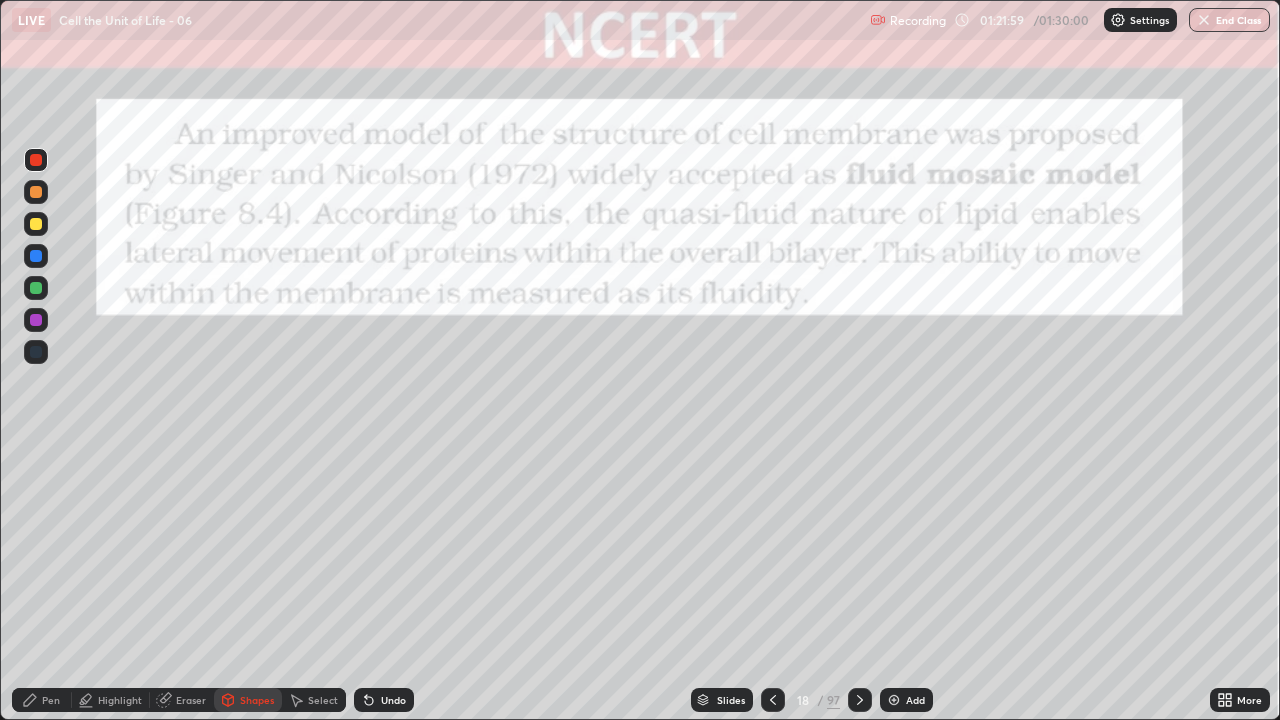 click on "Pen" at bounding box center [51, 700] 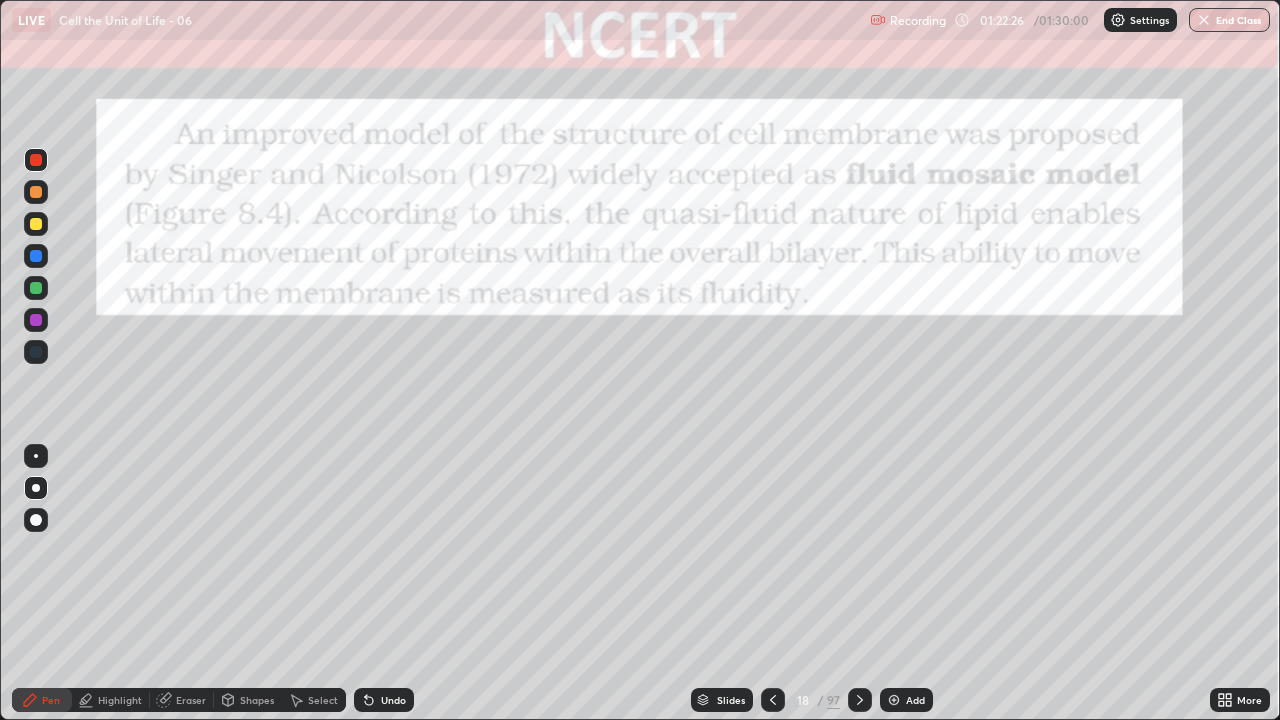 click on "Pen" at bounding box center (51, 700) 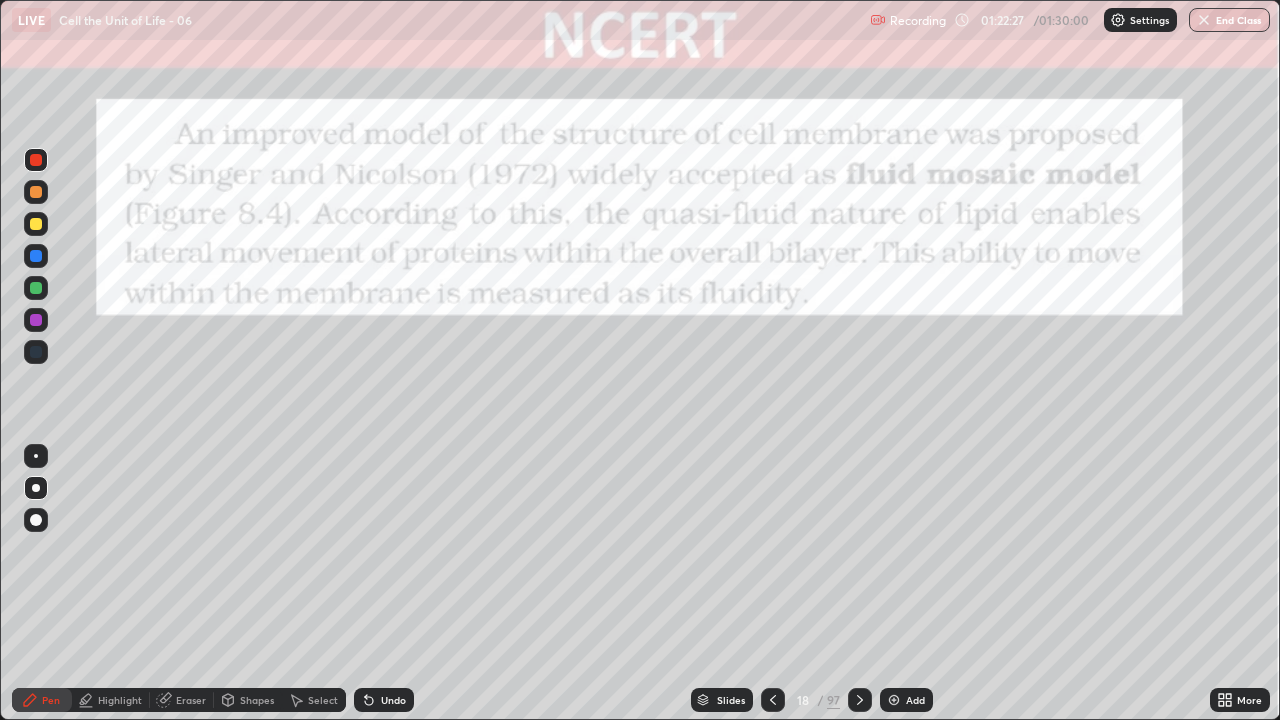 click at bounding box center (36, 488) 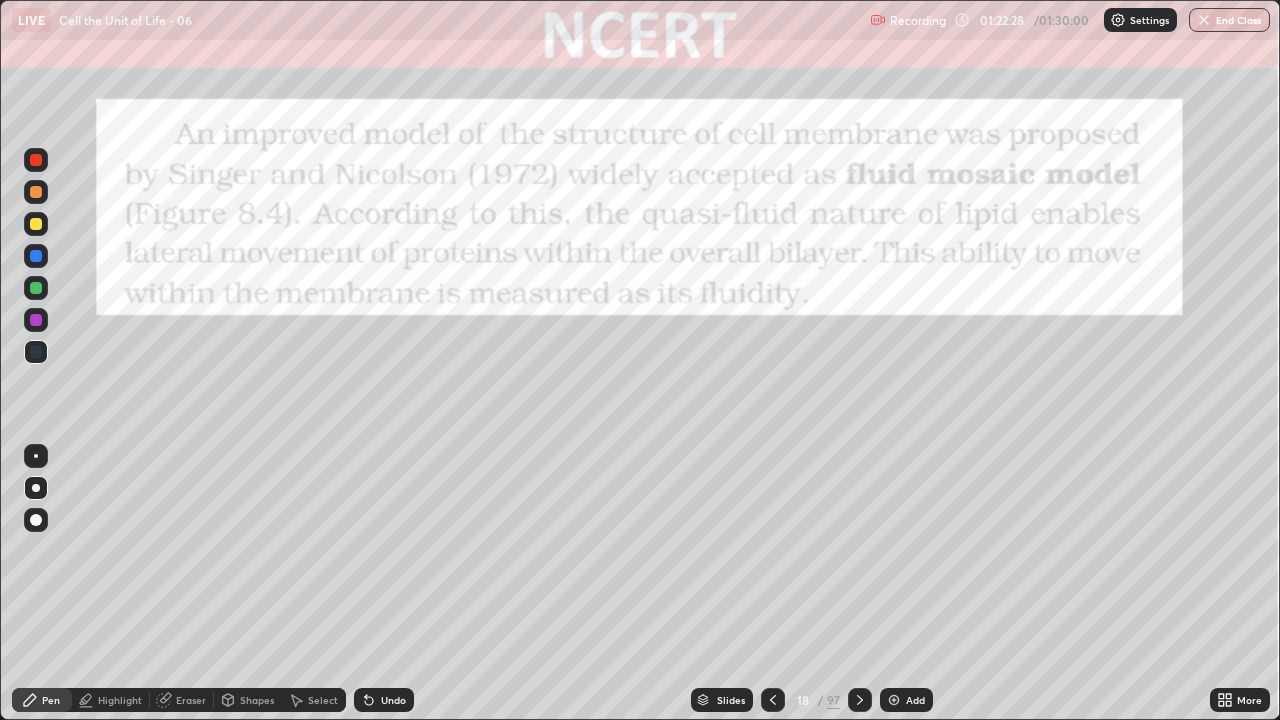 click at bounding box center [36, 320] 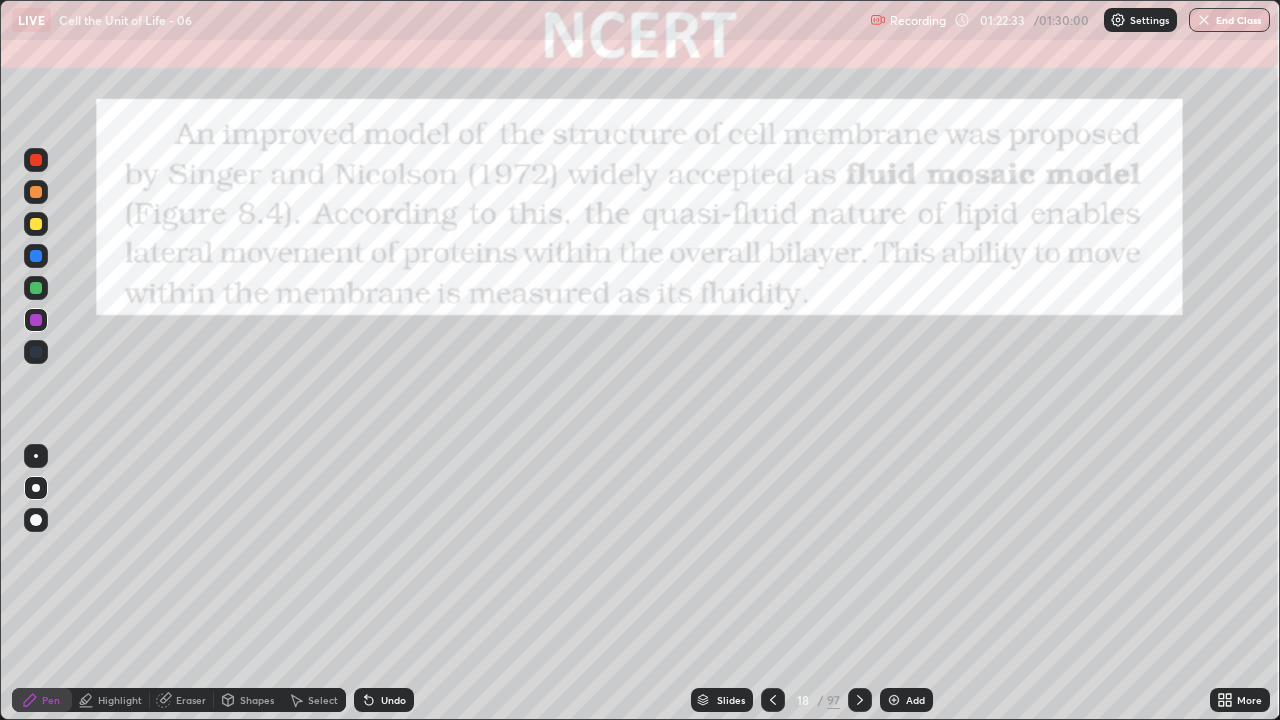 click on "Undo" at bounding box center [393, 700] 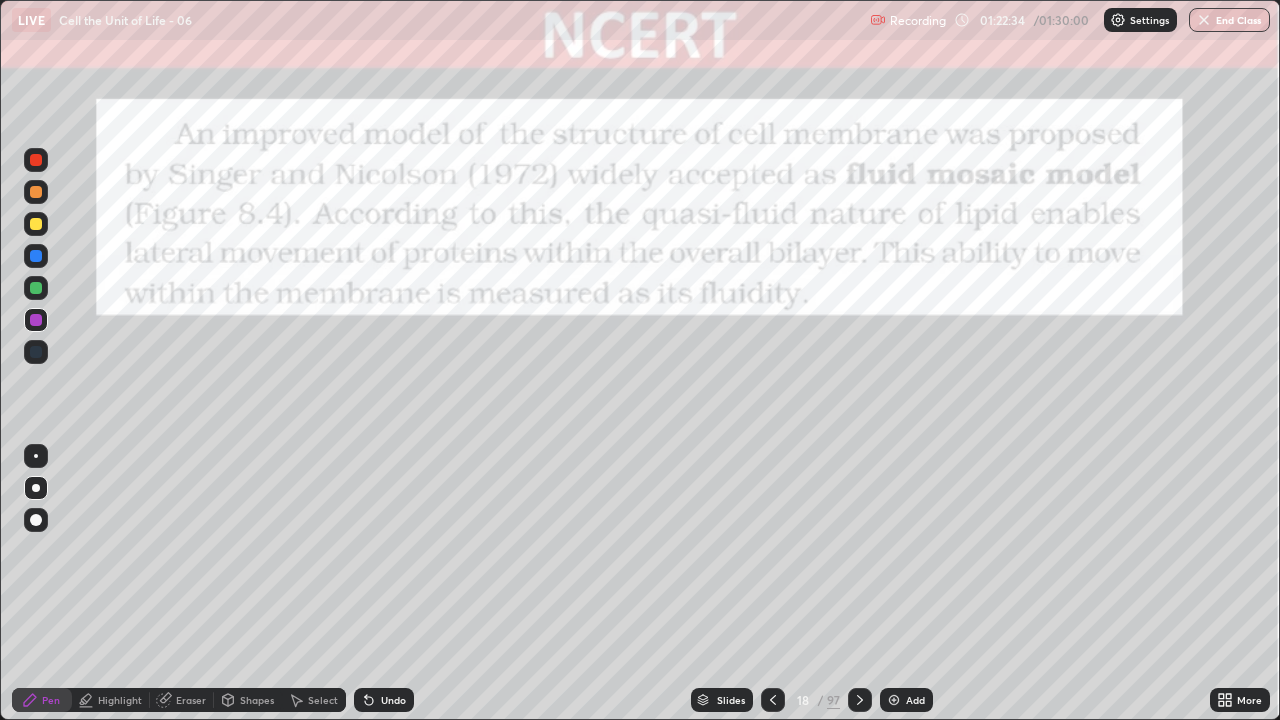 click on "Undo" at bounding box center (393, 700) 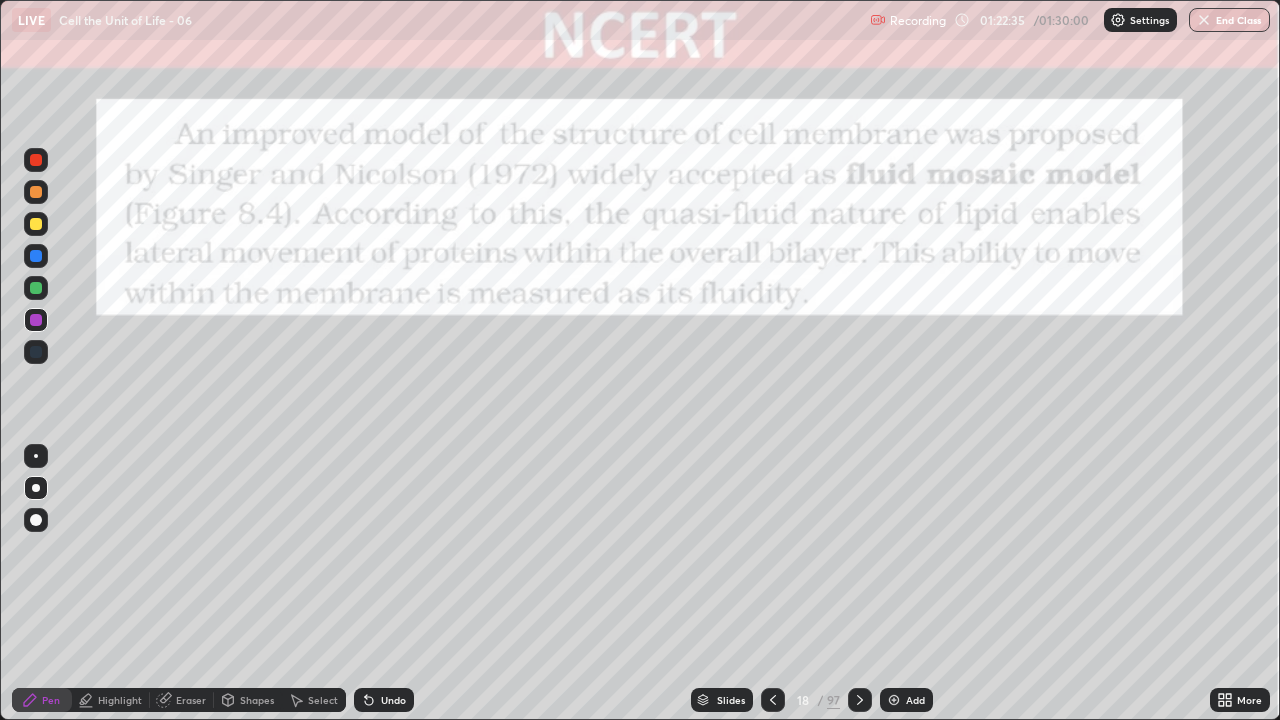 click at bounding box center (36, 256) 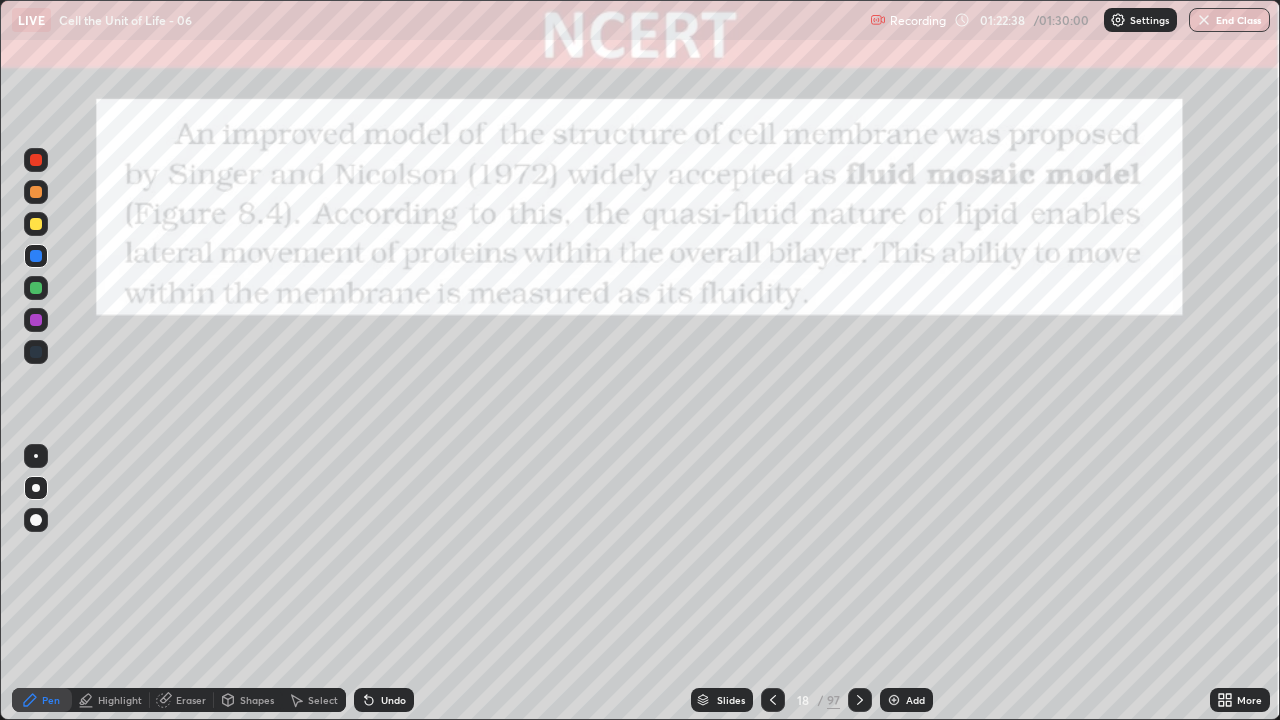 click at bounding box center (36, 320) 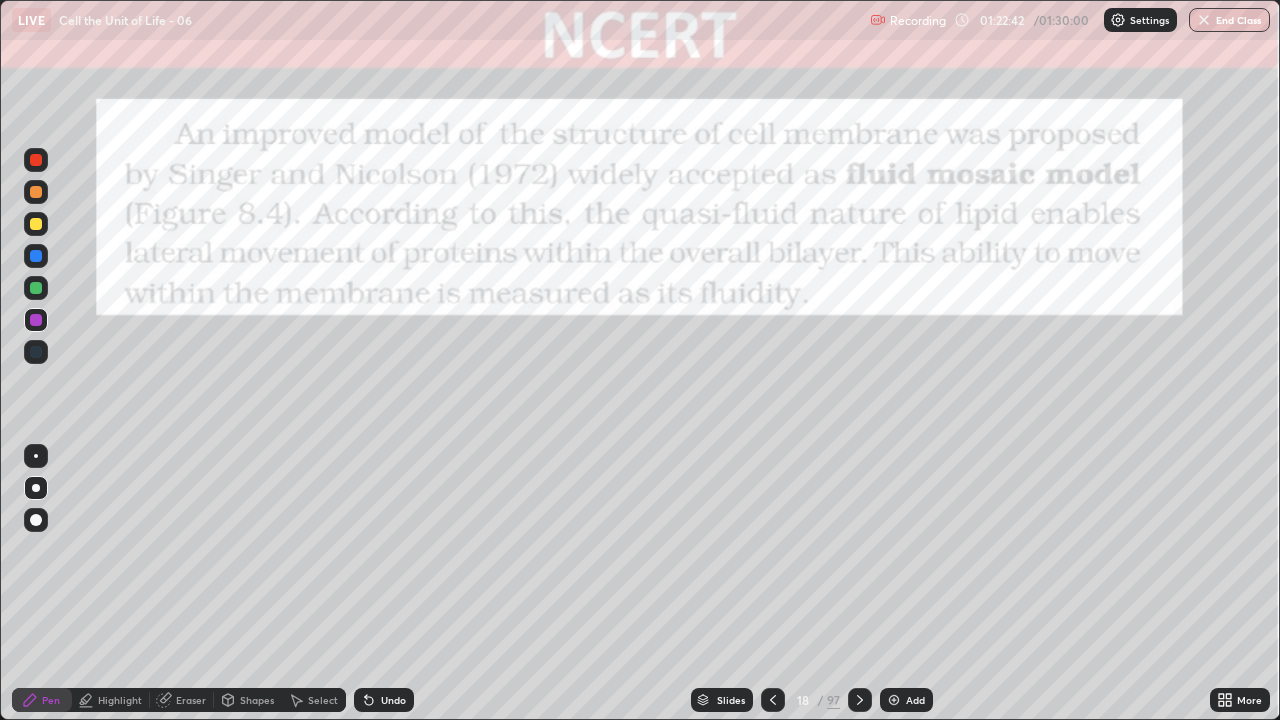 click at bounding box center (36, 192) 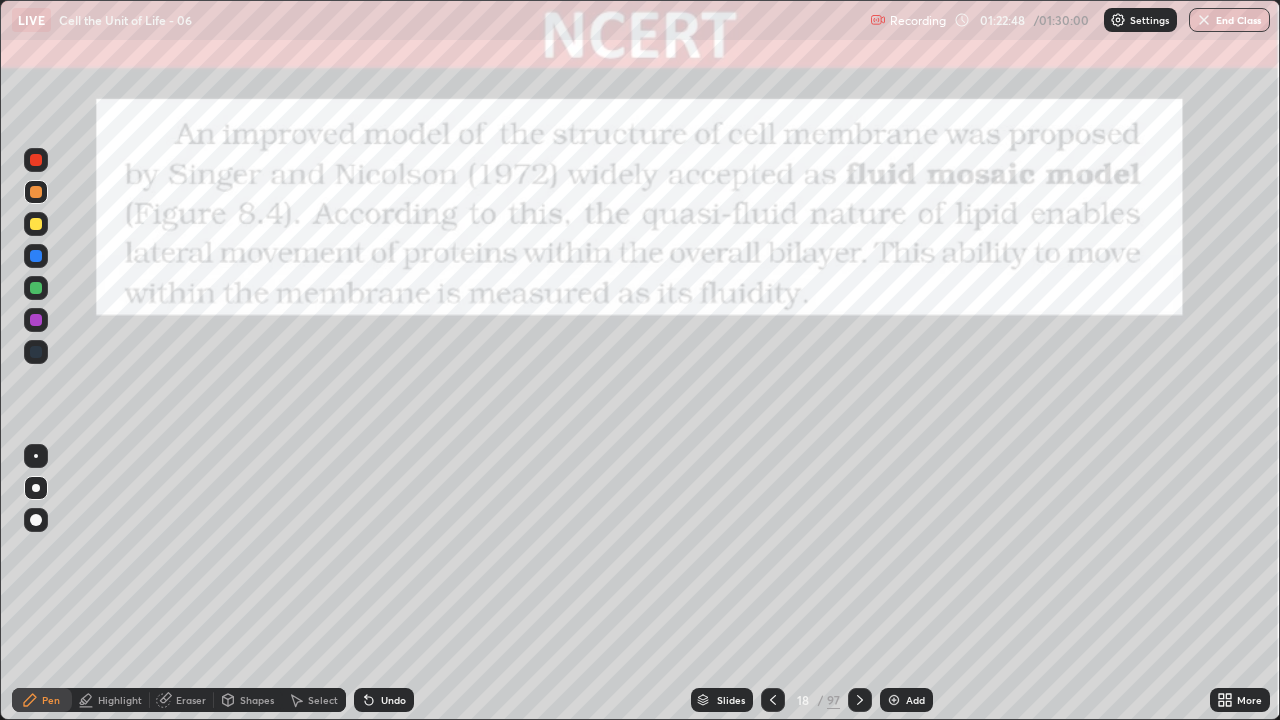 click at bounding box center [36, 320] 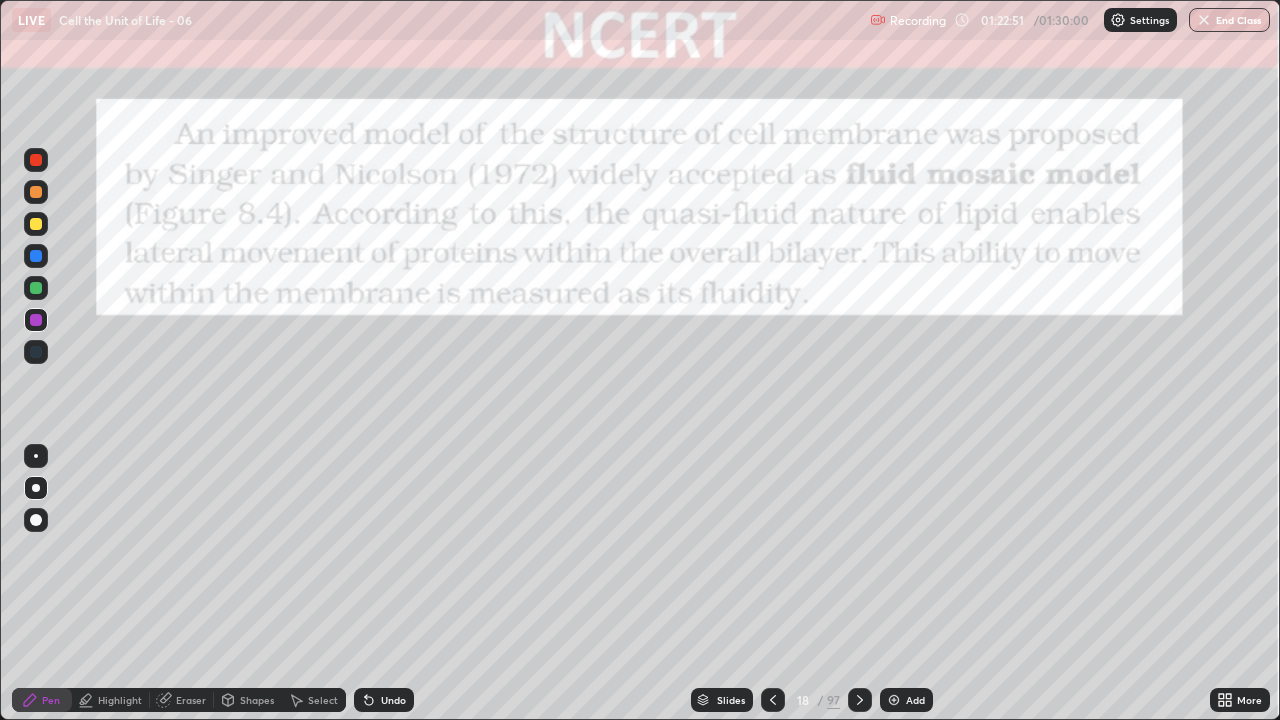 click at bounding box center [36, 256] 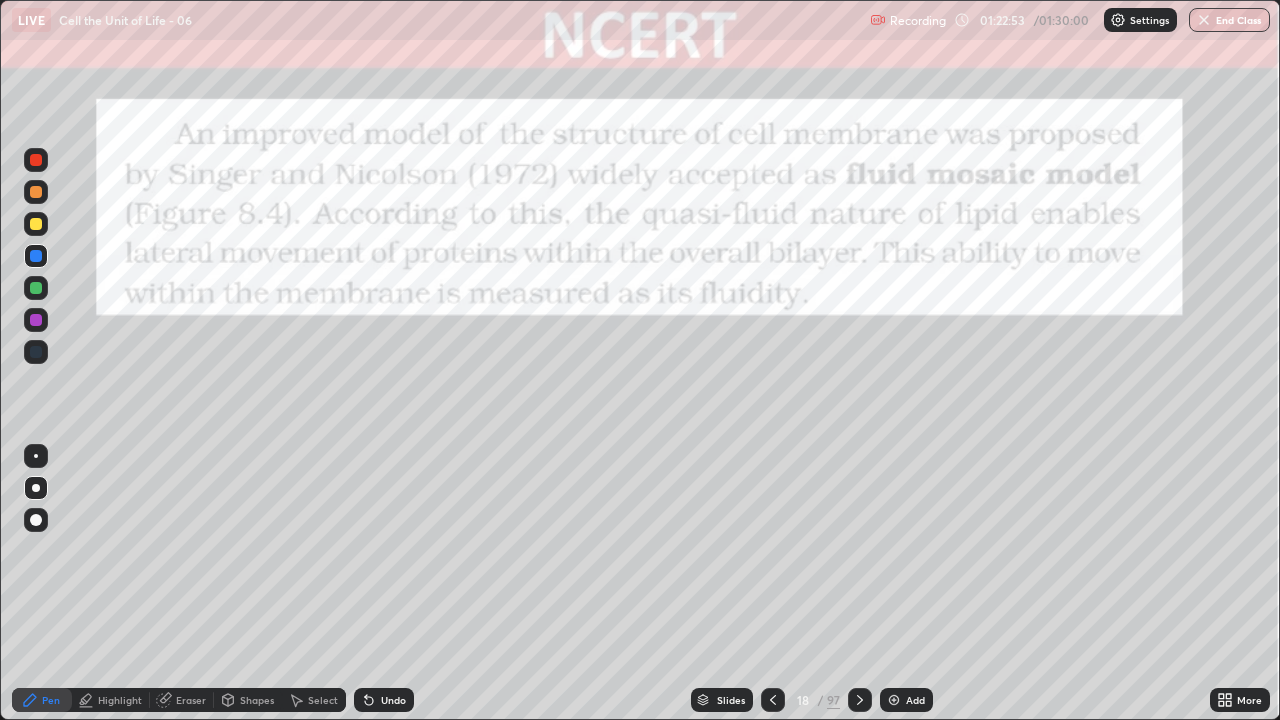 click at bounding box center (36, 224) 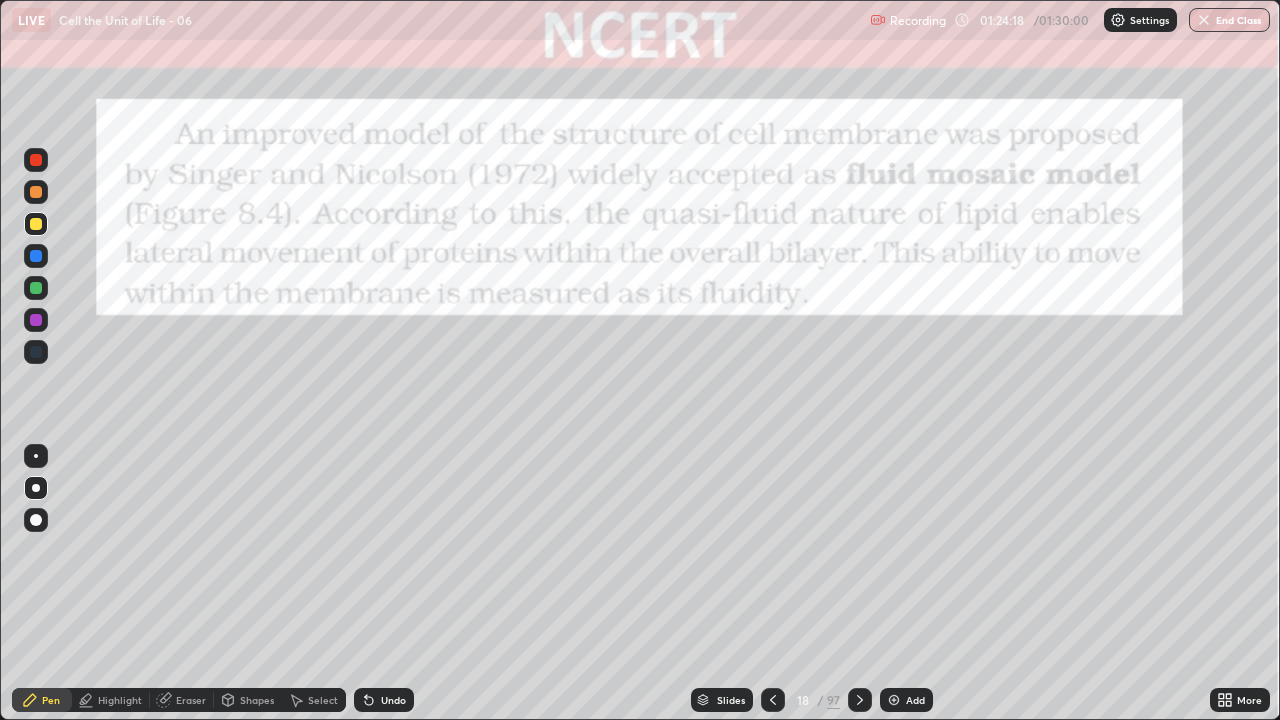 click on "Pen" at bounding box center [51, 700] 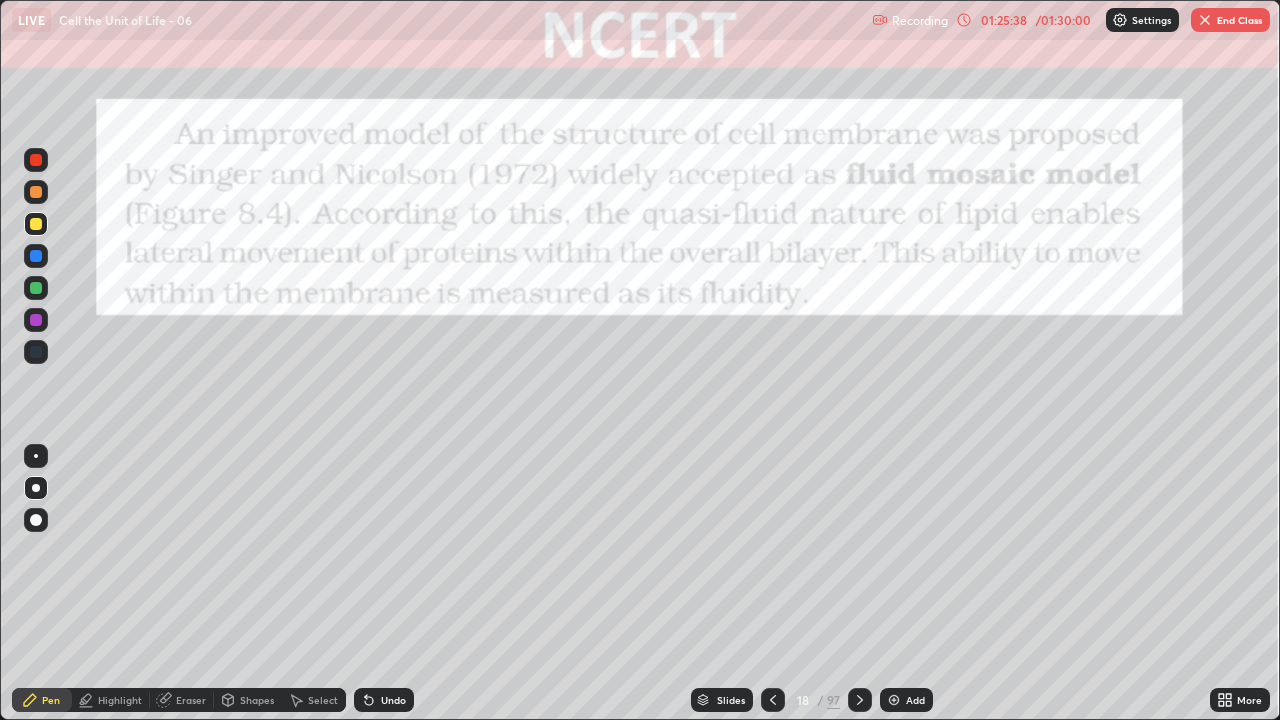 click at bounding box center [36, 160] 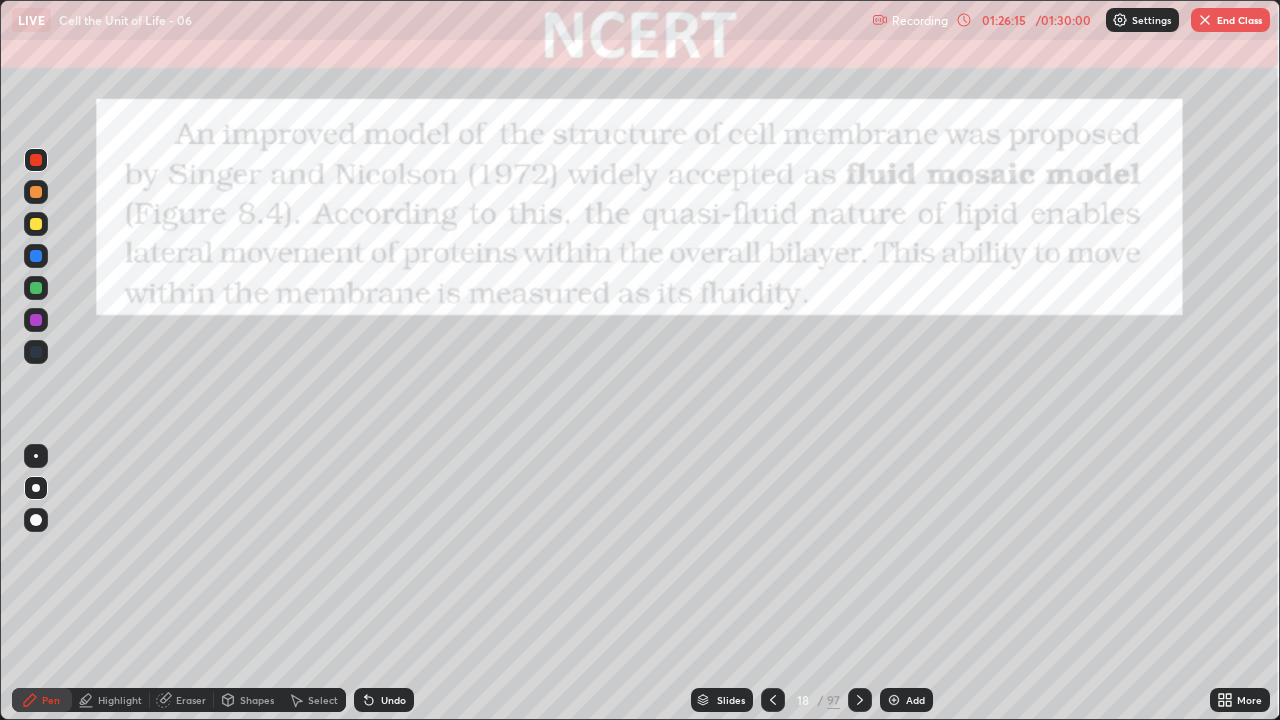 click 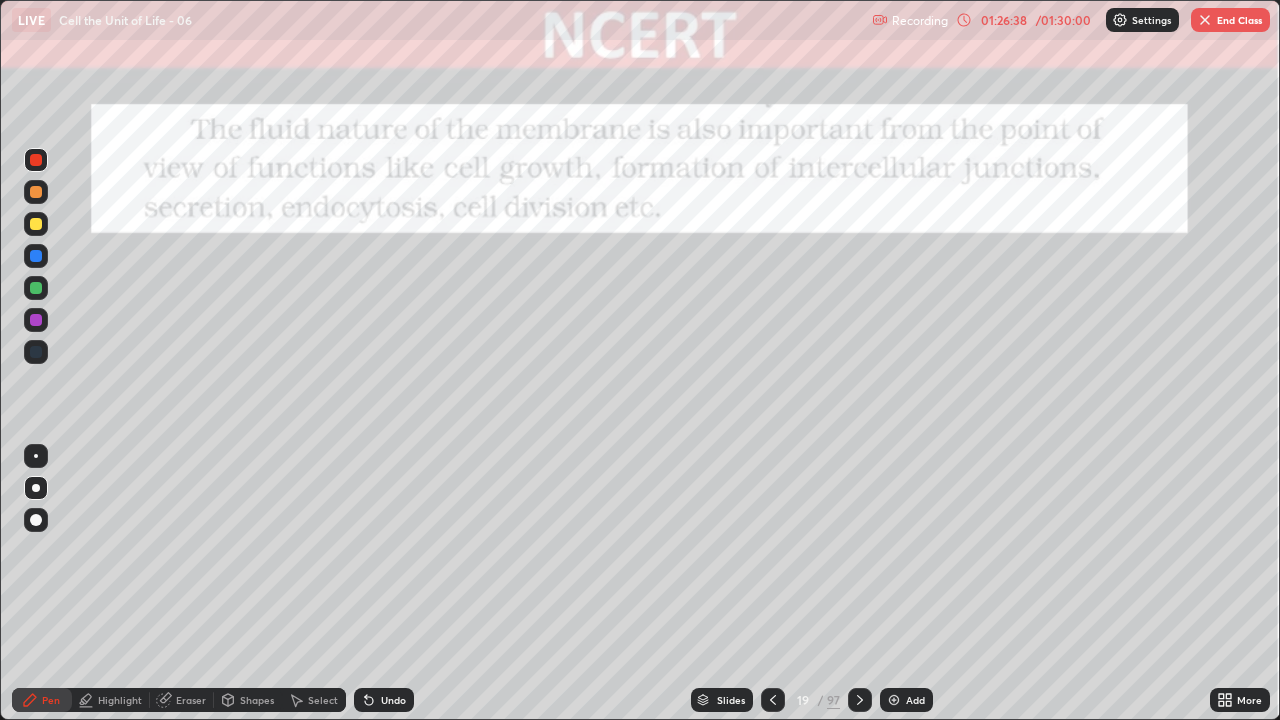 click on "End Class" at bounding box center [1230, 20] 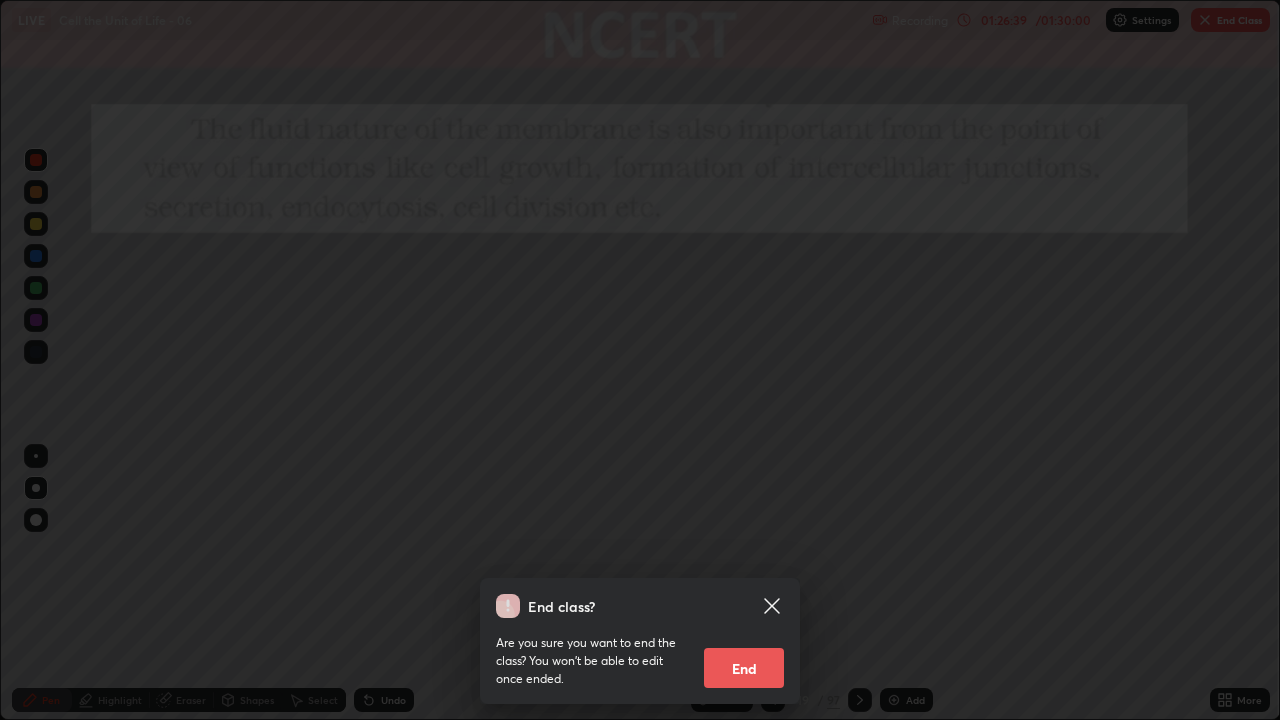 click on "End" at bounding box center [744, 668] 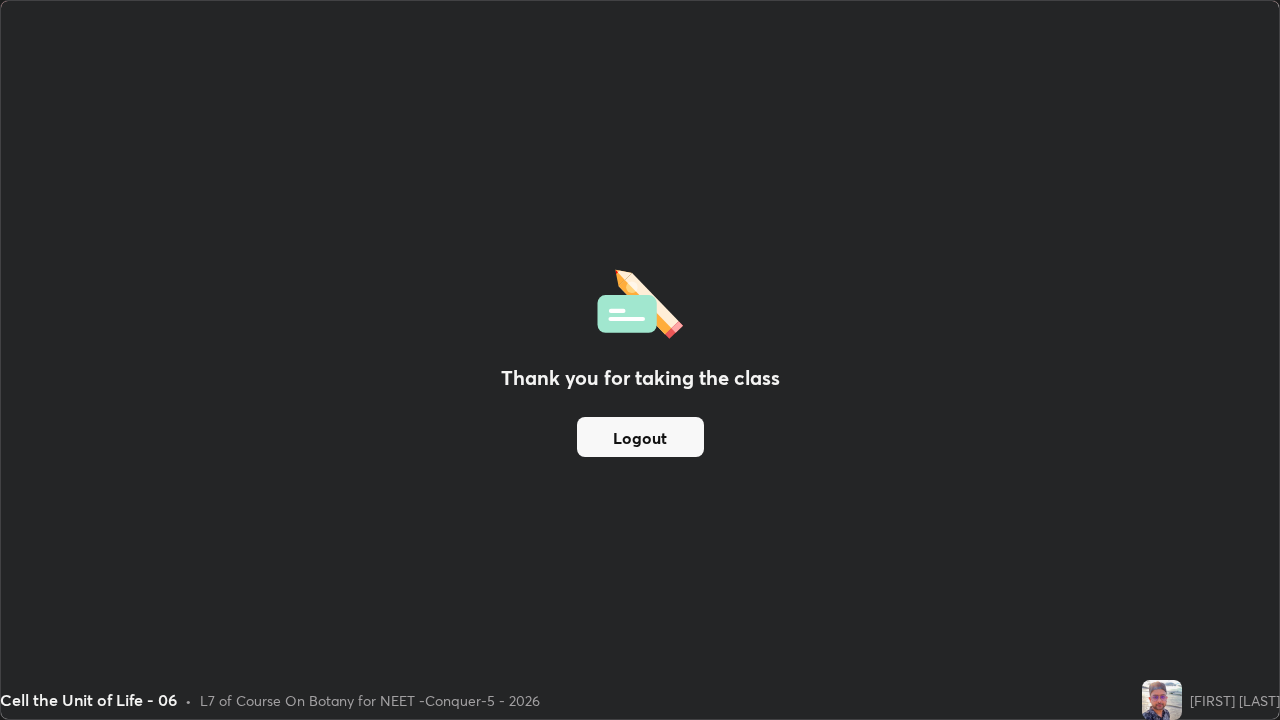 click on "Logout" at bounding box center (640, 437) 